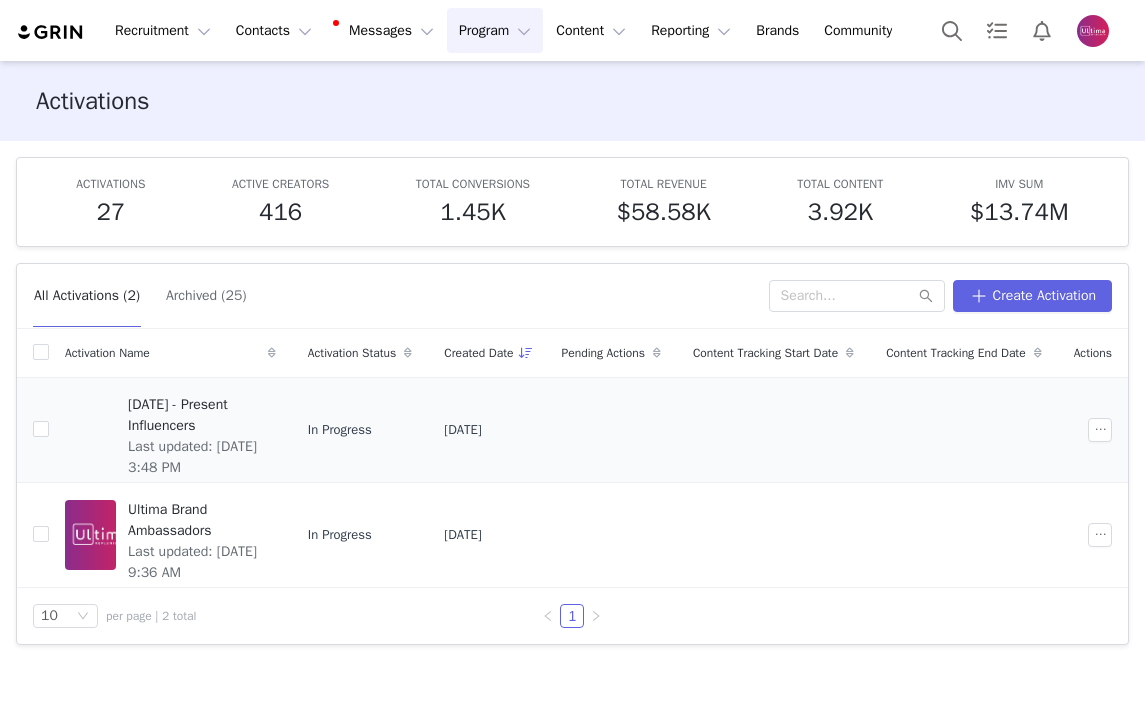 click on "[DATE] - Present Influencers Last updated: [DATE] 3:48 PM" at bounding box center [196, 430] 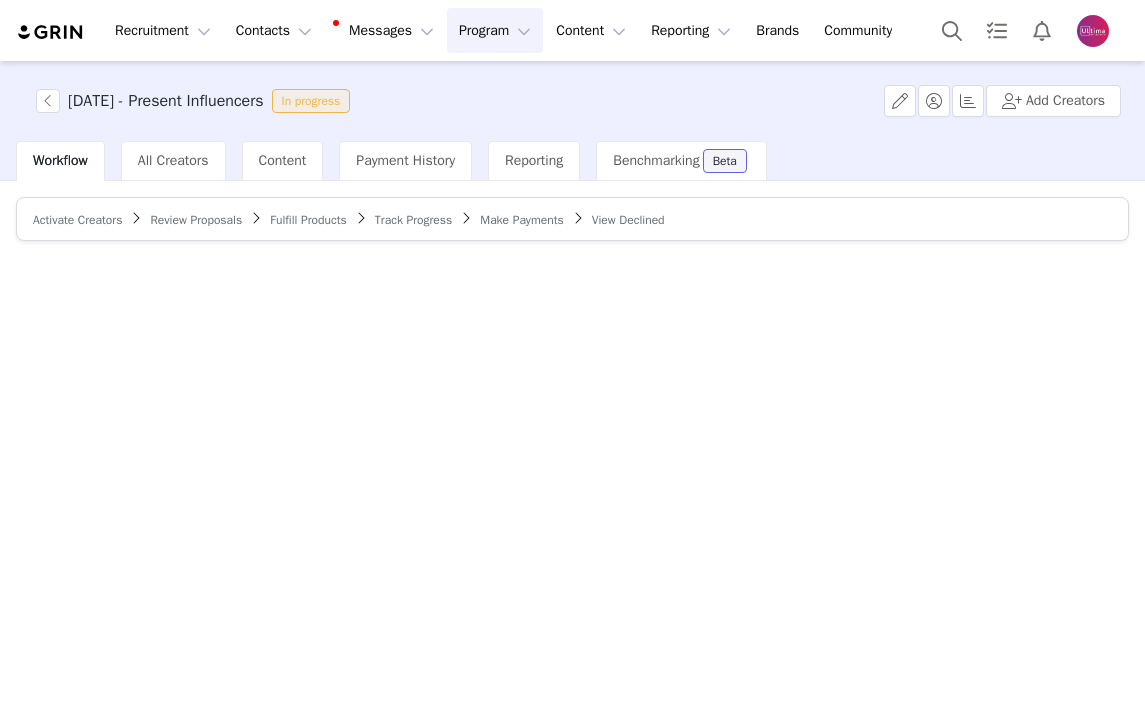 scroll, scrollTop: 0, scrollLeft: 0, axis: both 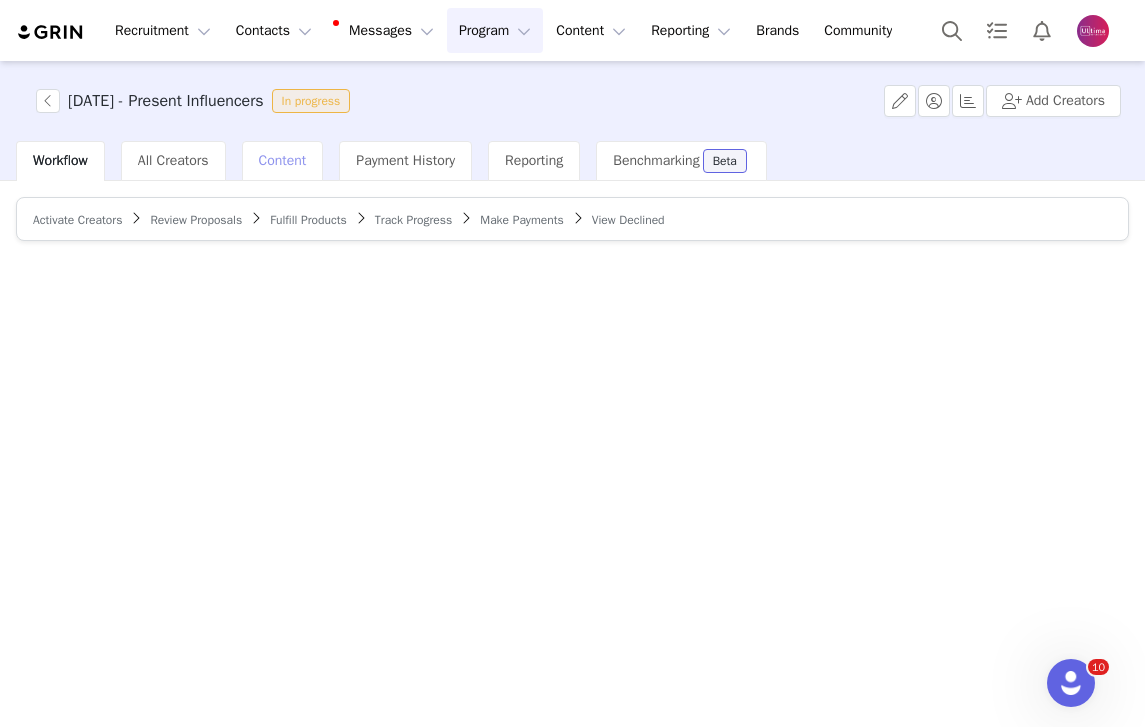 click on "Content" at bounding box center (283, 160) 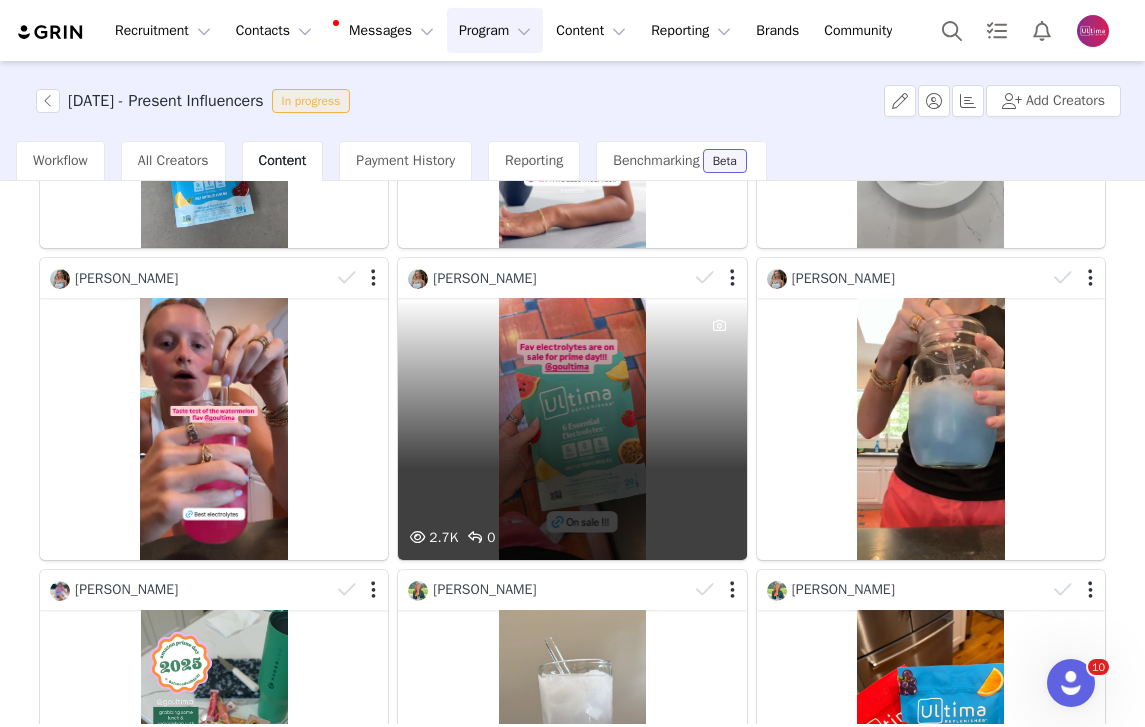 scroll, scrollTop: 949, scrollLeft: 0, axis: vertical 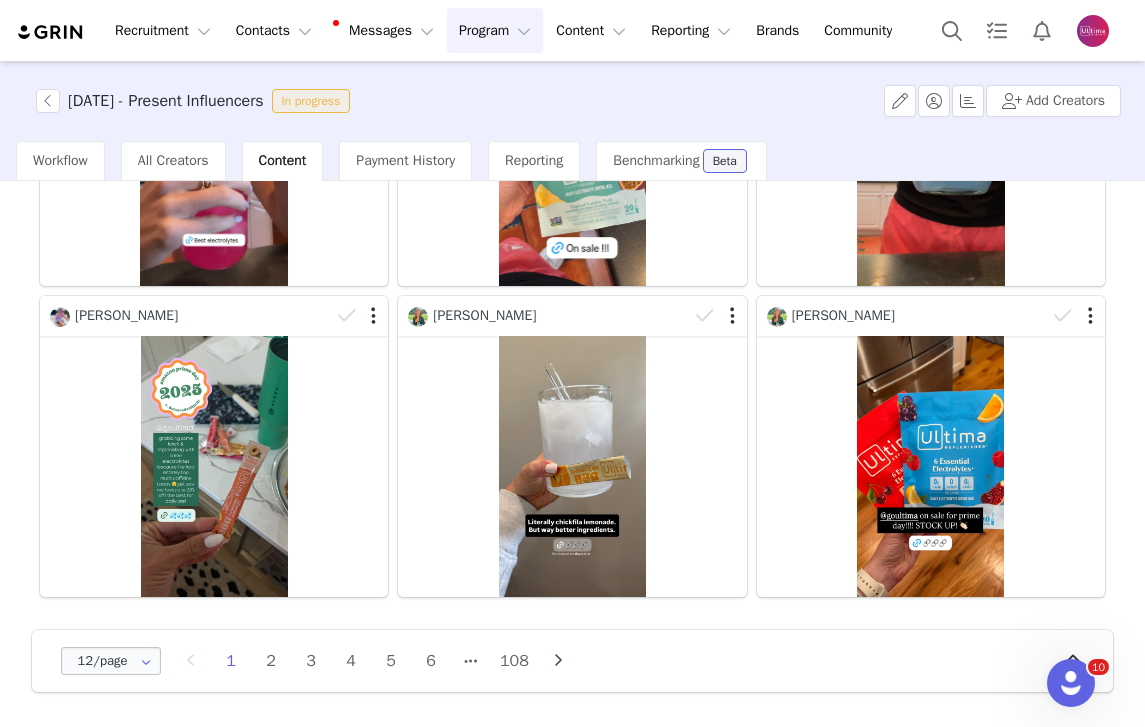 click at bounding box center (145, 661) 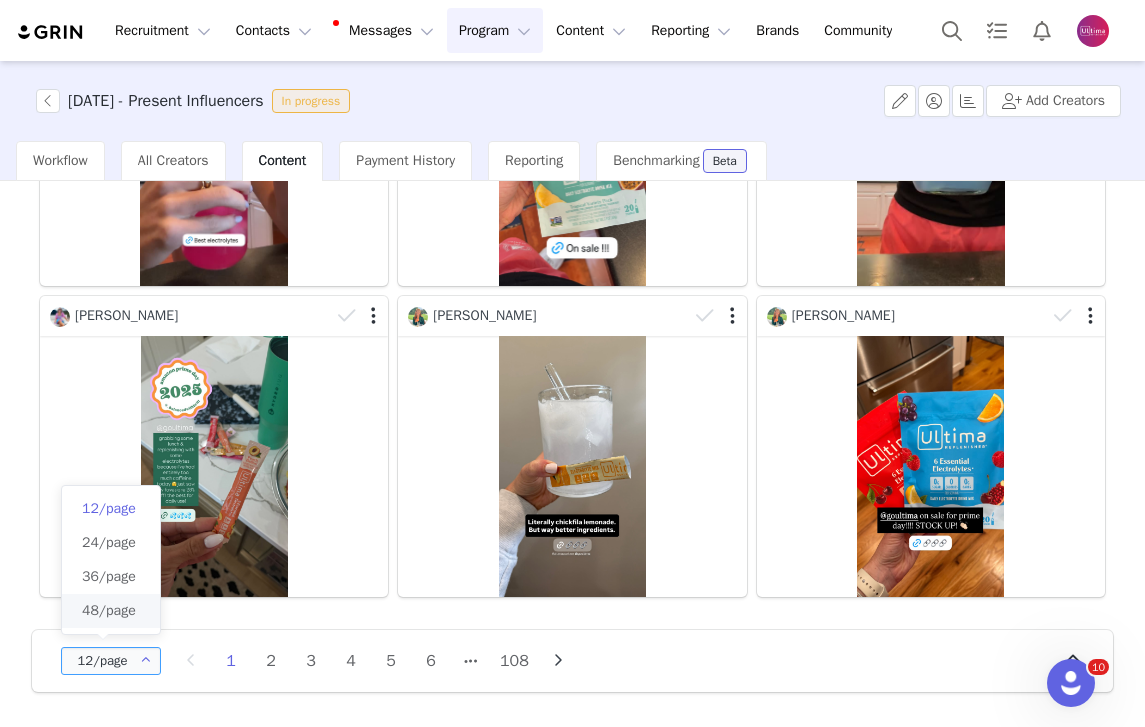 click on "48/page" at bounding box center (109, 610) 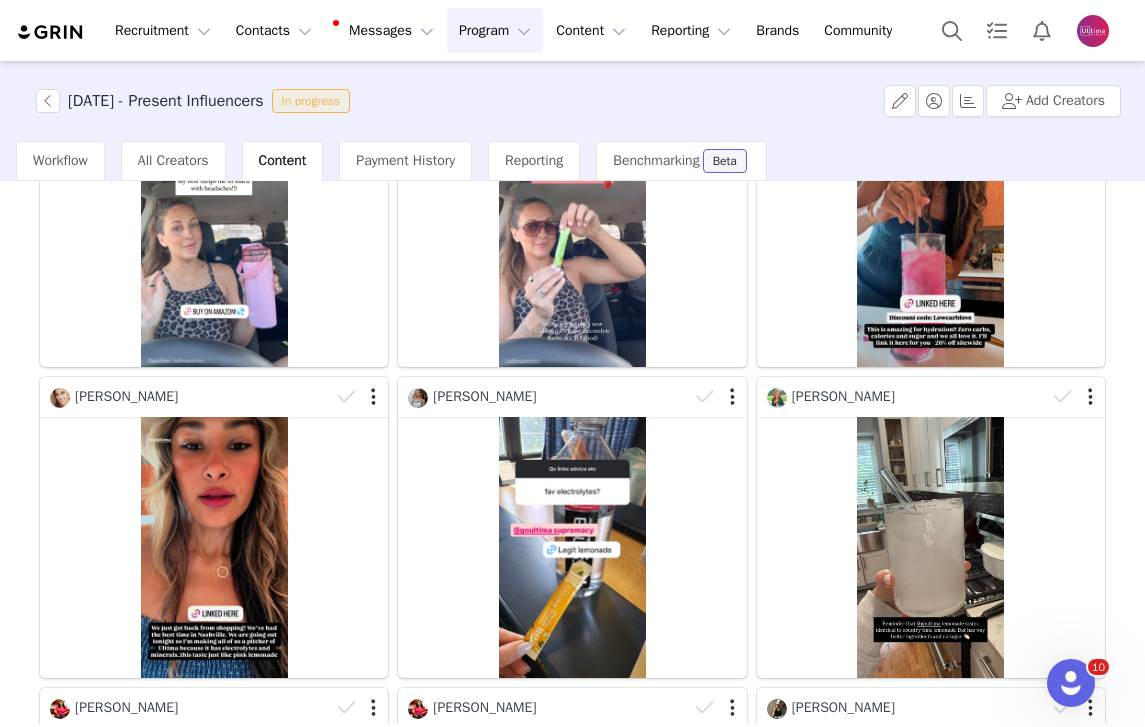scroll, scrollTop: 4684, scrollLeft: 0, axis: vertical 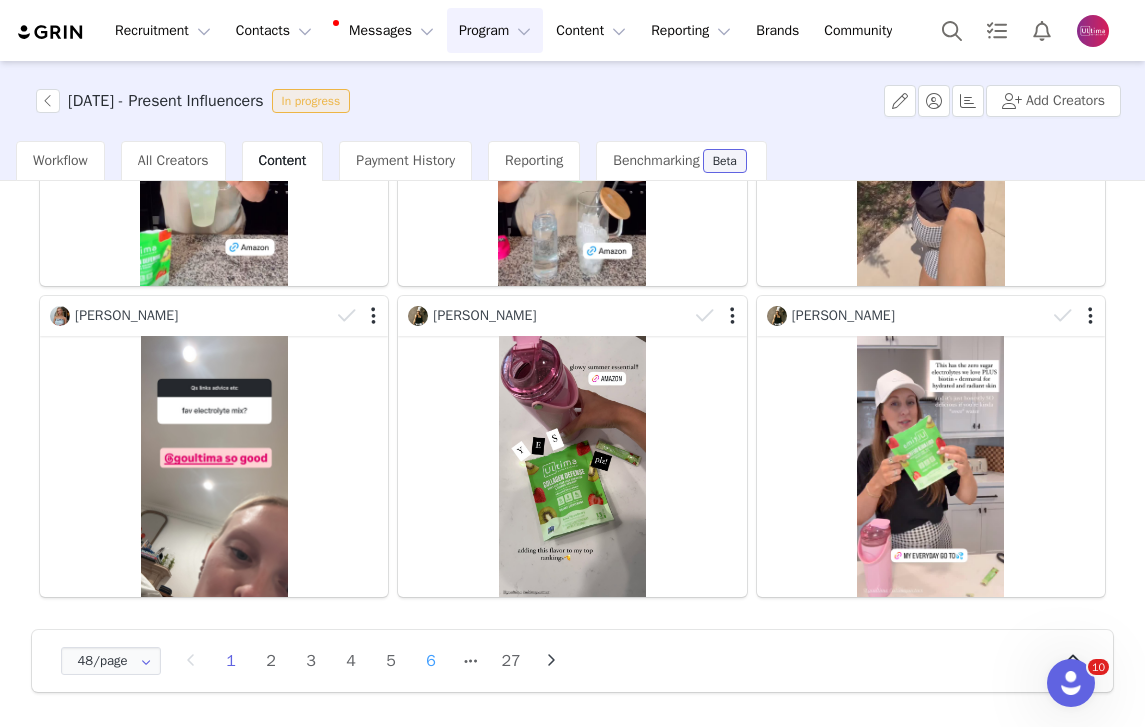 click on "6" at bounding box center [431, 661] 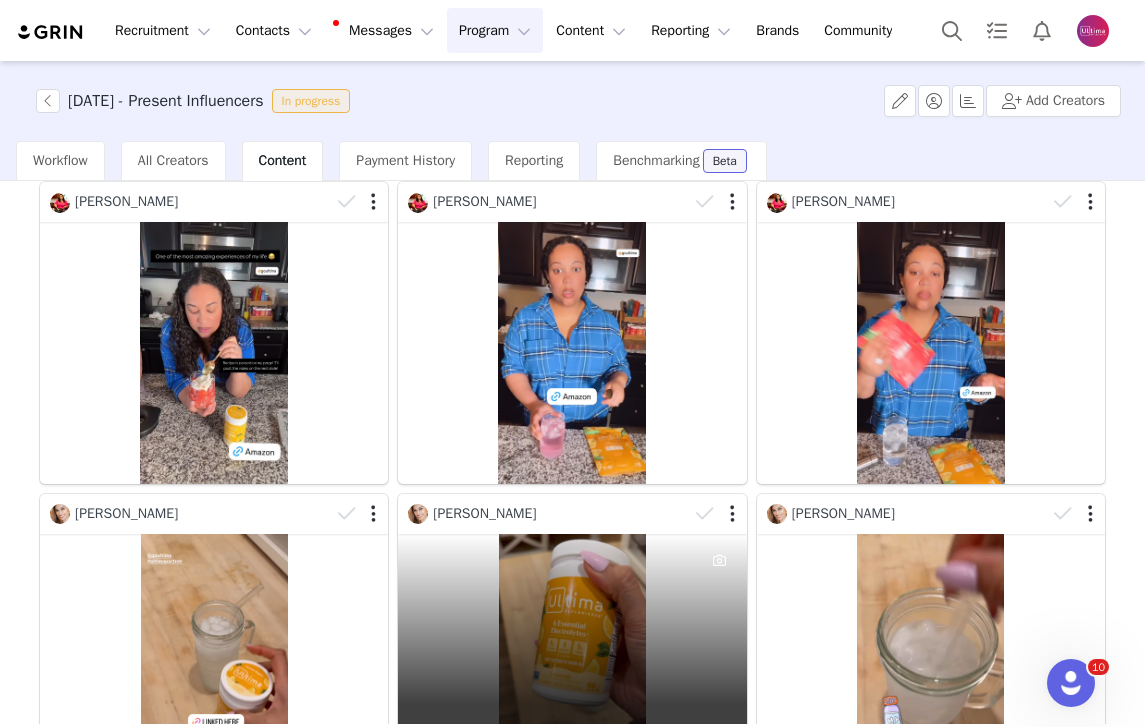 scroll, scrollTop: 4684, scrollLeft: 0, axis: vertical 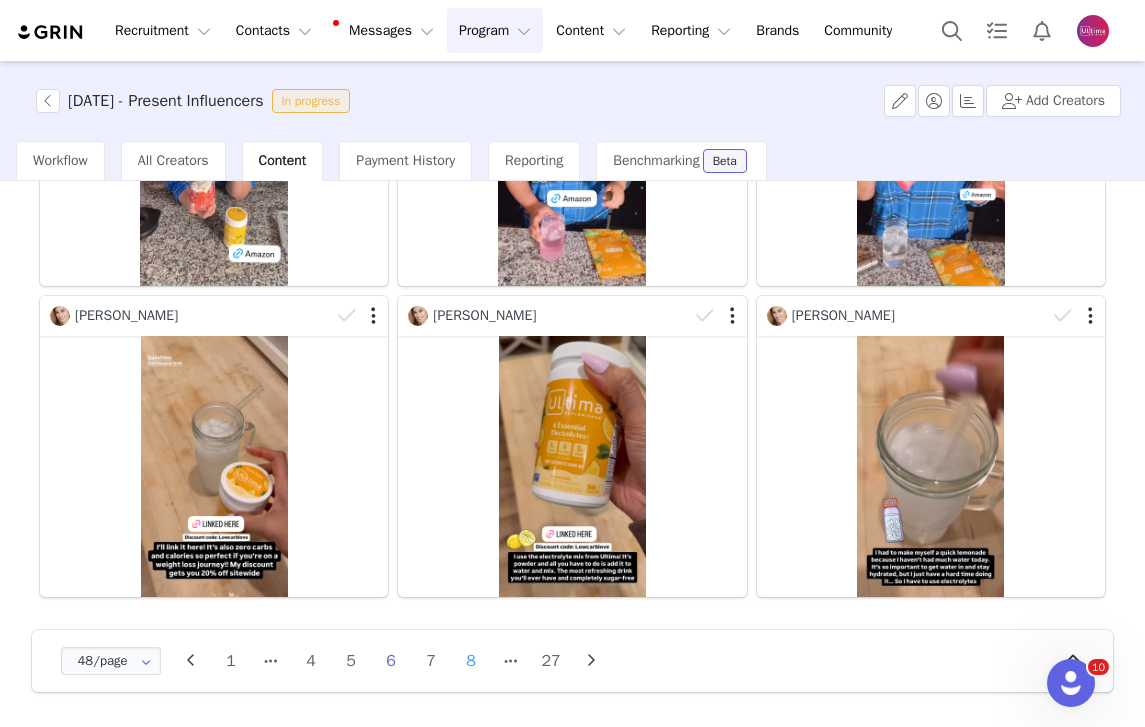 click on "8" at bounding box center (471, 661) 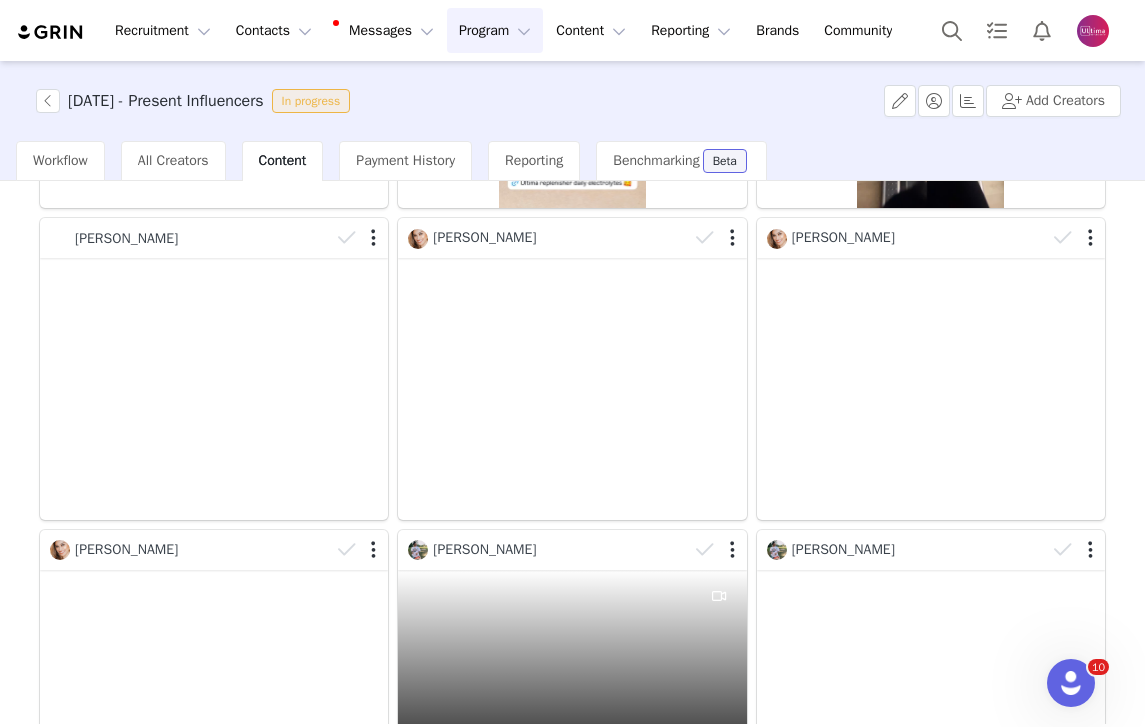 scroll, scrollTop: 4684, scrollLeft: 0, axis: vertical 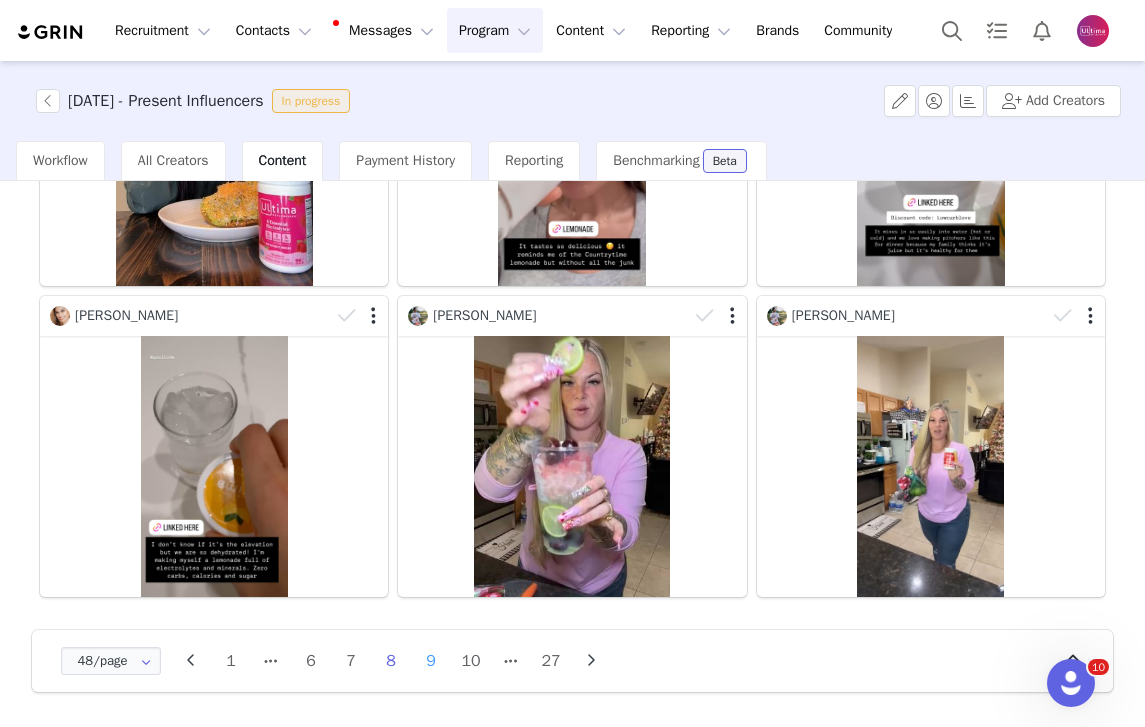 click on "9" at bounding box center [431, 661] 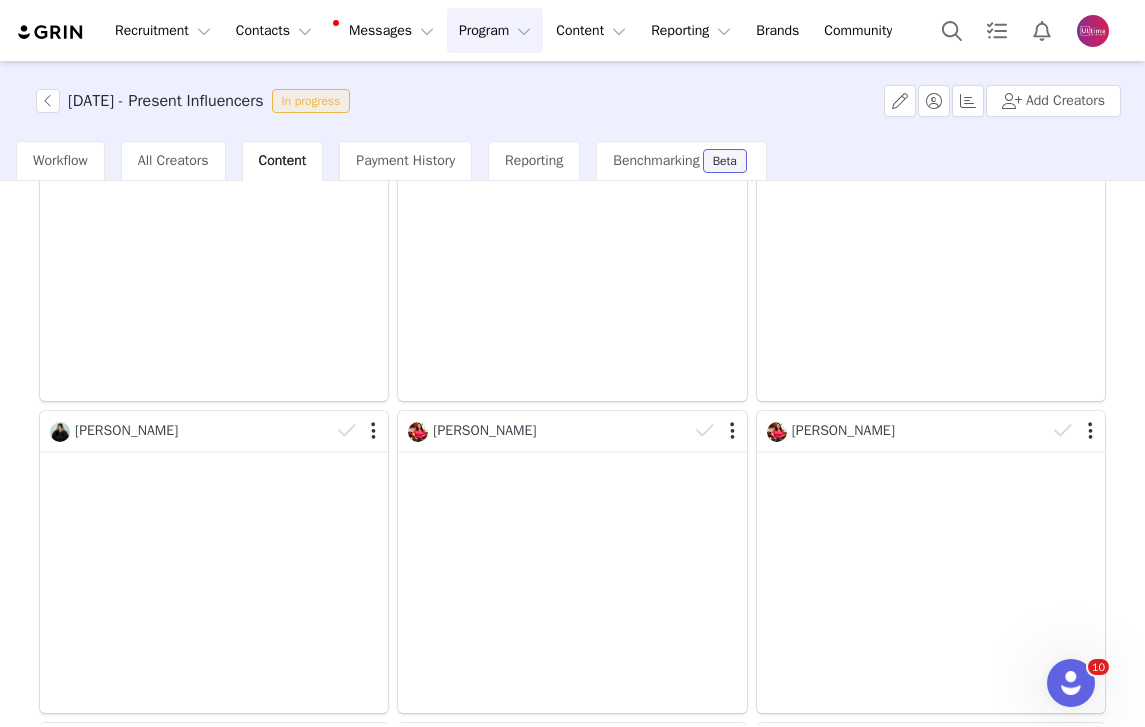 scroll, scrollTop: 4684, scrollLeft: 0, axis: vertical 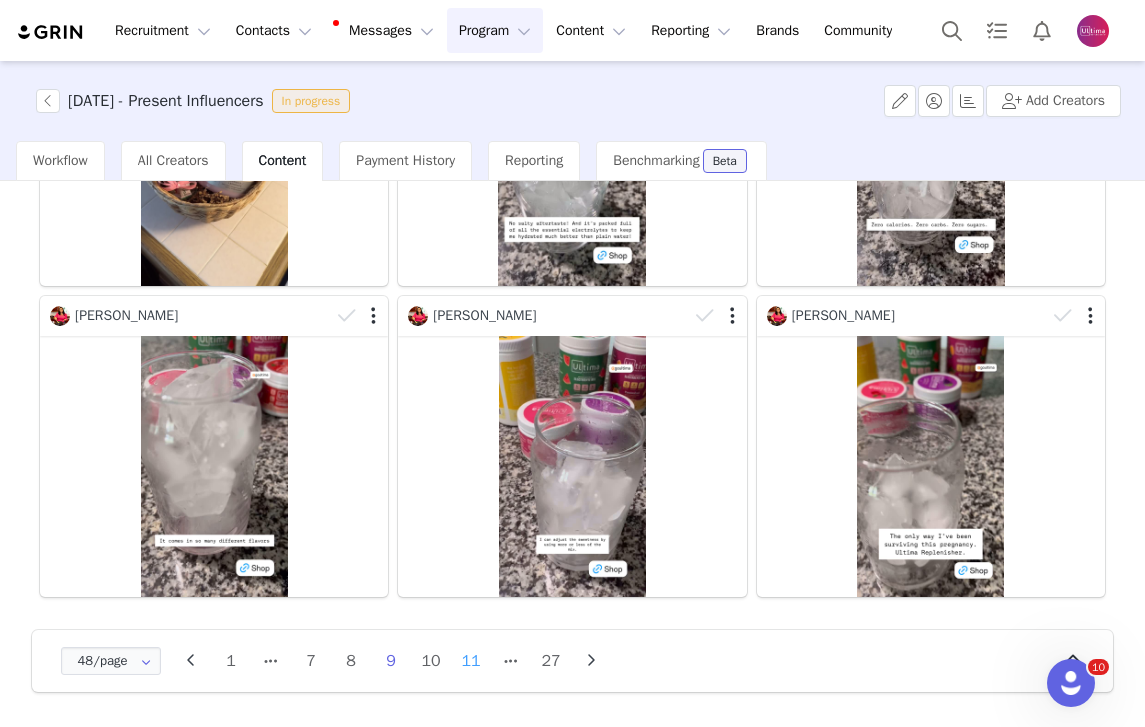 click on "11" at bounding box center [471, 661] 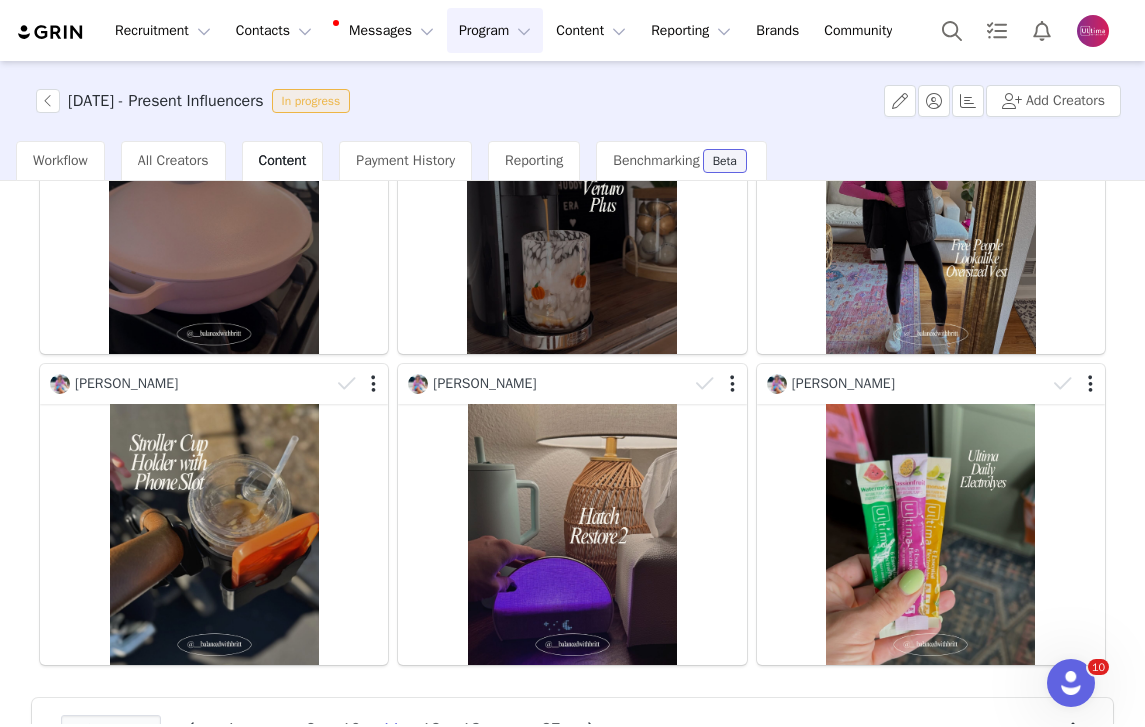 scroll, scrollTop: 4684, scrollLeft: 0, axis: vertical 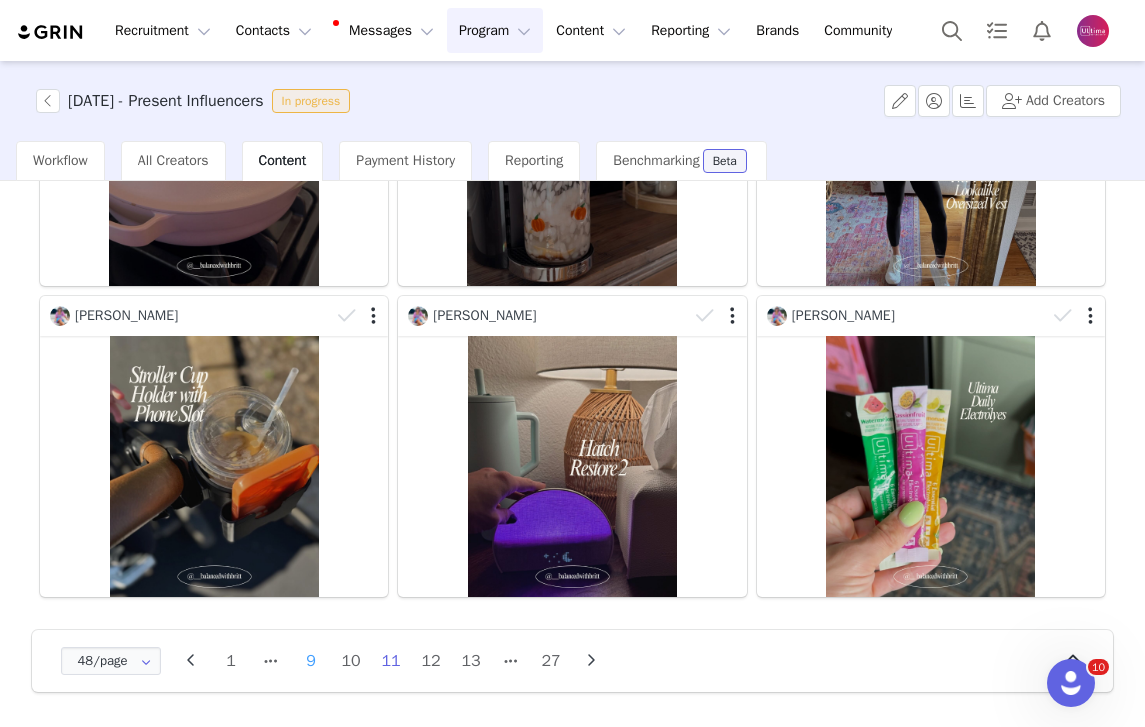 click on "9" at bounding box center [311, 661] 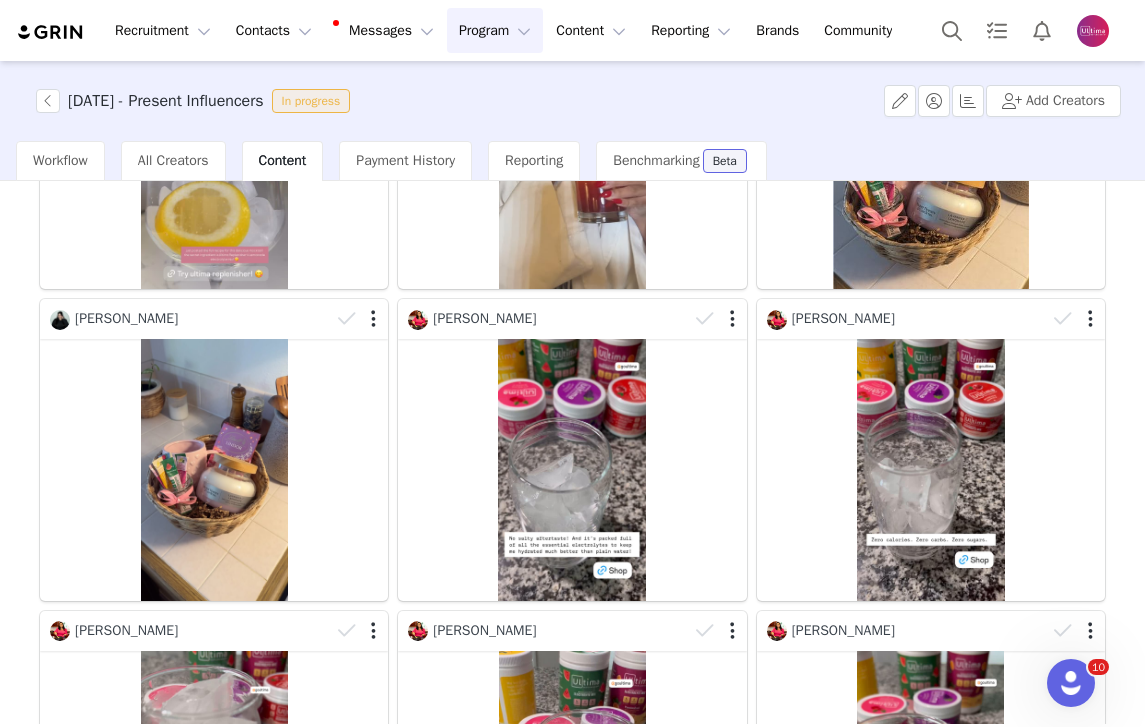 scroll, scrollTop: 4684, scrollLeft: 0, axis: vertical 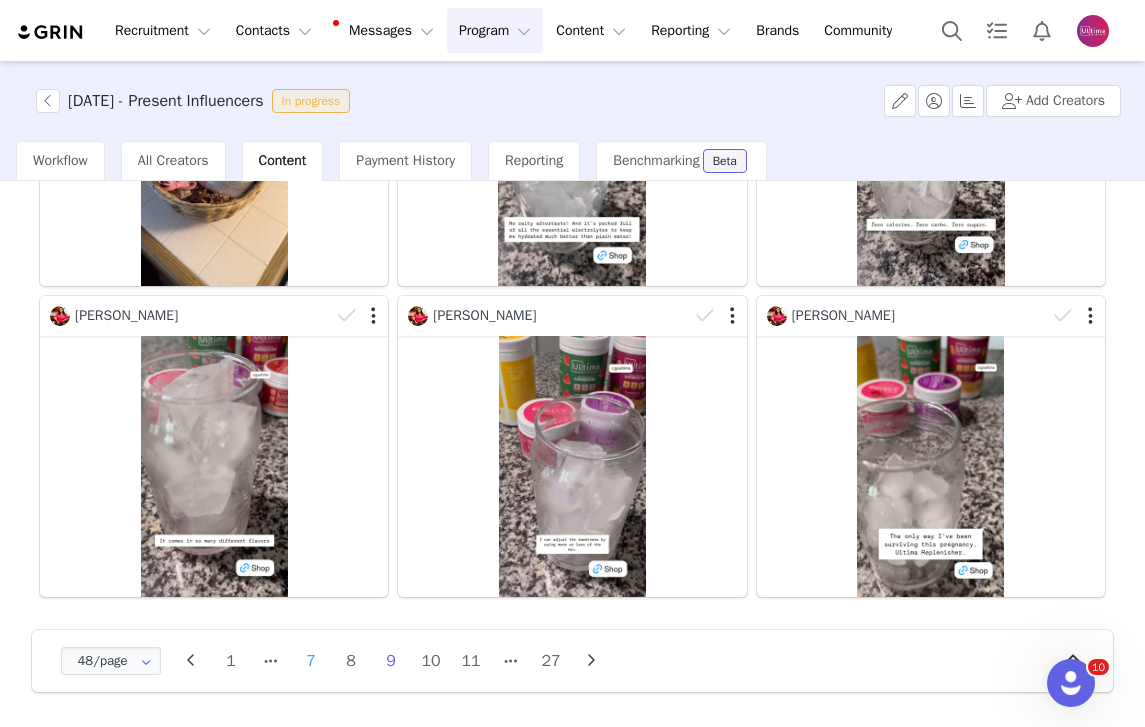 click on "7" at bounding box center [311, 661] 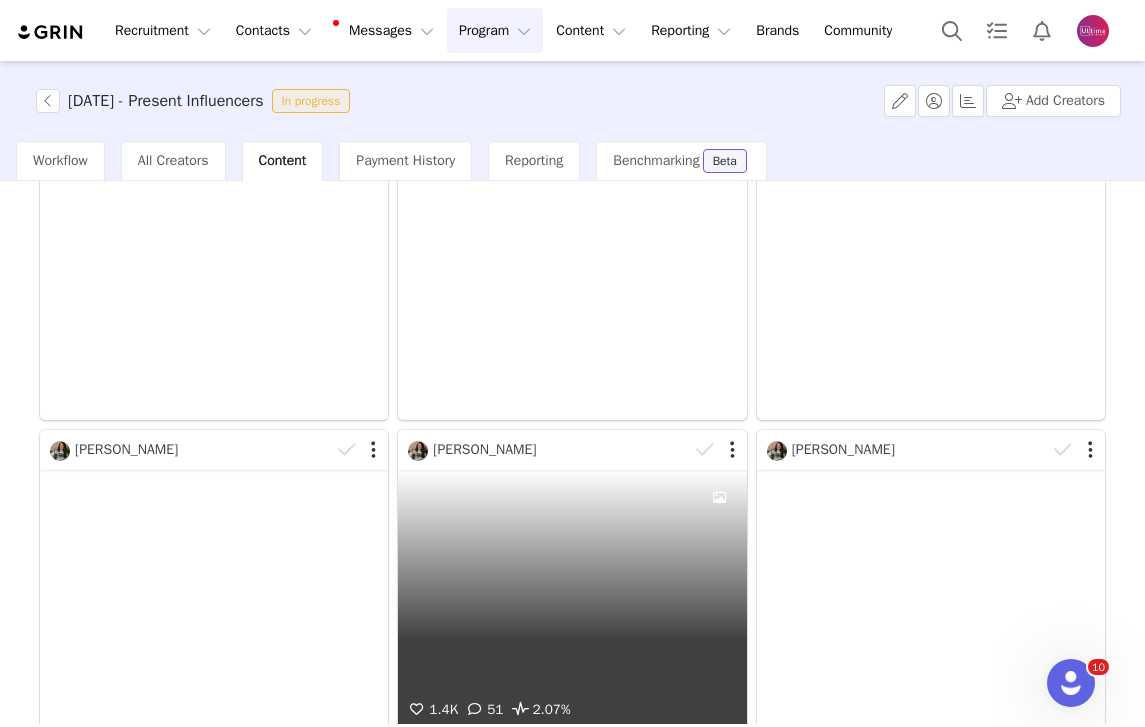 scroll, scrollTop: 4634, scrollLeft: 0, axis: vertical 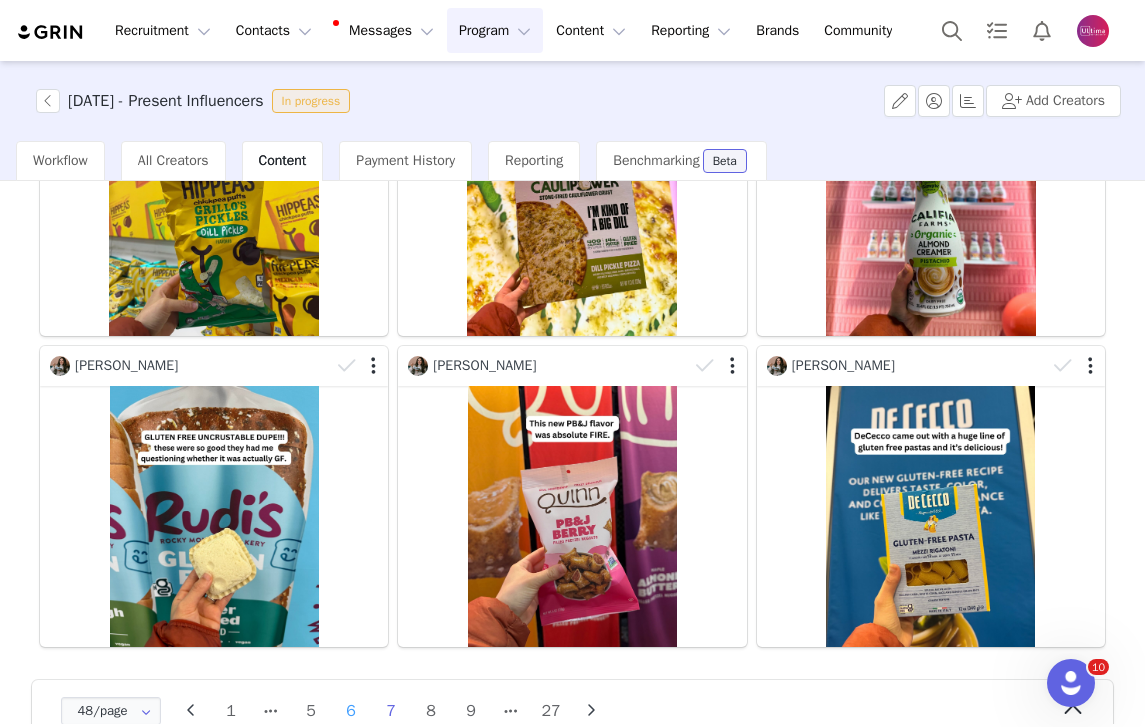 click on "6" at bounding box center [351, 711] 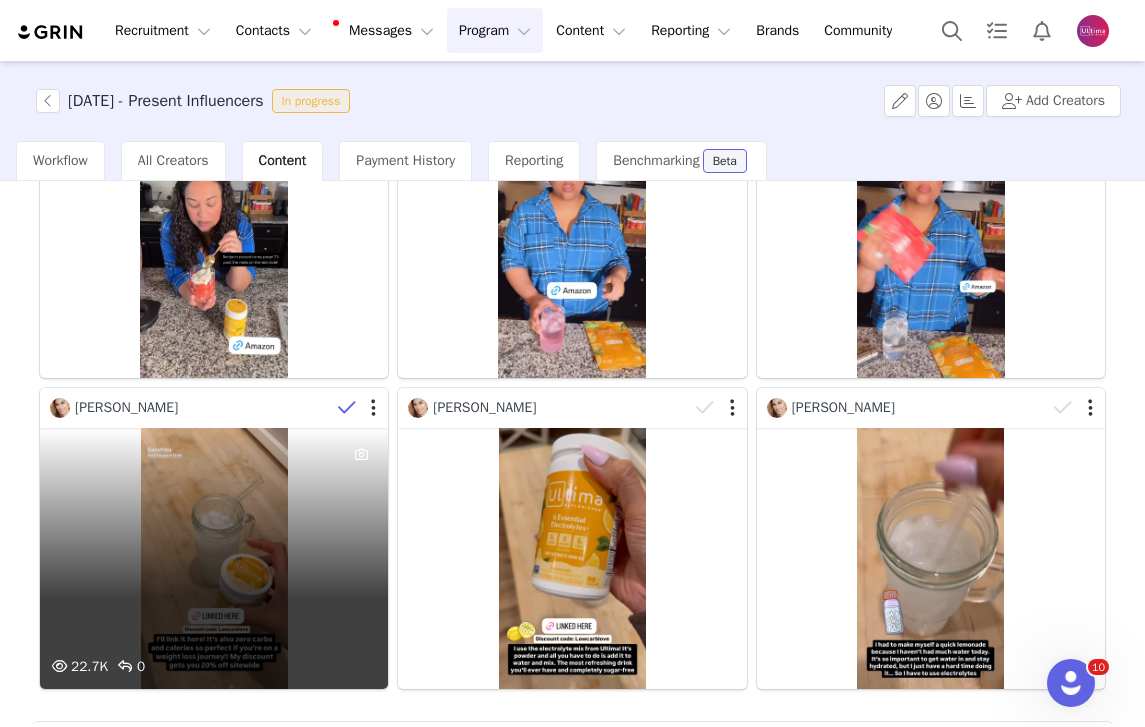 scroll, scrollTop: 4684, scrollLeft: 0, axis: vertical 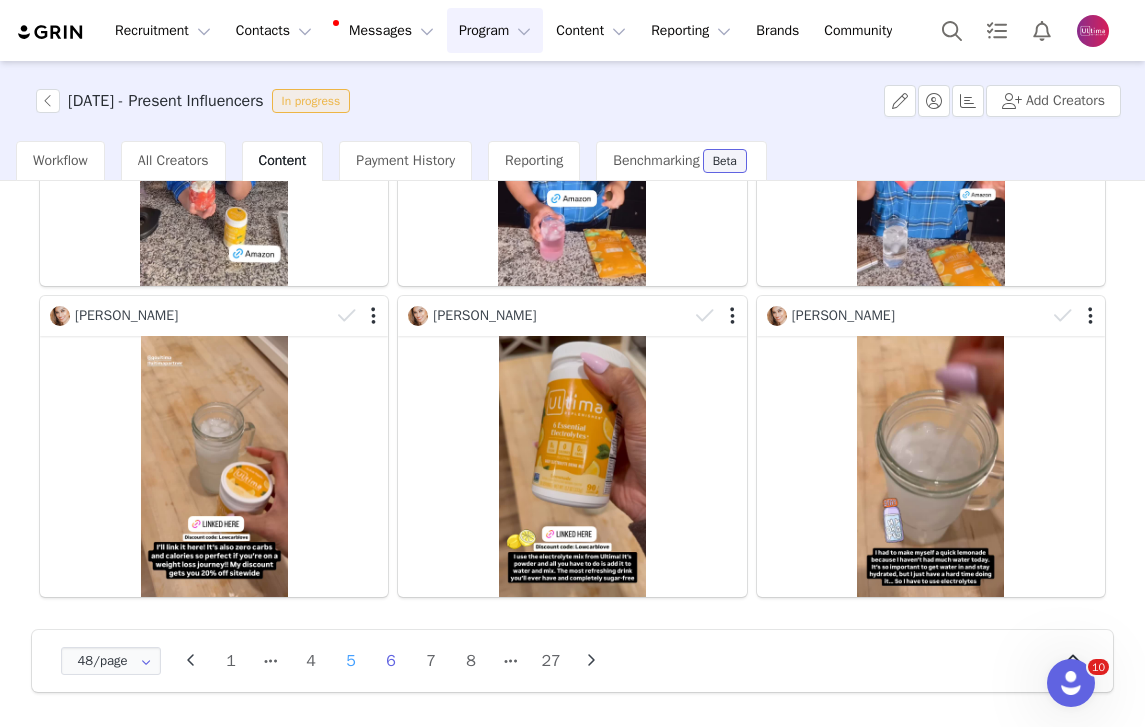click on "5" at bounding box center (351, 661) 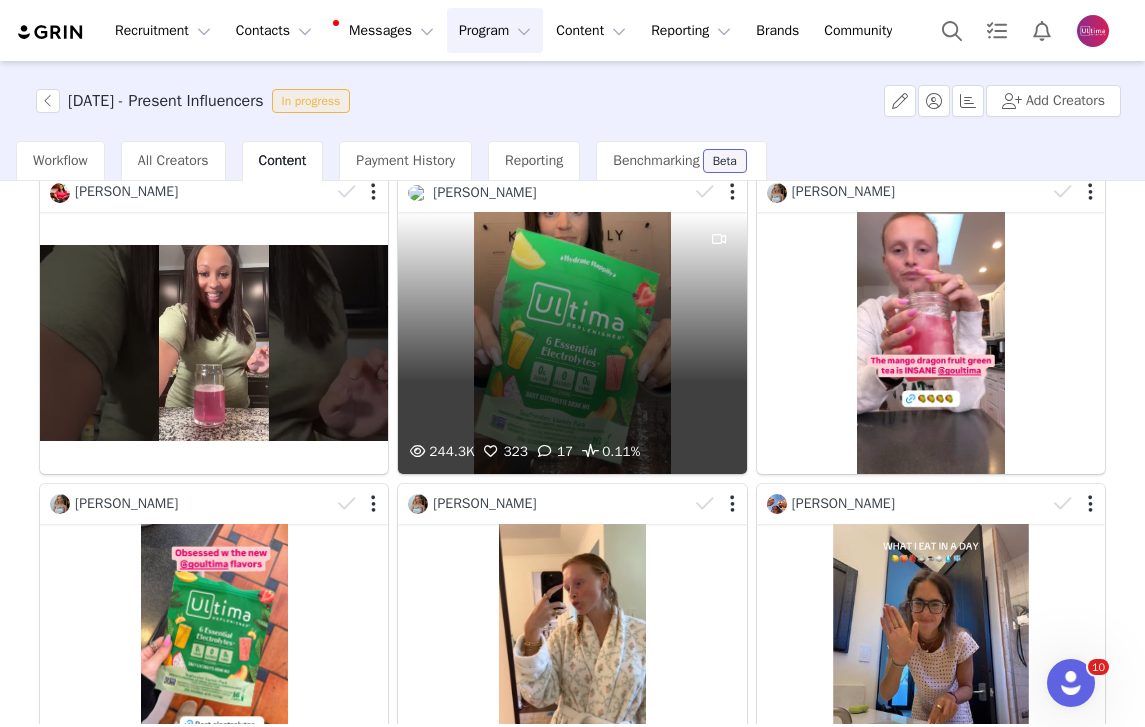scroll, scrollTop: 4684, scrollLeft: 0, axis: vertical 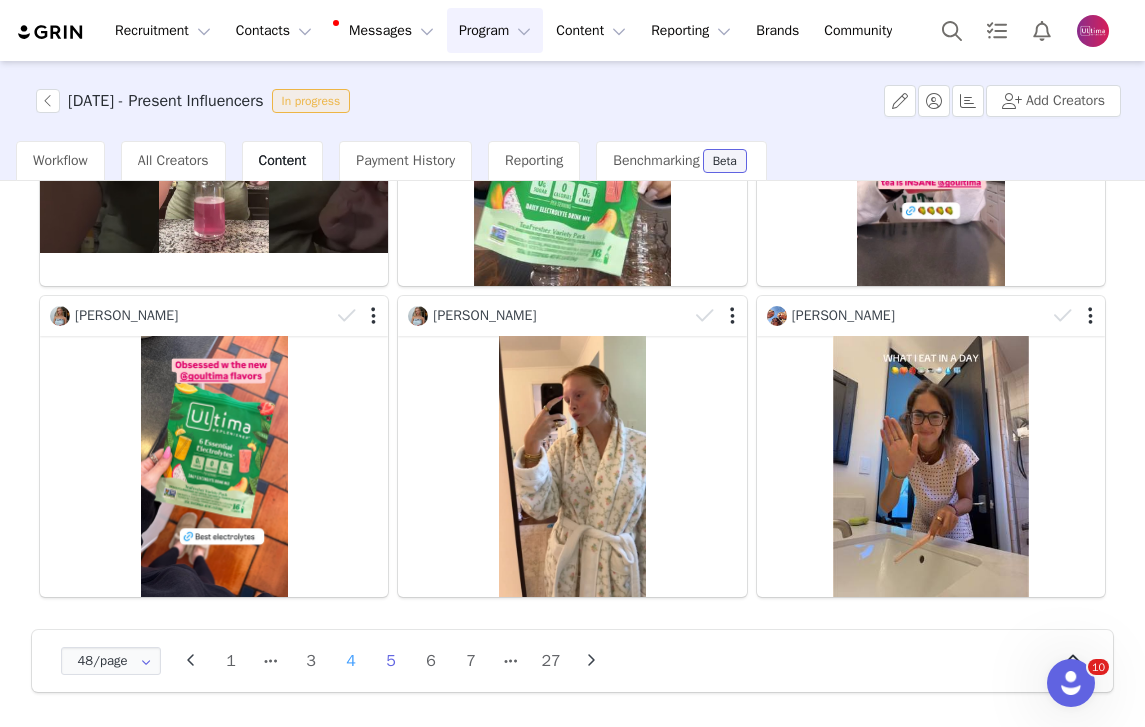 click on "4" at bounding box center (351, 661) 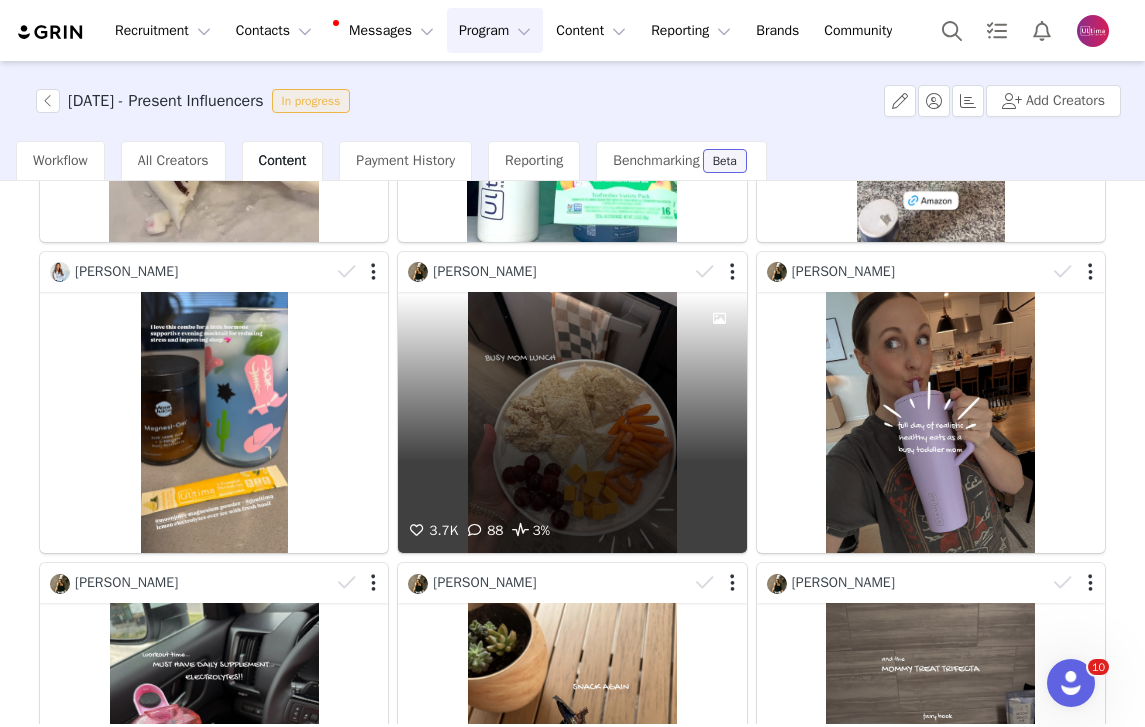 scroll, scrollTop: 2243, scrollLeft: 0, axis: vertical 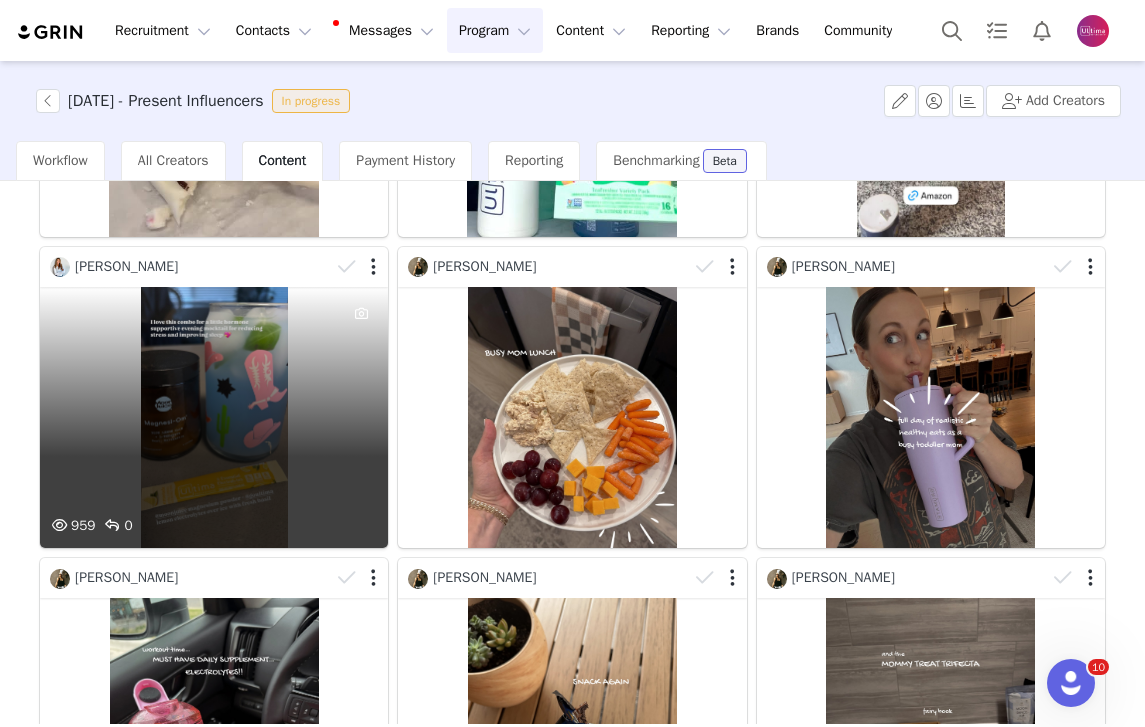 click on "959  0" at bounding box center [214, 417] 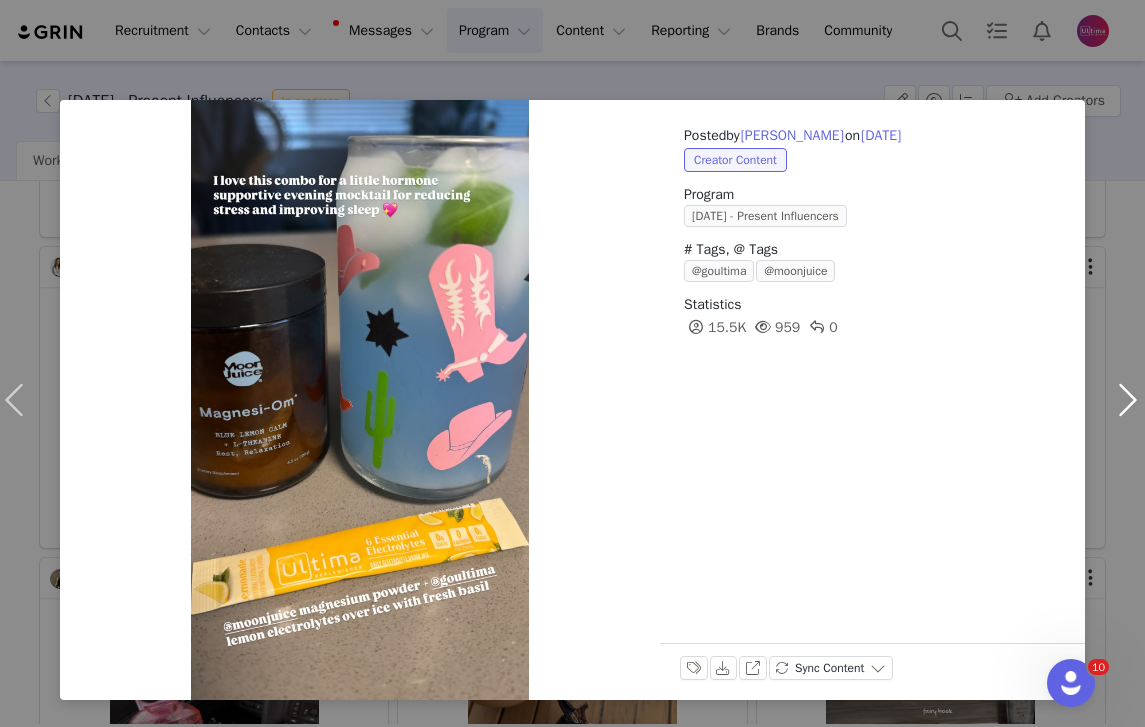 click at bounding box center [1127, 400] 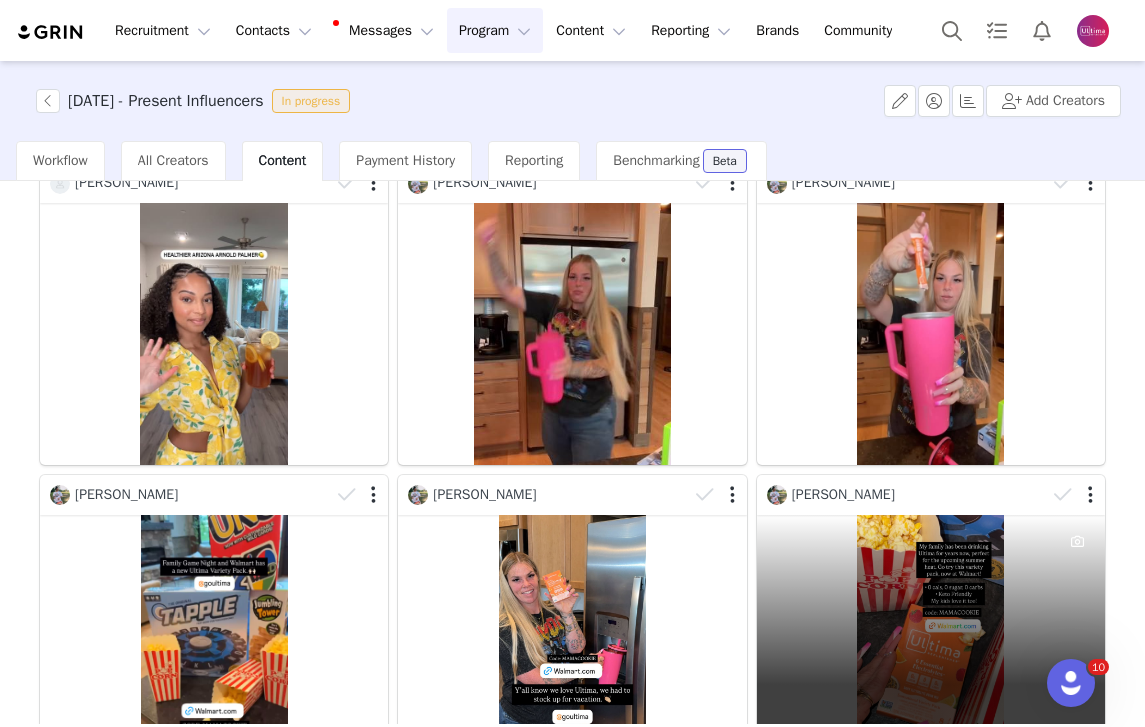 scroll, scrollTop: 4684, scrollLeft: 0, axis: vertical 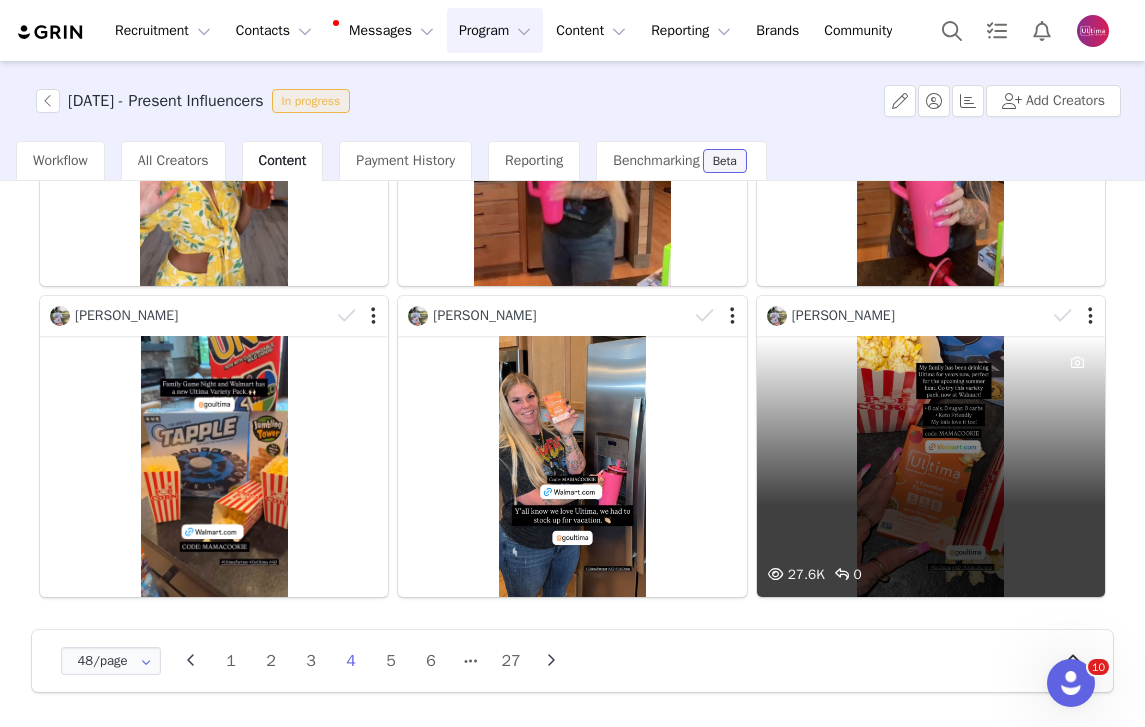 click on "27.6K  0" at bounding box center [931, 466] 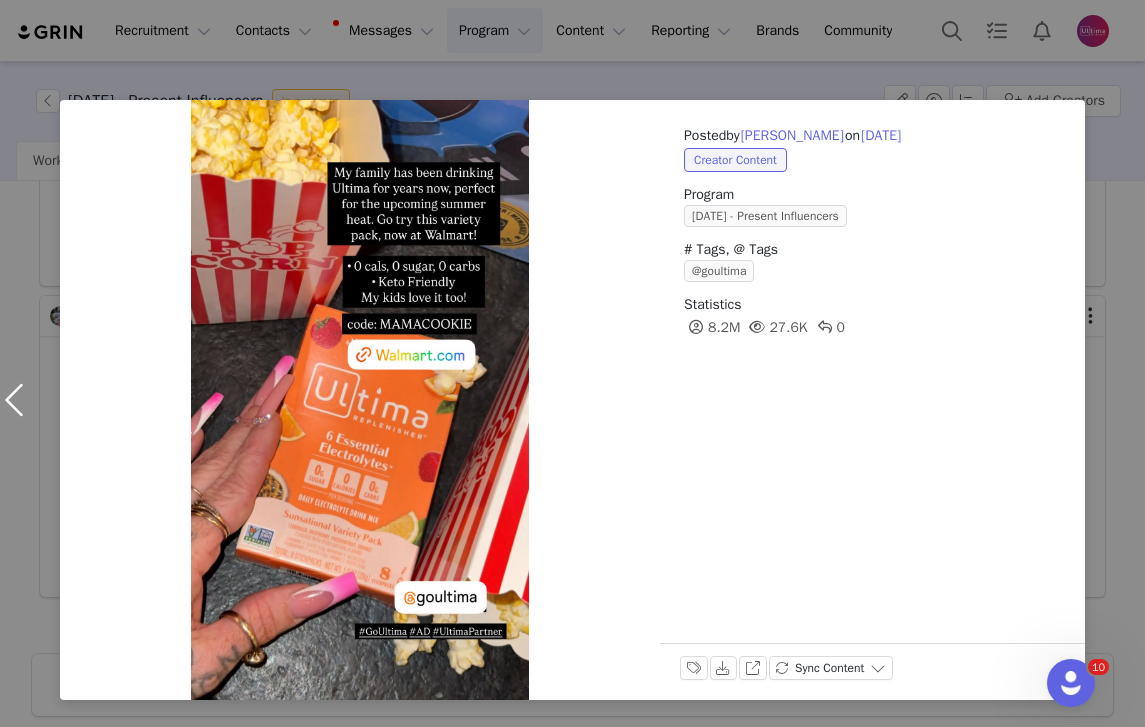click at bounding box center (18, 400) 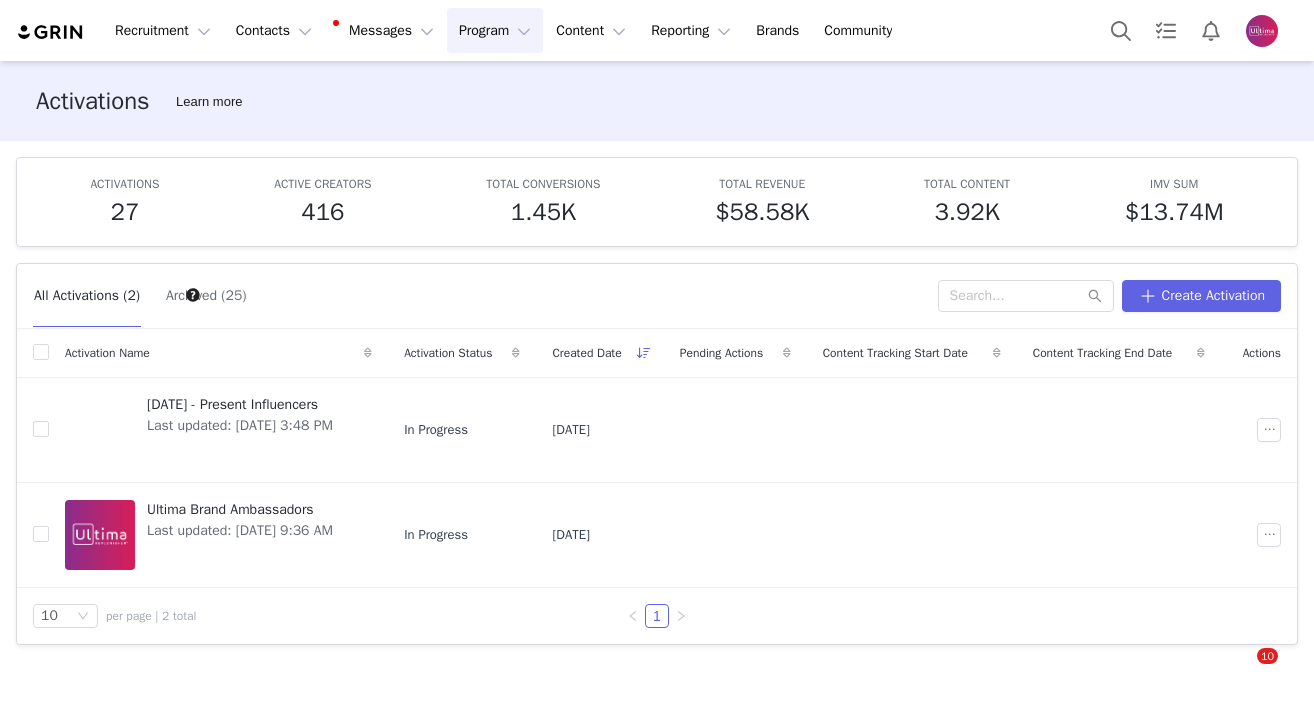 scroll, scrollTop: 0, scrollLeft: 0, axis: both 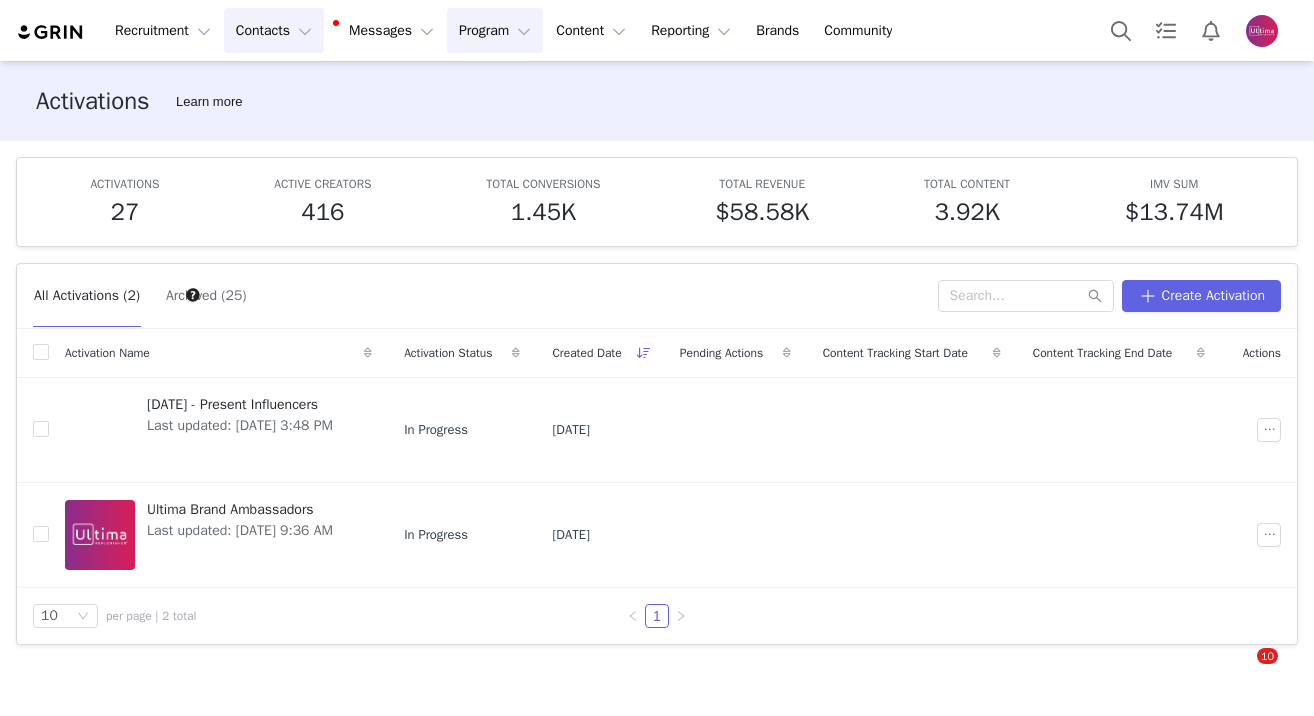 click on "Contacts Contacts" at bounding box center [274, 30] 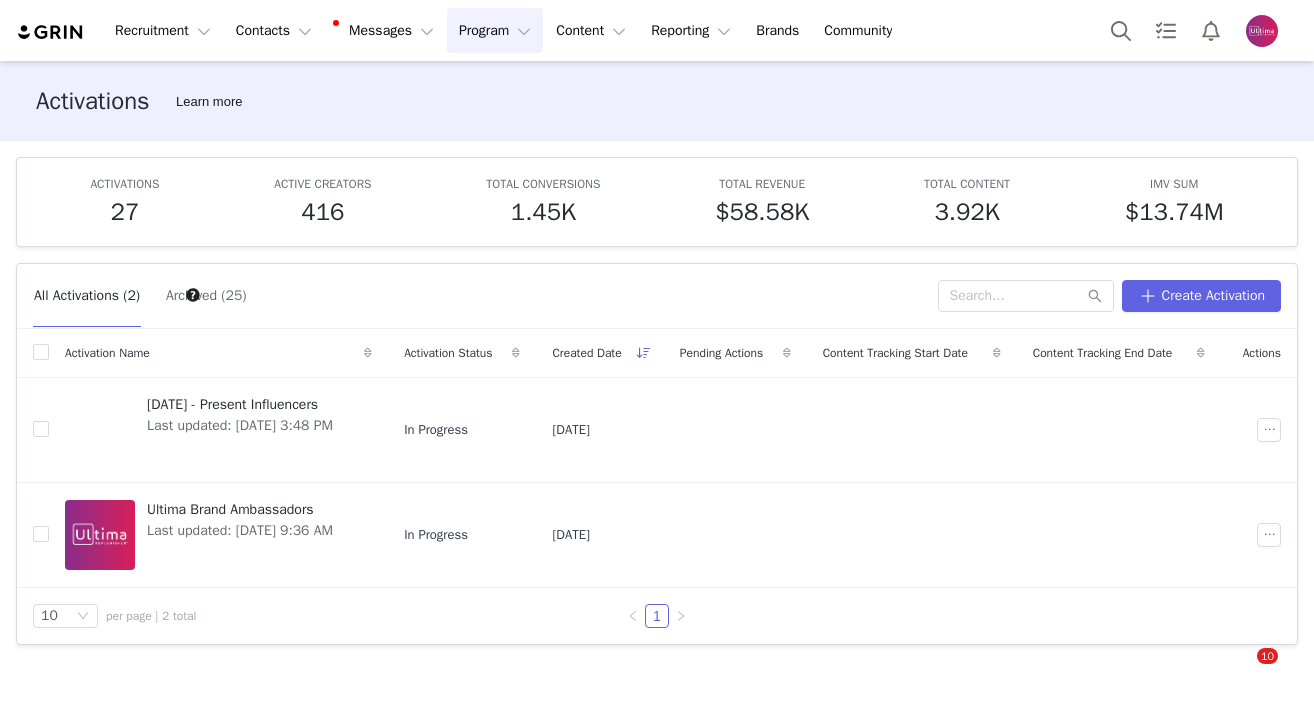 click on "Creators Prospects Applicants" at bounding box center [80, 64] 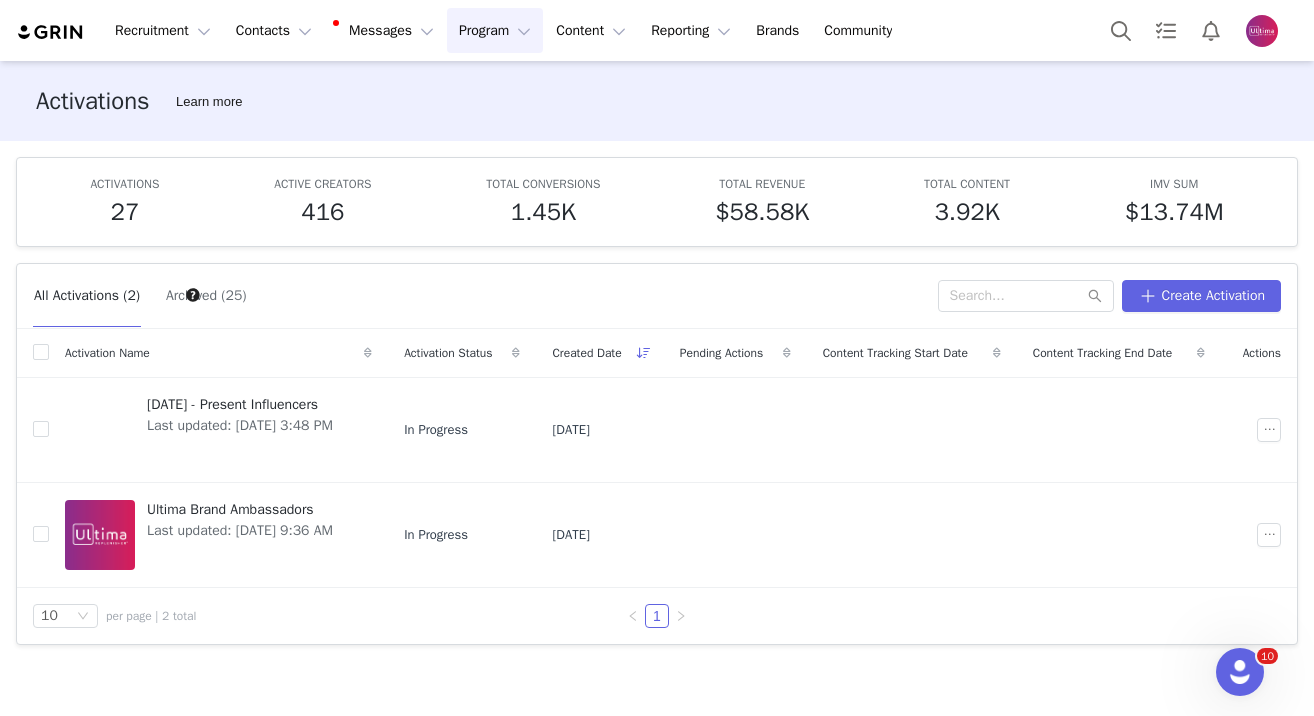 scroll, scrollTop: 0, scrollLeft: 0, axis: both 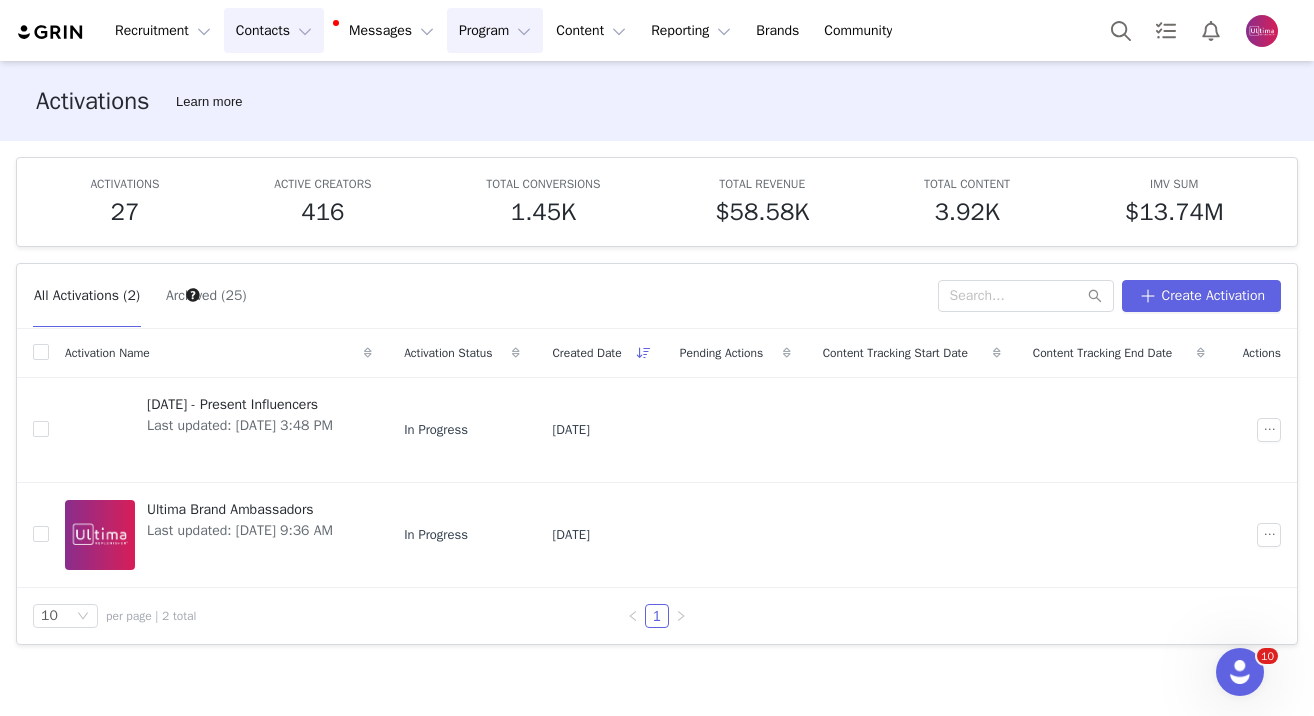 click on "Contacts Contacts" at bounding box center [274, 30] 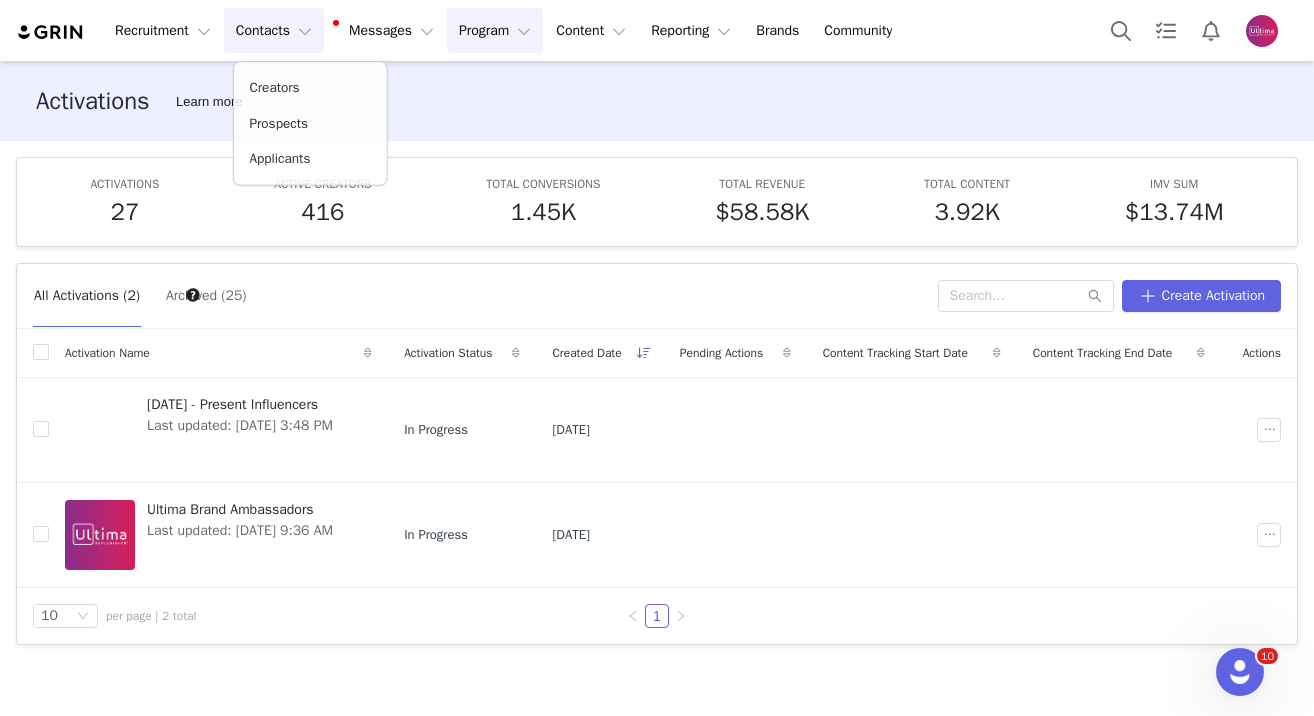 click on "Creators Prospects Applicants" at bounding box center (310, 123) 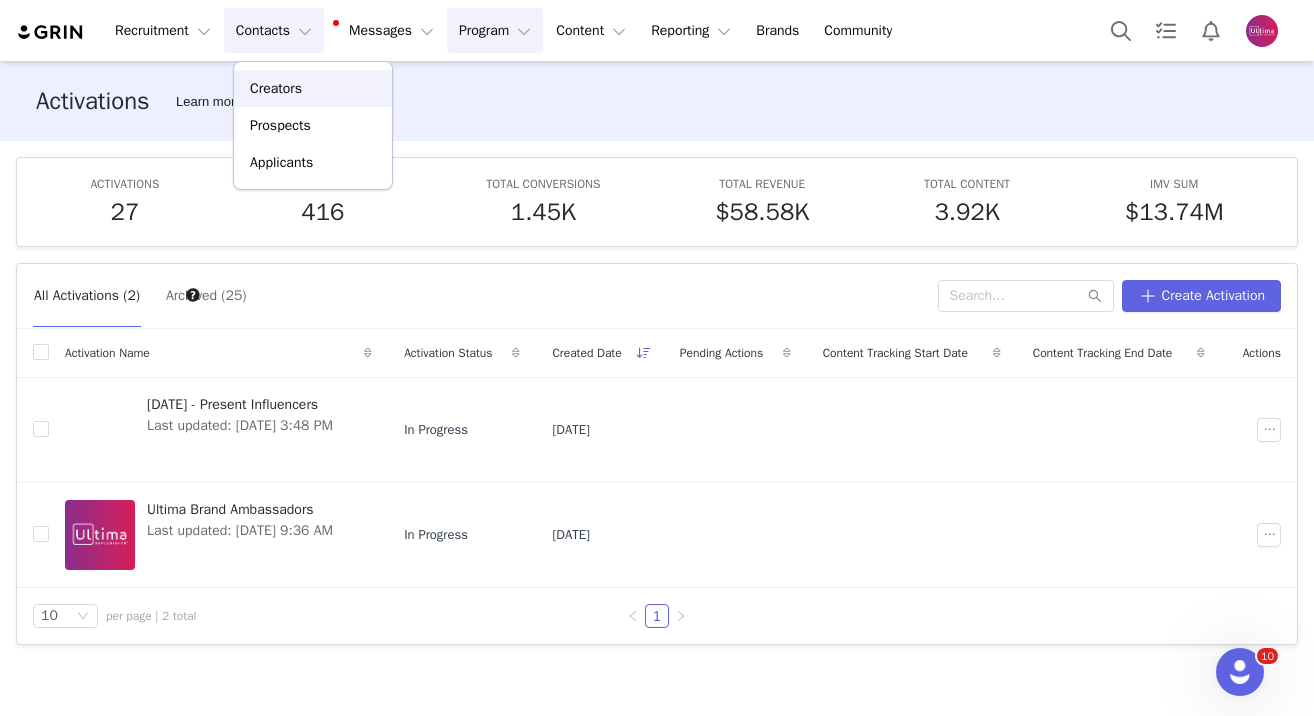 click on "Creators" at bounding box center (276, 88) 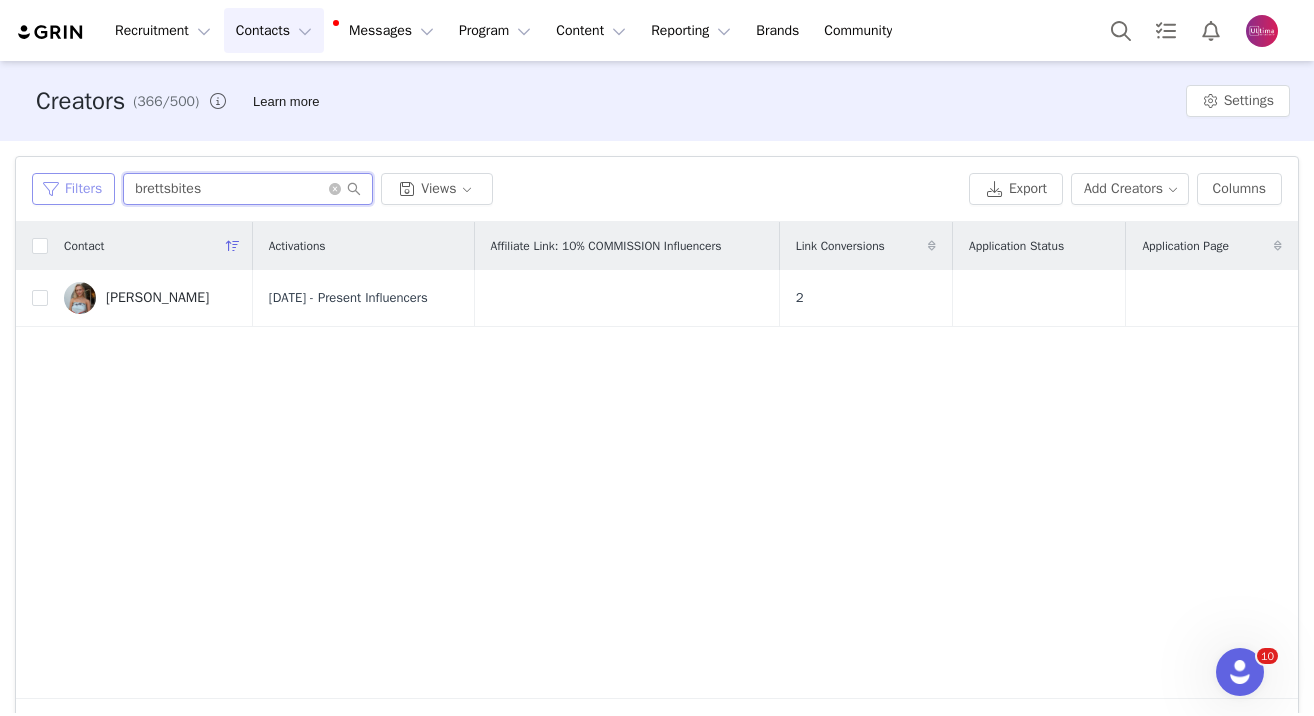 drag, startPoint x: 243, startPoint y: 184, endPoint x: 94, endPoint y: 184, distance: 149 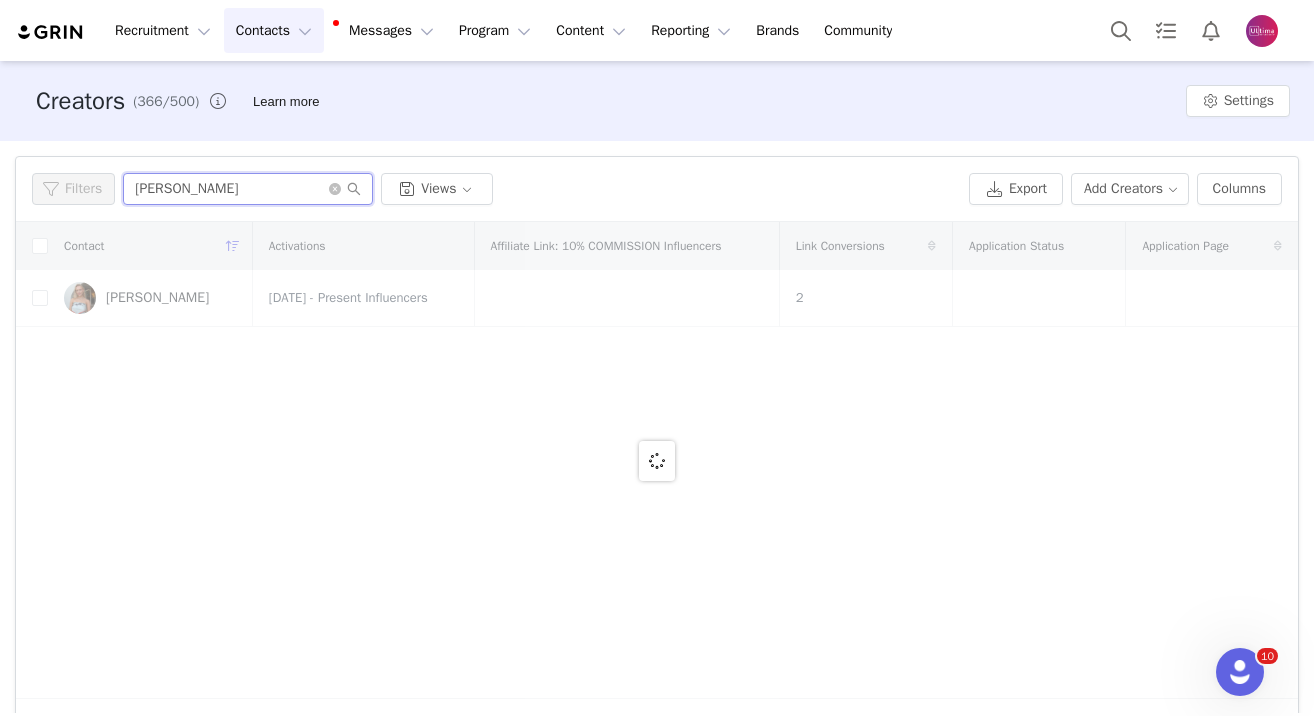 type on "[PERSON_NAME]" 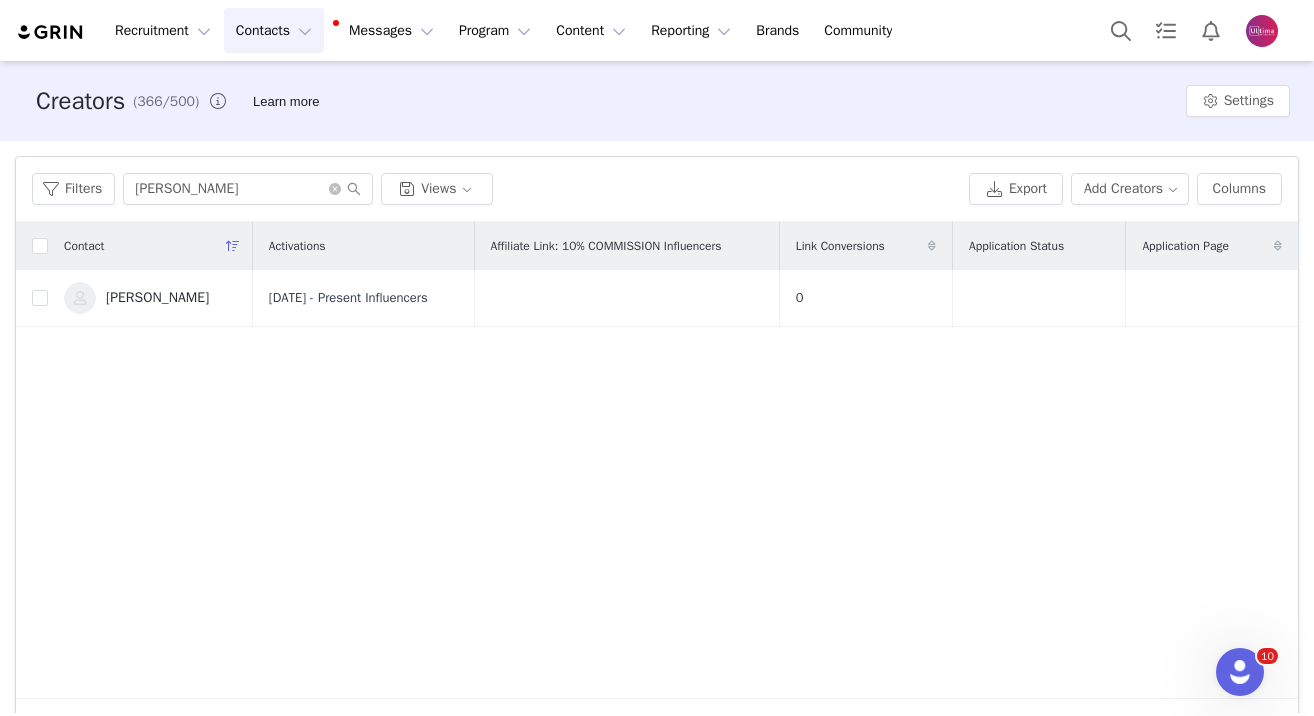 drag, startPoint x: 167, startPoint y: 311, endPoint x: 1291, endPoint y: 405, distance: 1127.9237 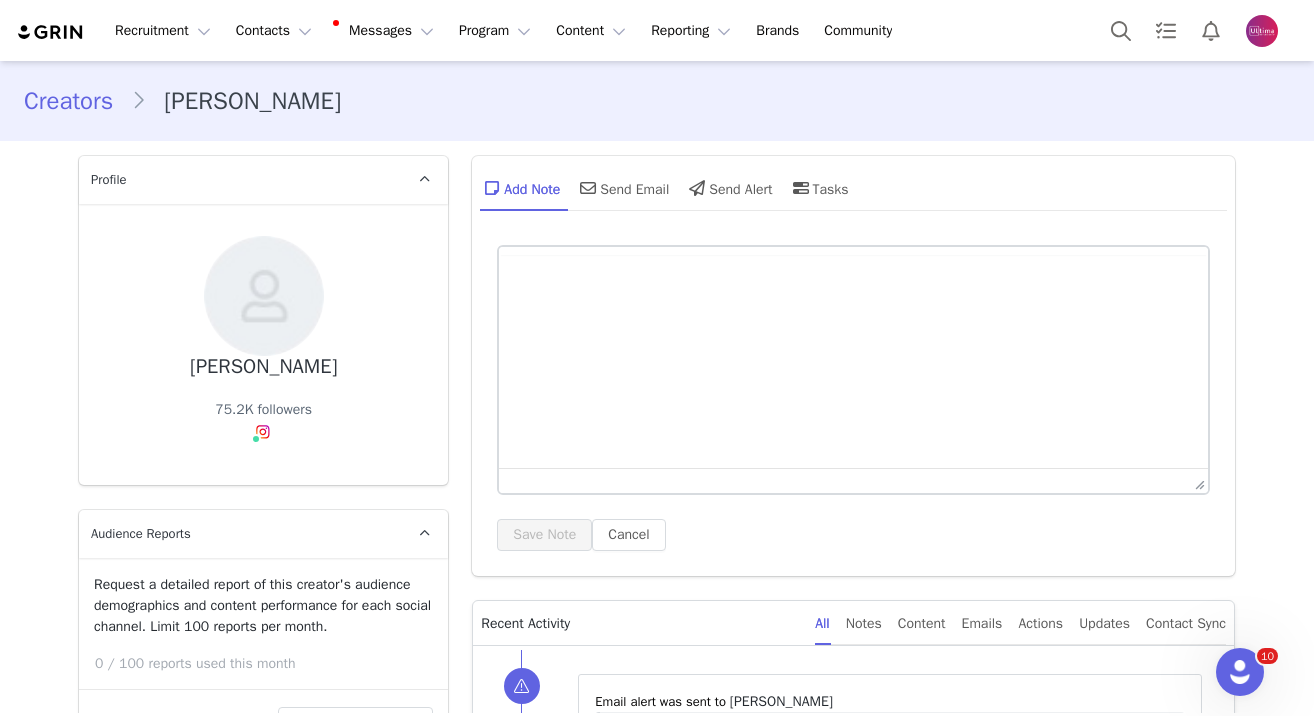 scroll, scrollTop: 0, scrollLeft: 0, axis: both 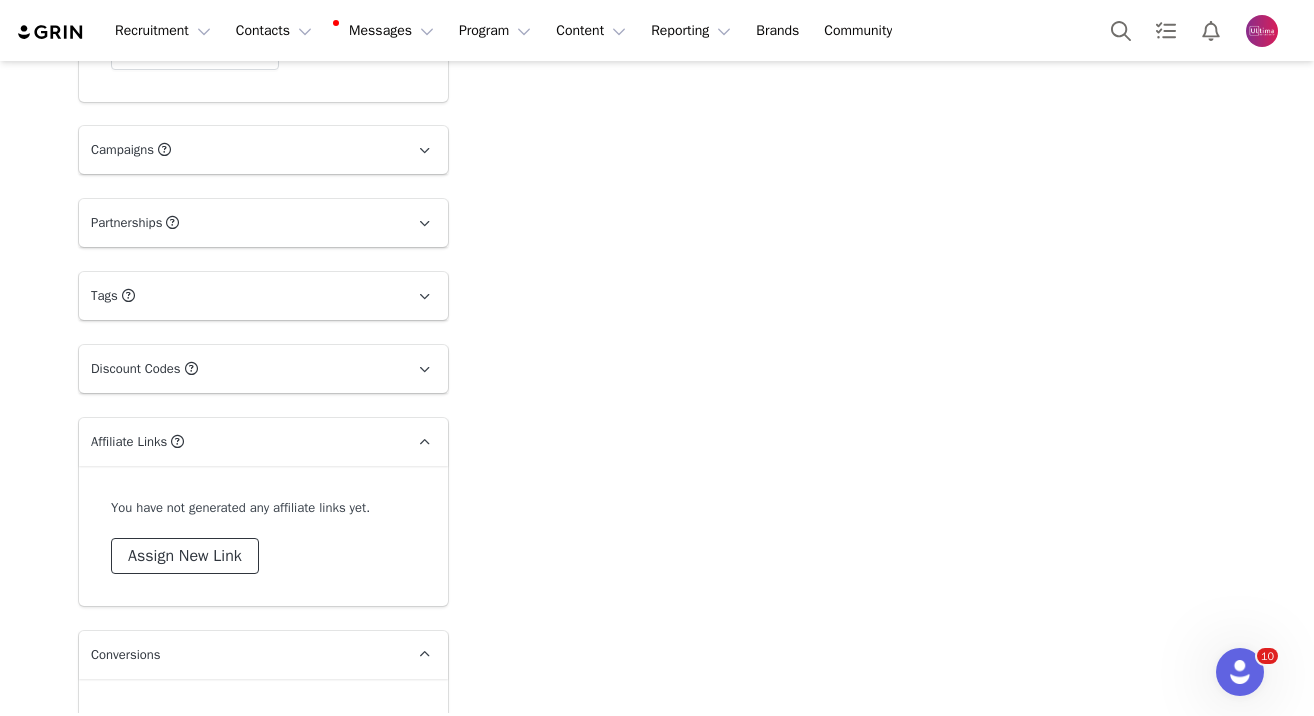 click on "Assign New Link" at bounding box center [185, 556] 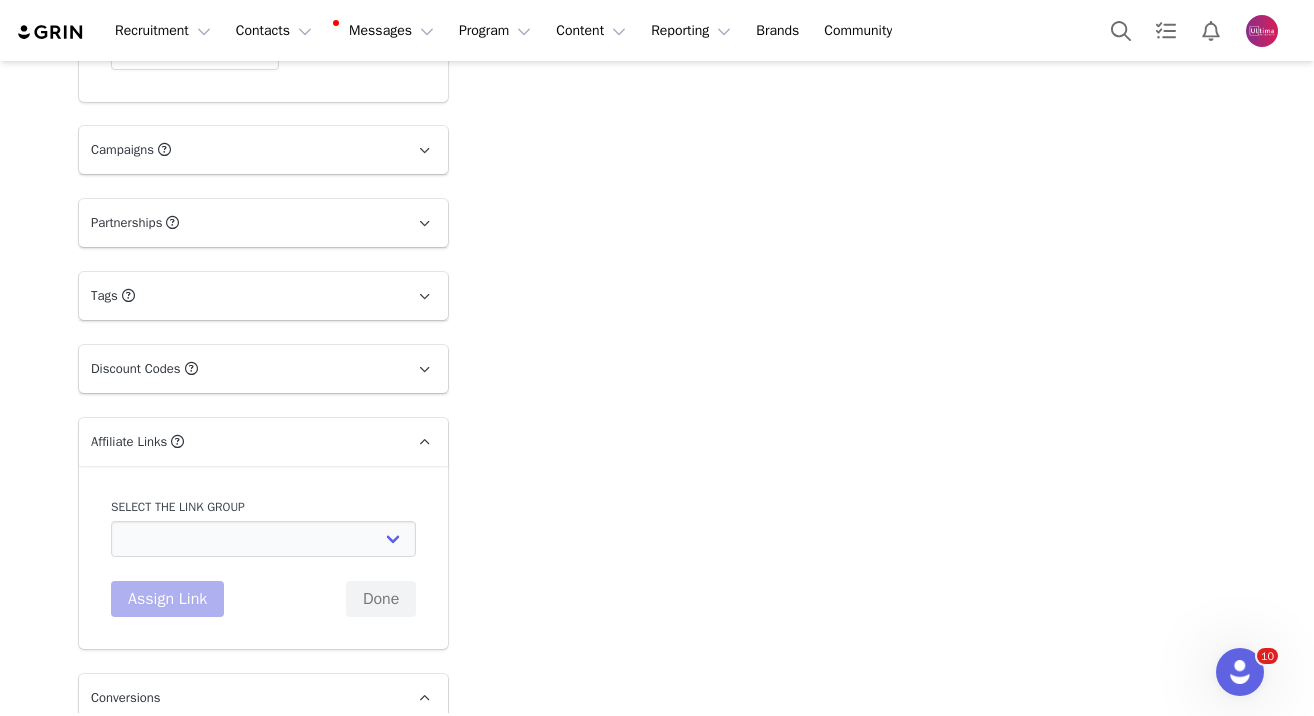 click on "Select the link group" at bounding box center [263, 507] 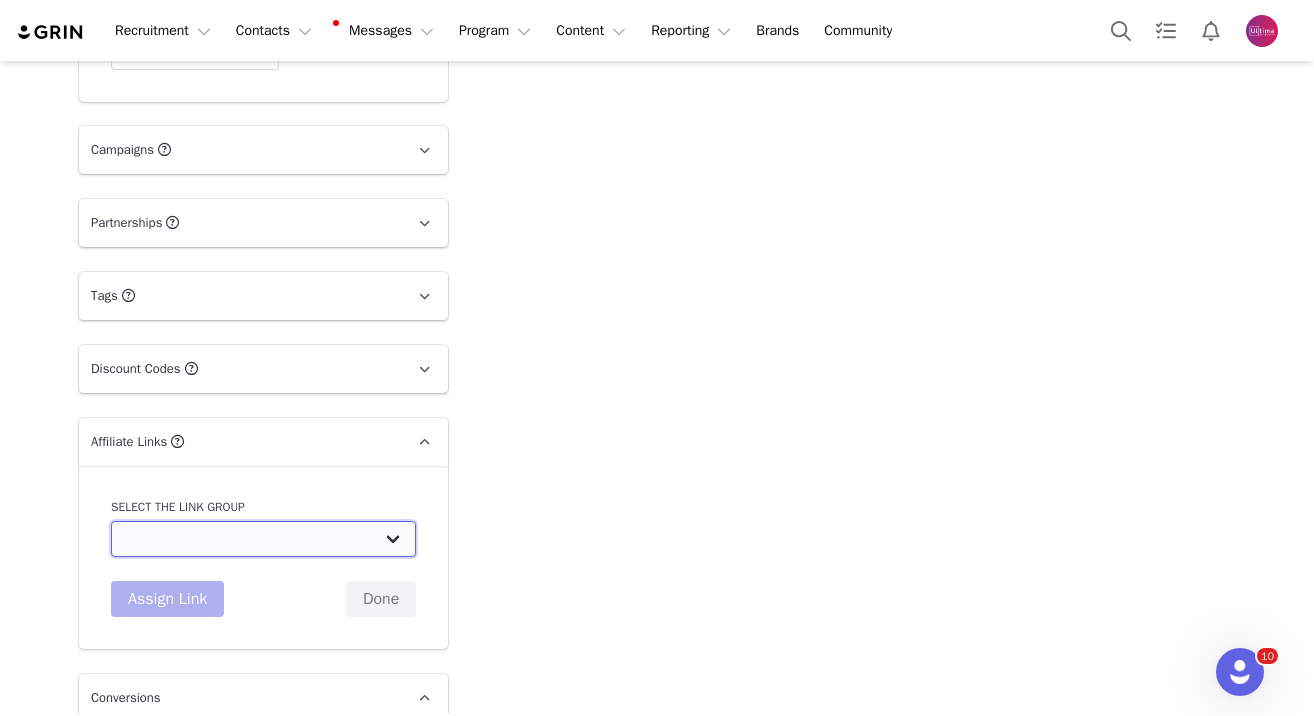 click on "NO COMMISSION Influencers: [URL][DOMAIN_NAME]   10% COMMISSION Influencers: [URL][DOMAIN_NAME]   TEST AFFILIATE LINK GROUP: [URL][DOMAIN_NAME]" at bounding box center [263, 539] 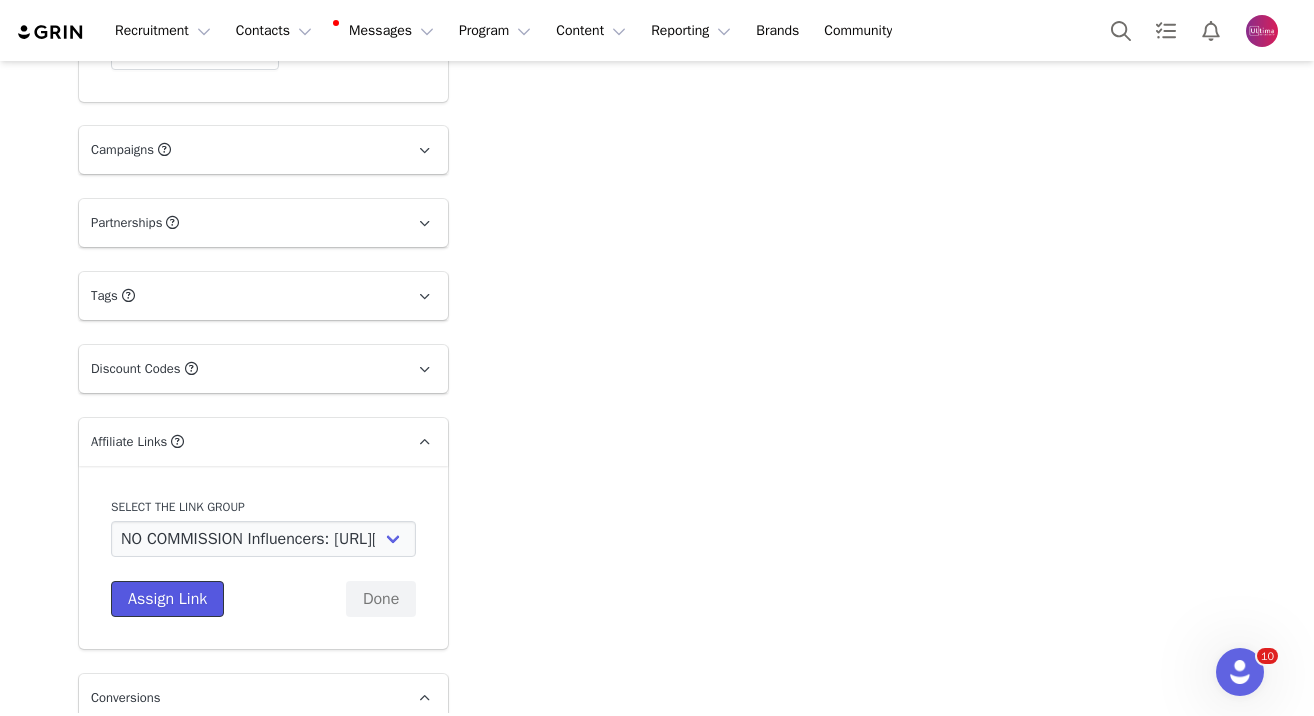 click on "Assign Link" at bounding box center [167, 599] 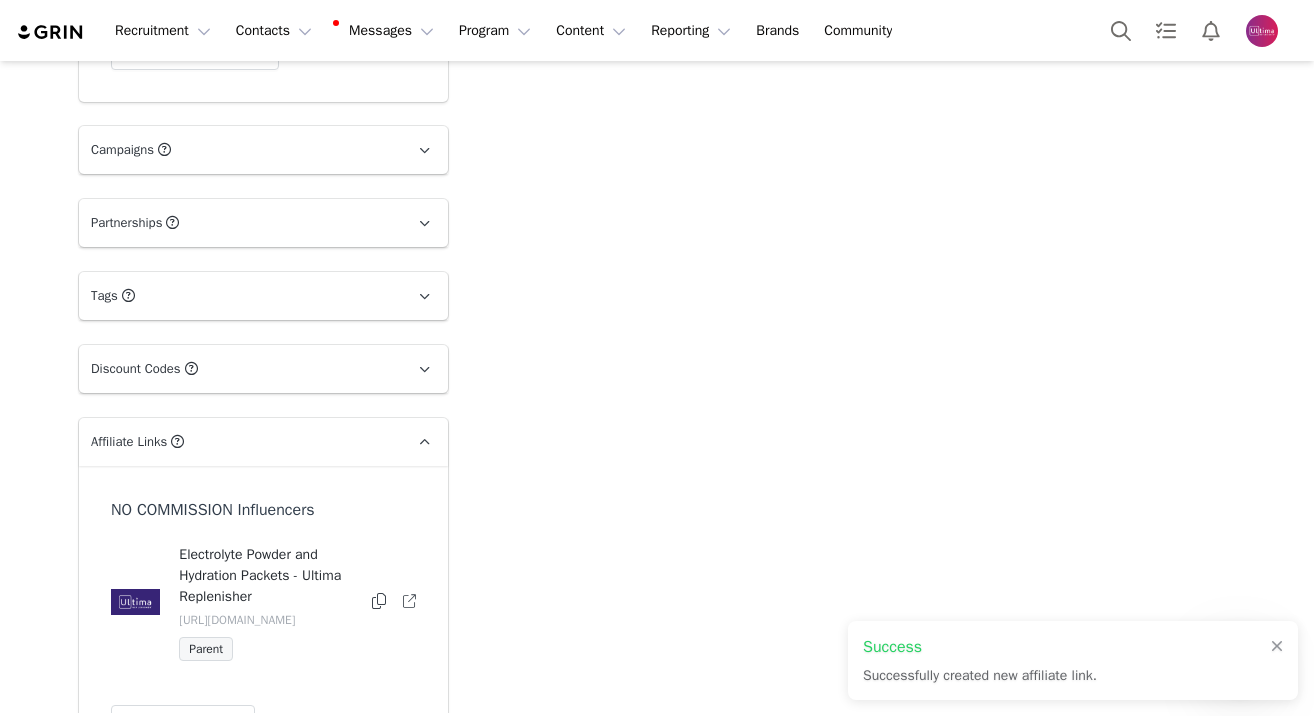 click on "Electrolyte Powder and Hydration Packets - Ultima Replenisher [URL][DOMAIN_NAME] Parent" at bounding box center [263, 602] 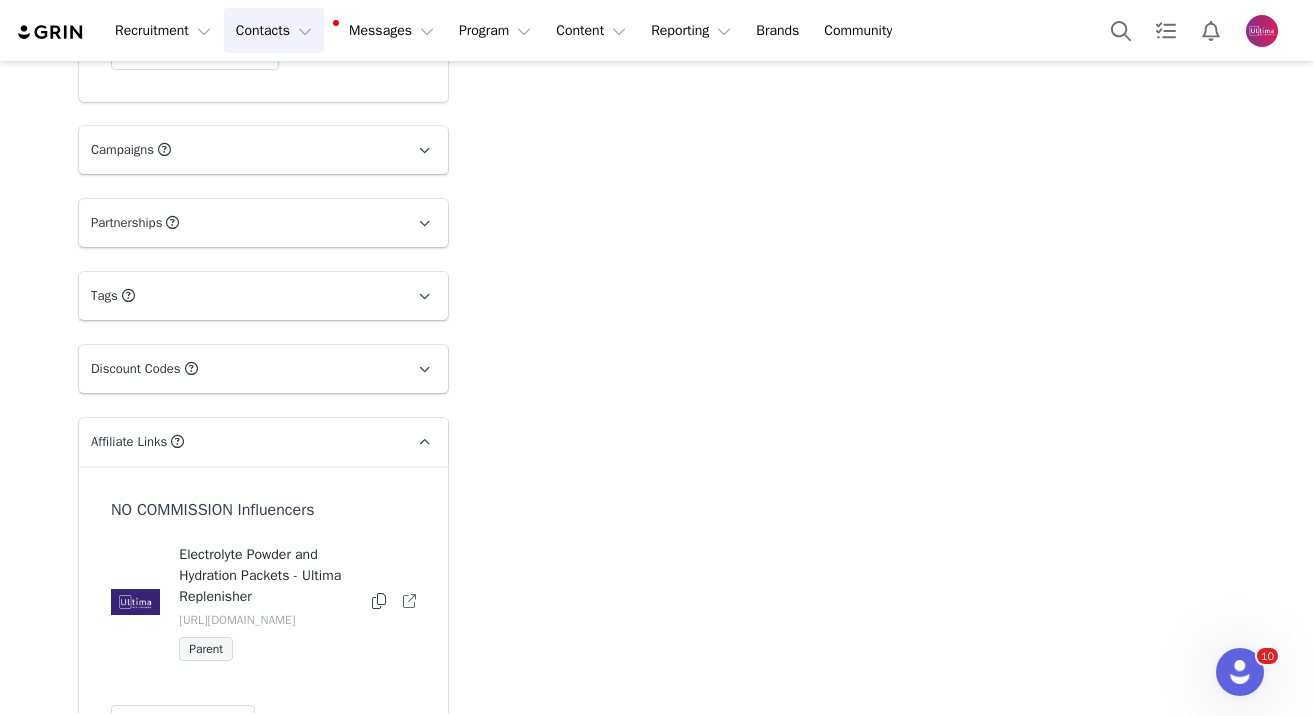 click on "Contacts Contacts" at bounding box center [274, 30] 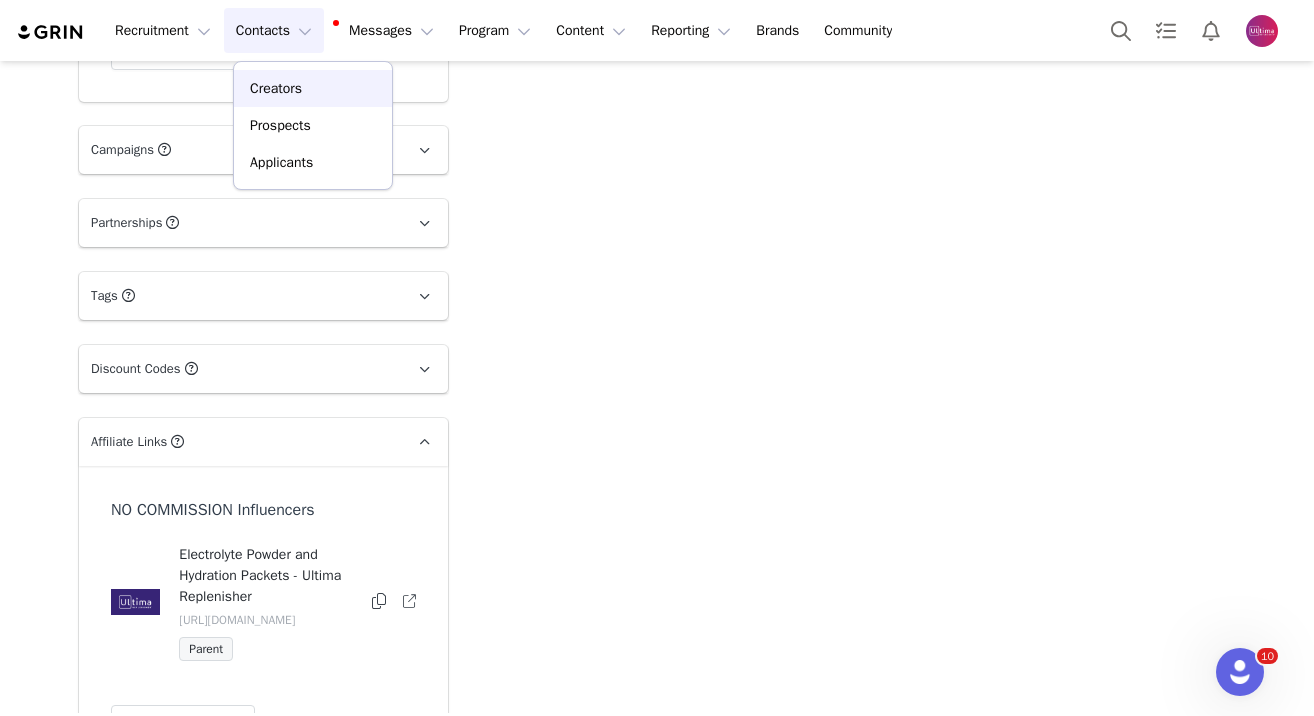 click on "Creators" at bounding box center [276, 88] 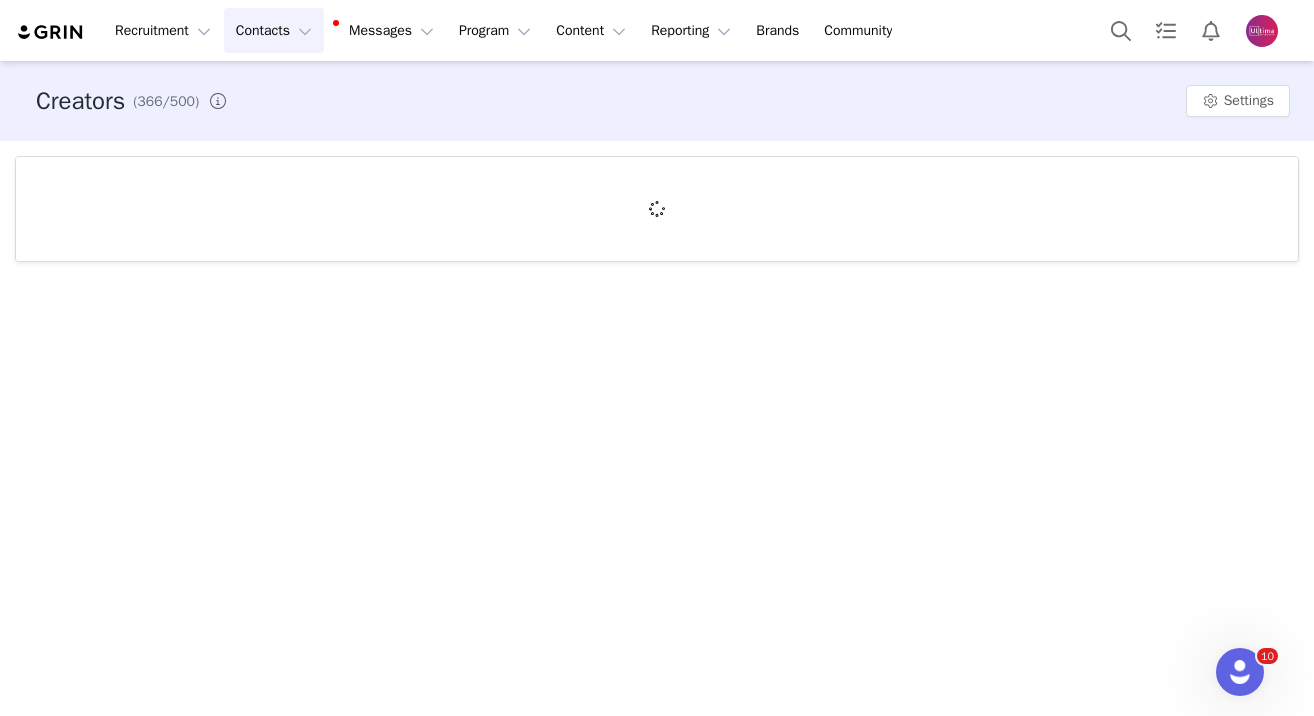 scroll, scrollTop: 0, scrollLeft: 0, axis: both 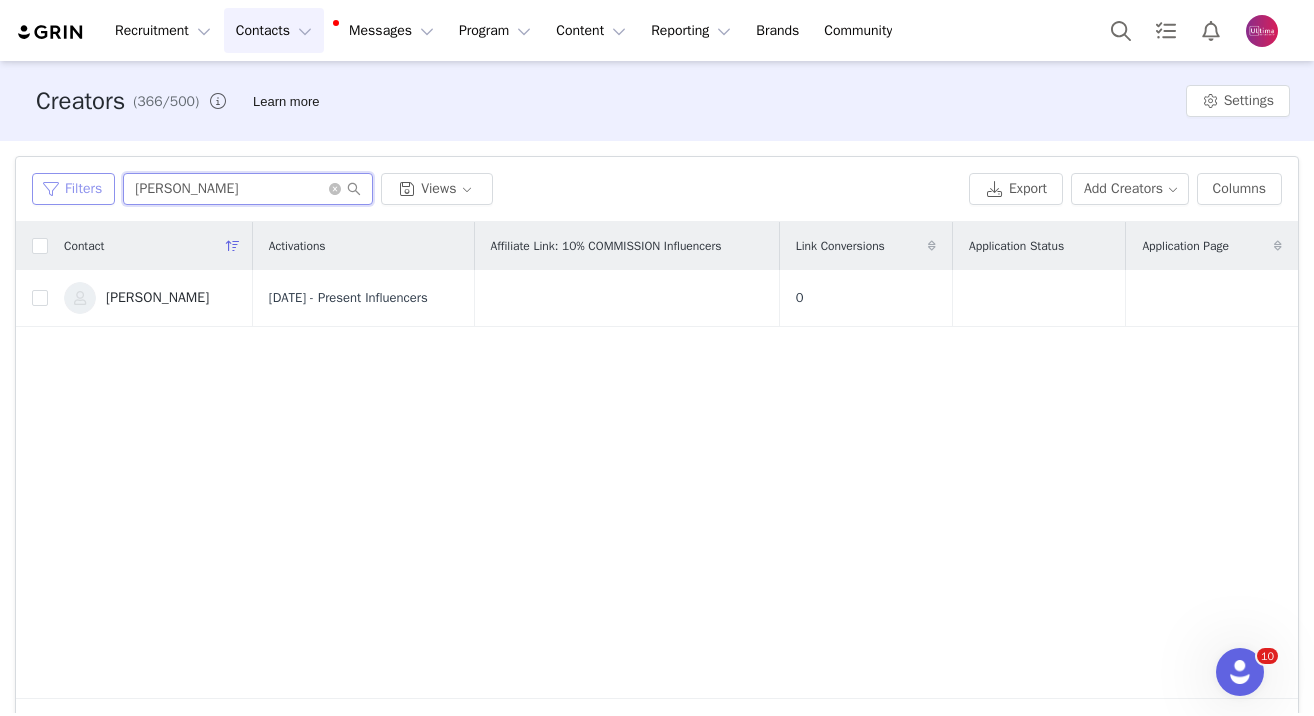 drag, startPoint x: 232, startPoint y: 199, endPoint x: 80, endPoint y: 191, distance: 152.21039 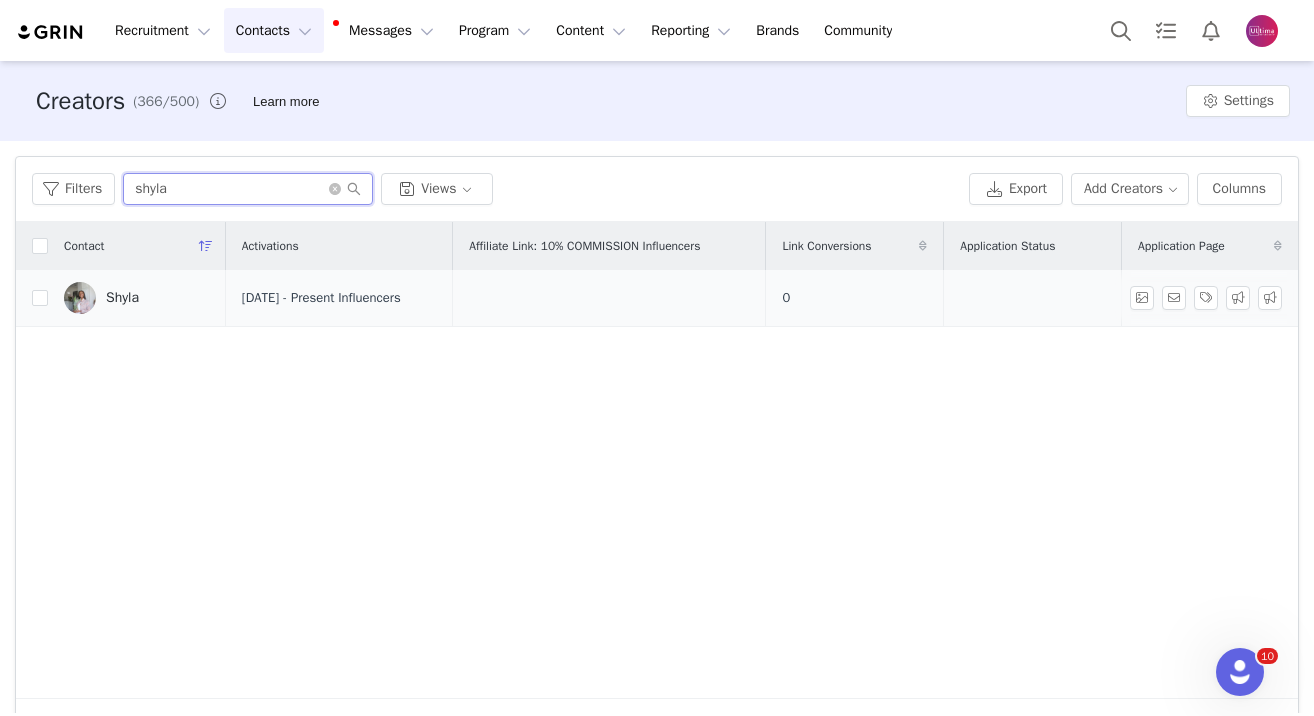 type on "shyla" 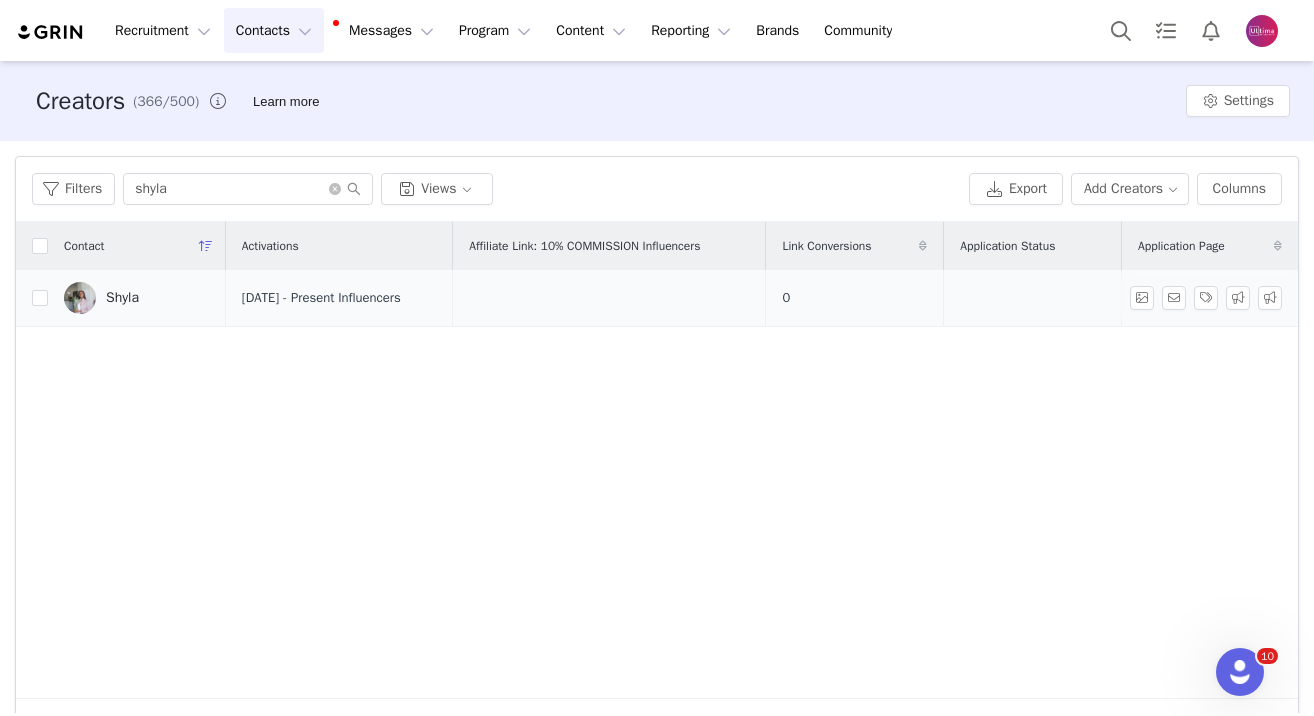 click on "Shyla" at bounding box center [137, 298] 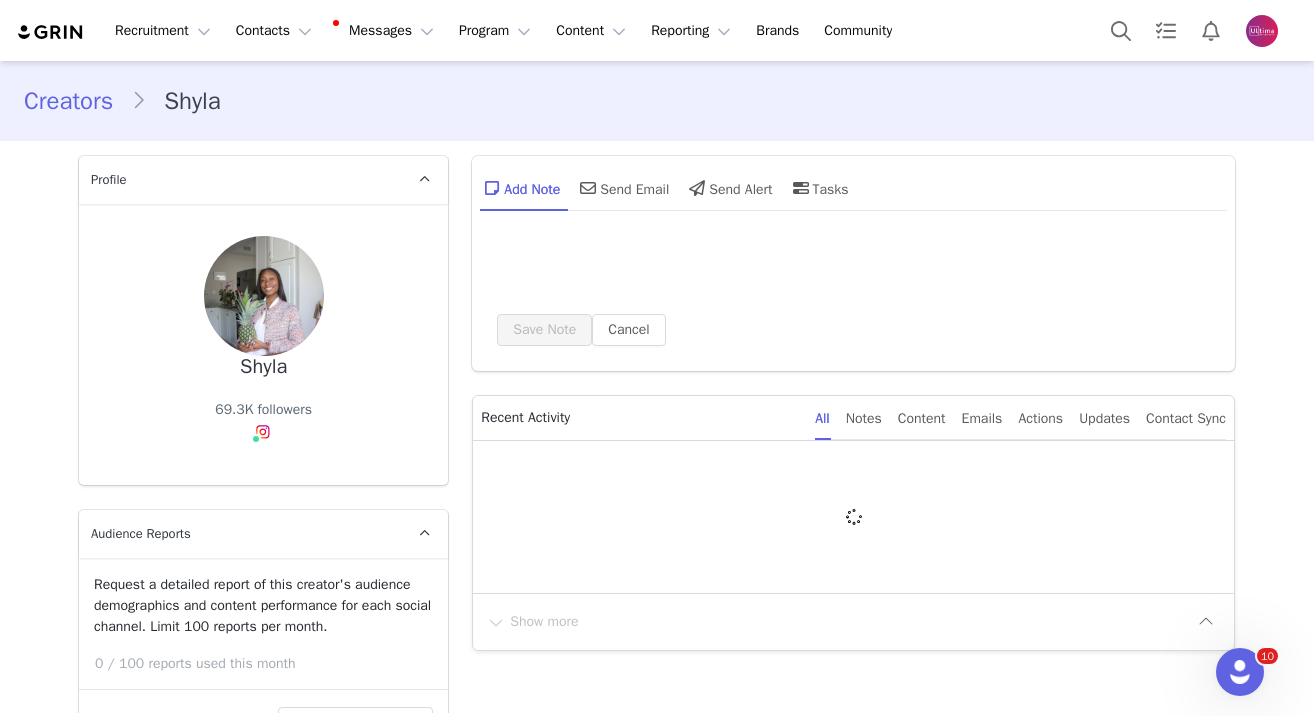type on "+1 ([GEOGRAPHIC_DATA])" 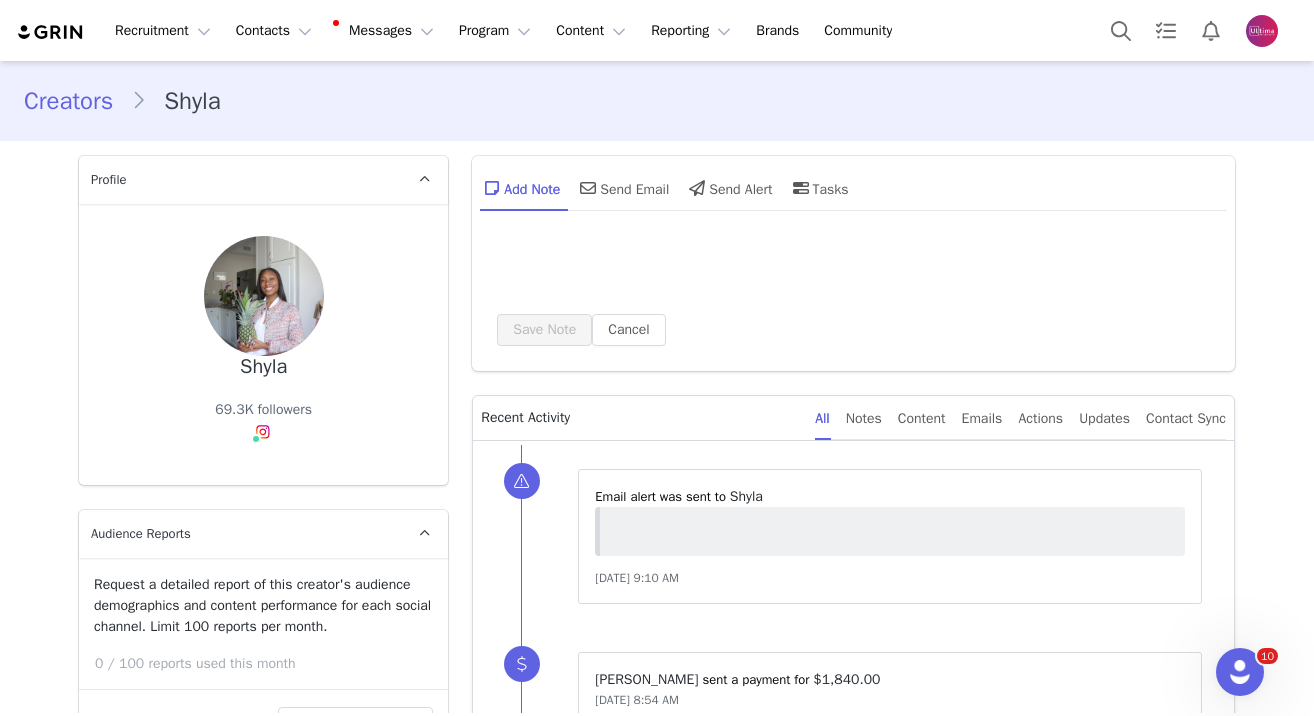 scroll, scrollTop: 3796, scrollLeft: 0, axis: vertical 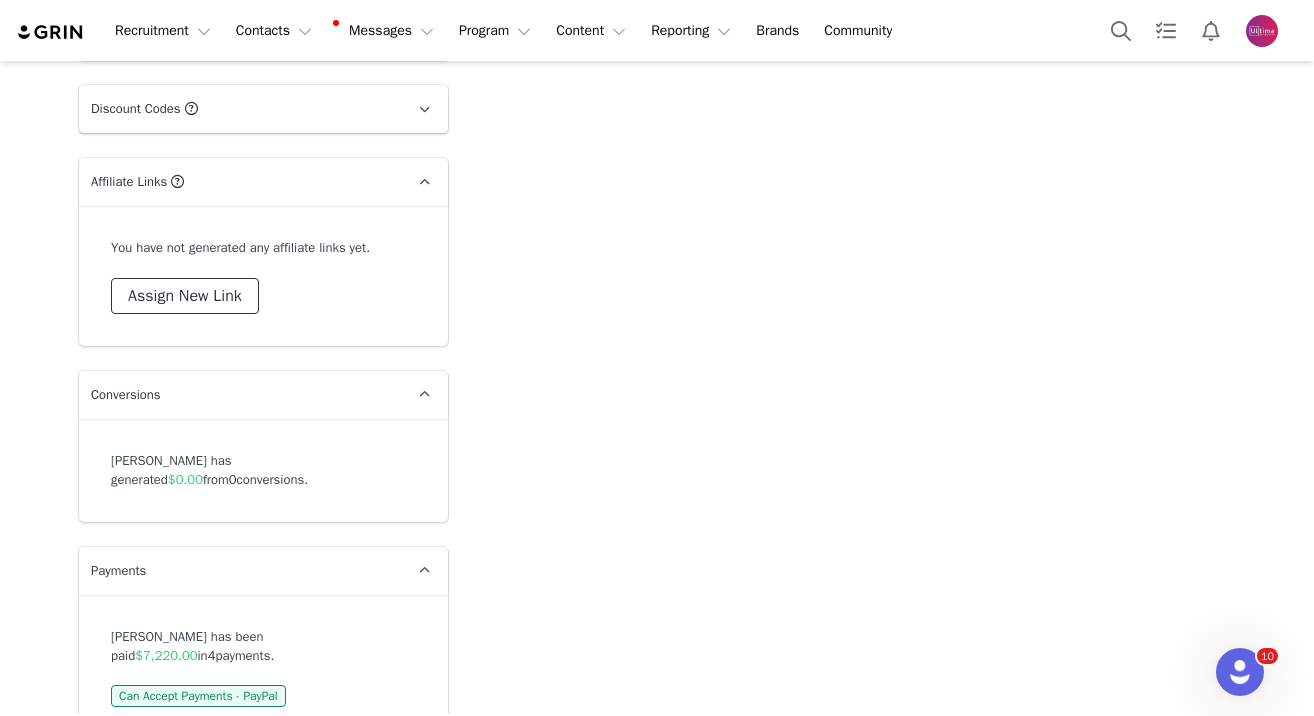 click on "Assign New Link" at bounding box center [185, 296] 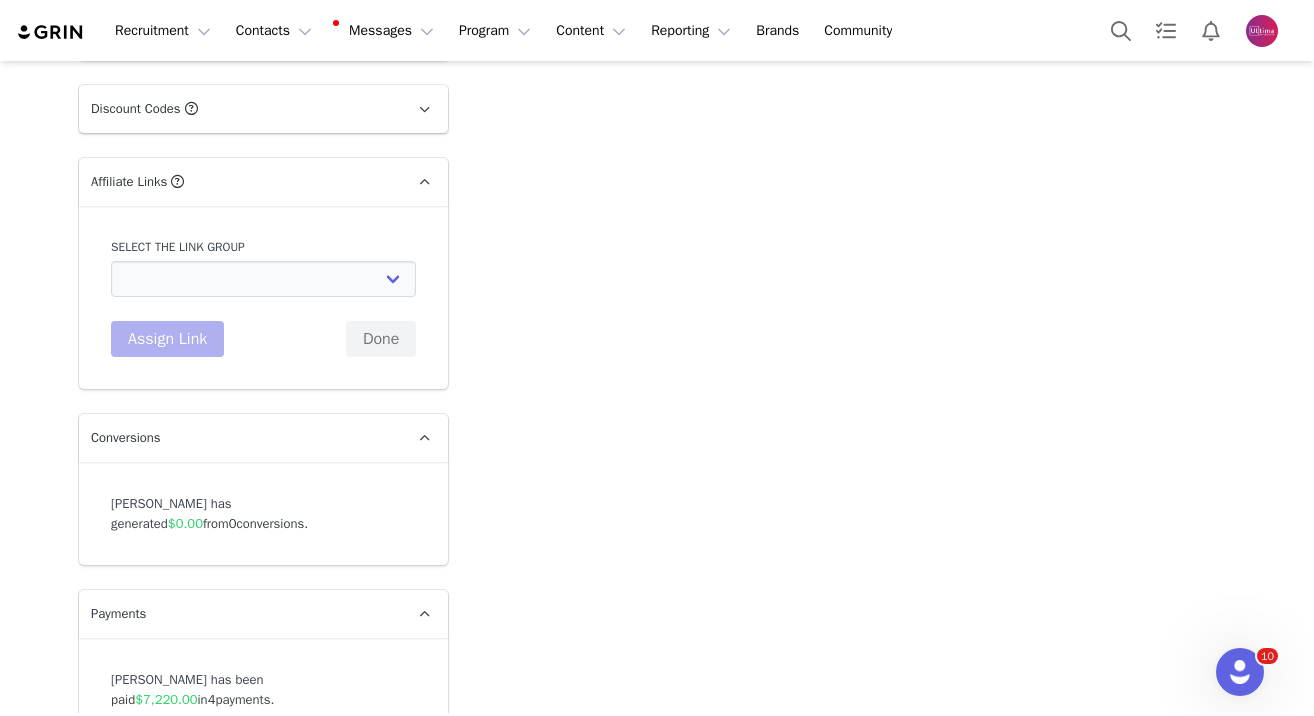 scroll, scrollTop: 0, scrollLeft: 0, axis: both 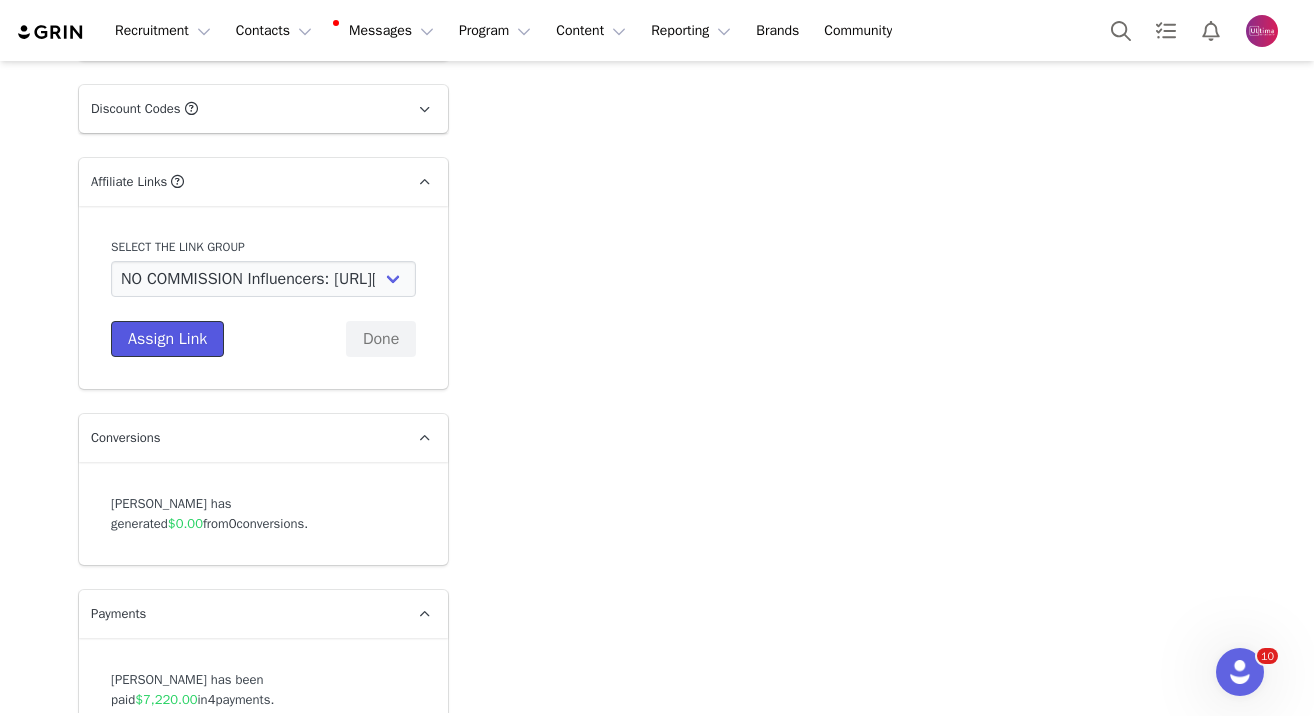click on "Assign Link" at bounding box center [167, 339] 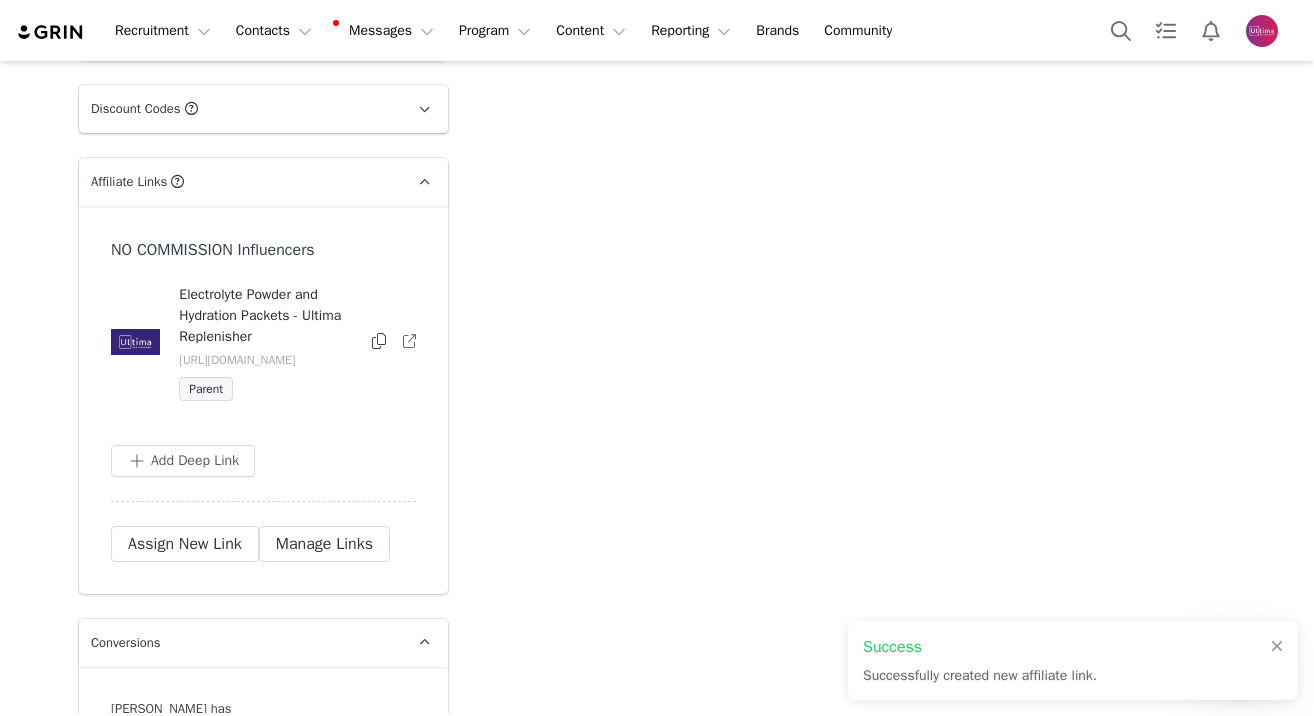 click at bounding box center (379, 341) 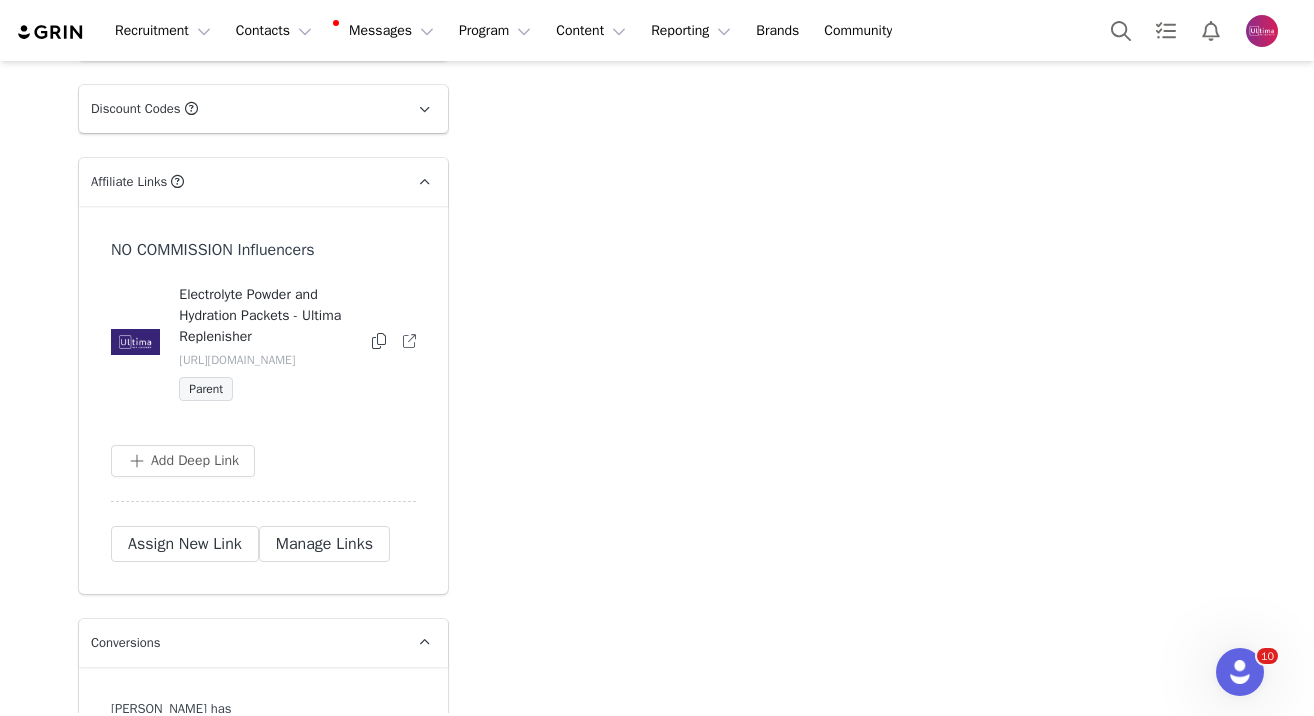 click at bounding box center [1262, 31] 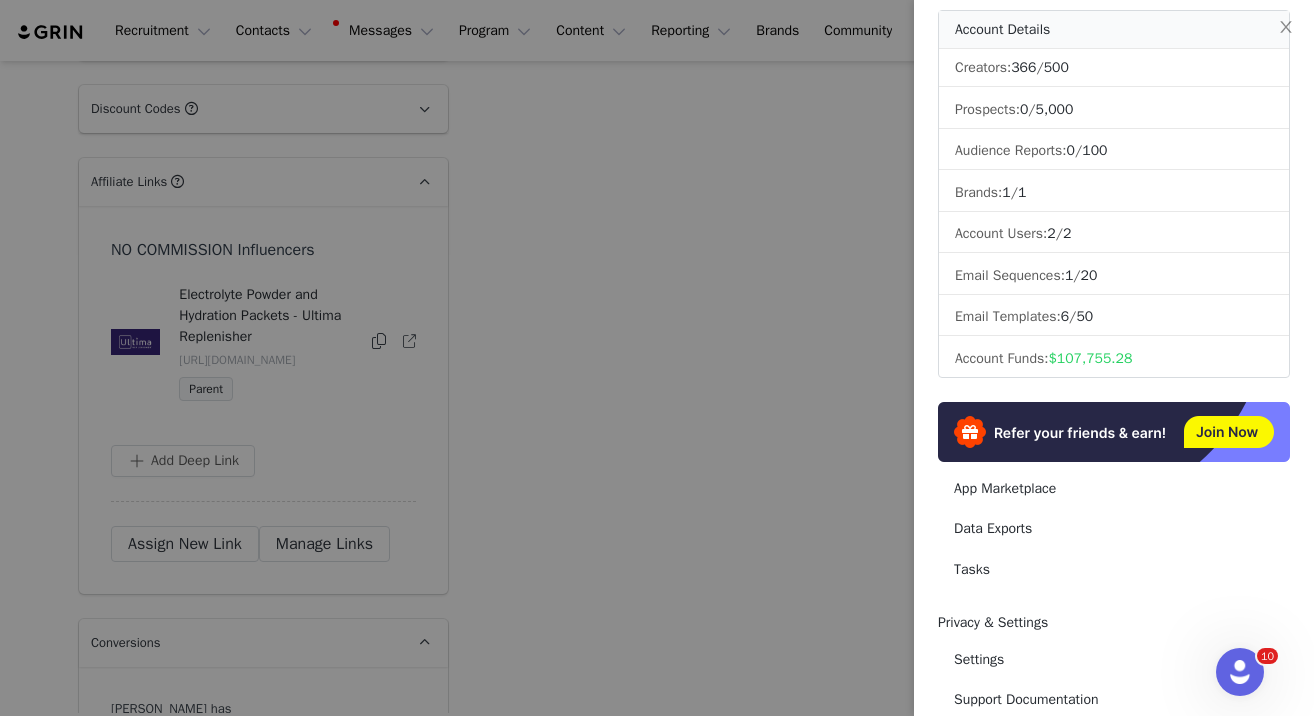 scroll, scrollTop: 297, scrollLeft: 0, axis: vertical 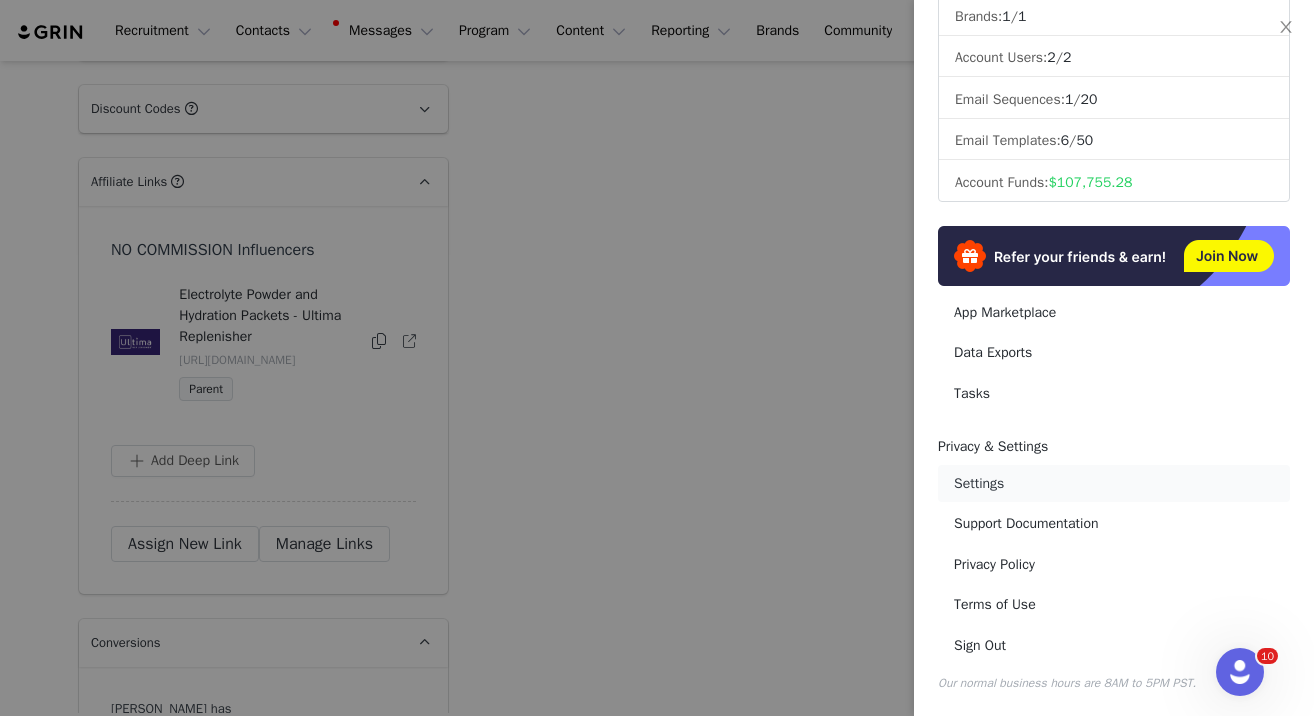 click on "Settings" at bounding box center [1114, 483] 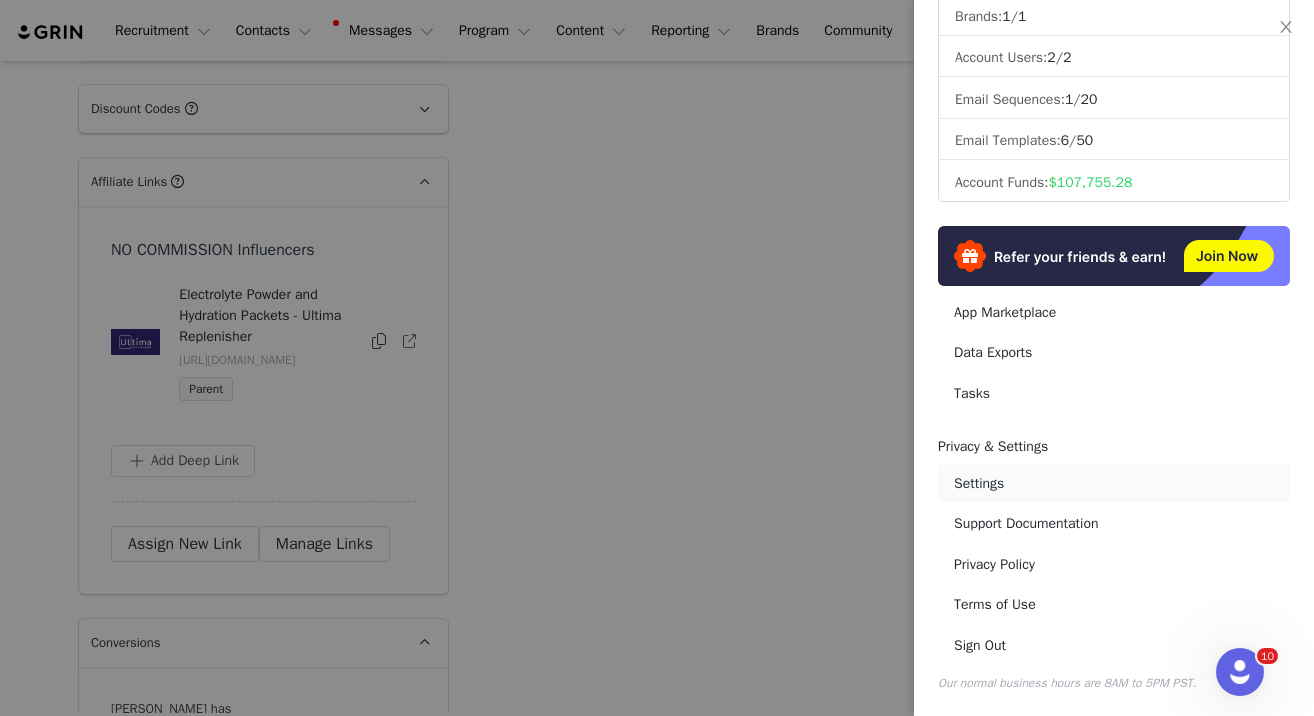 select on "America/New_York" 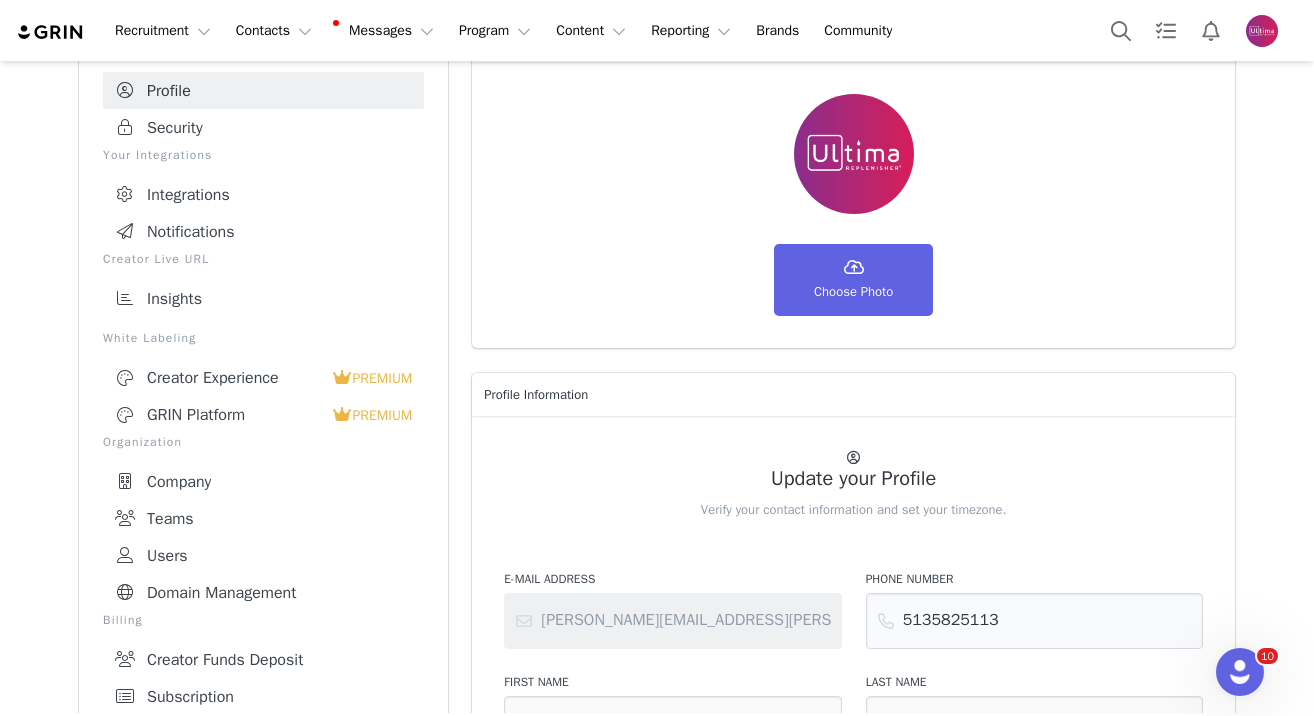 scroll, scrollTop: 139, scrollLeft: 0, axis: vertical 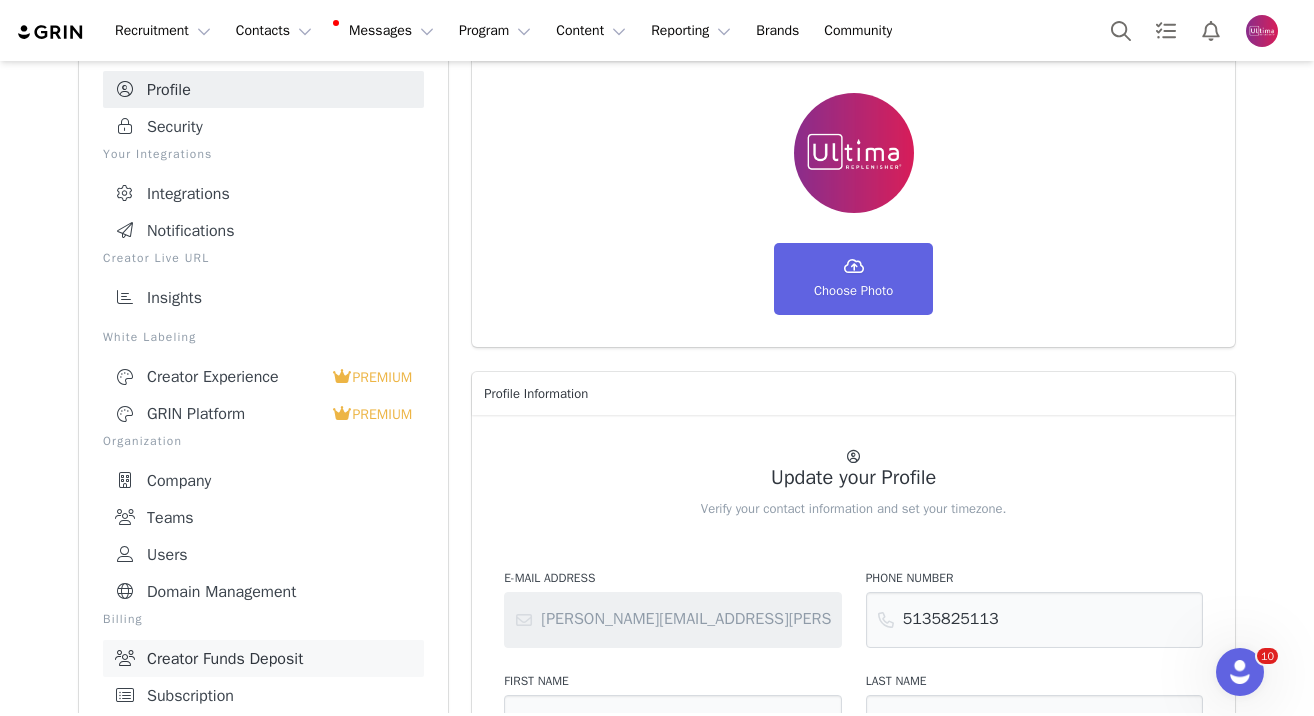 click on "Creator Funds Deposit" at bounding box center (263, 658) 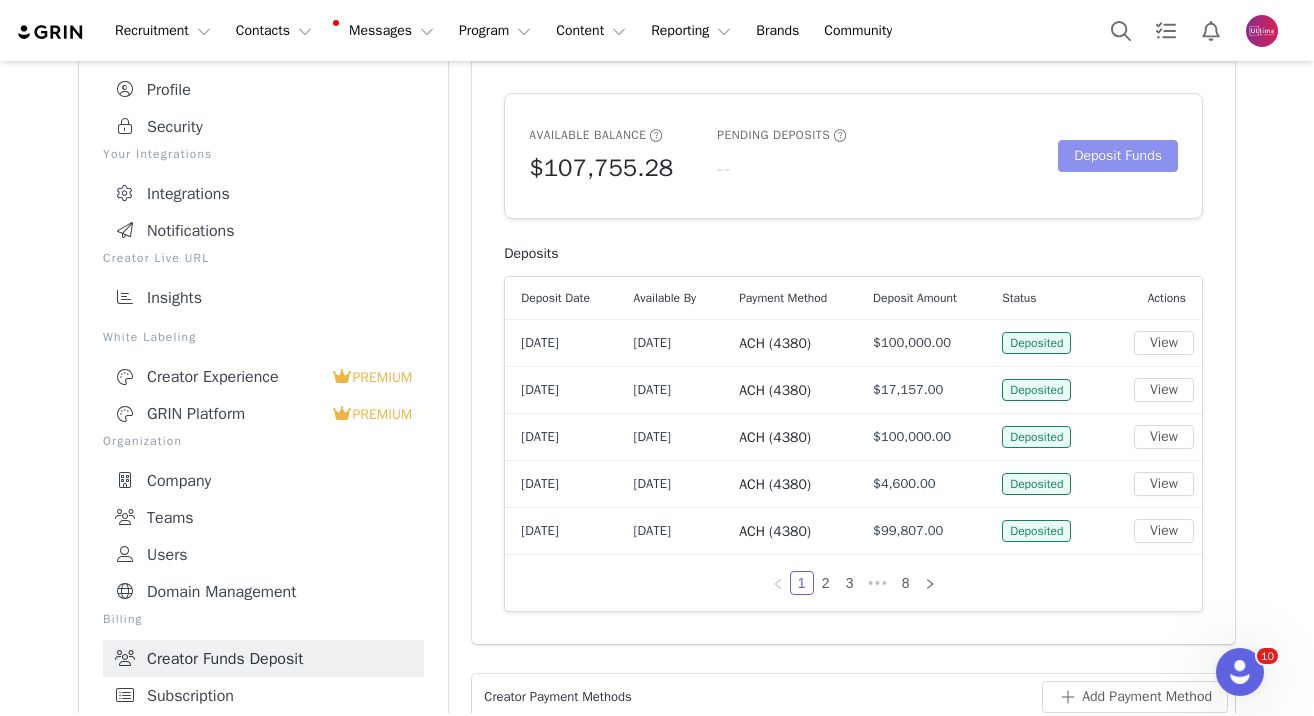 click on "Deposit Funds" at bounding box center (1118, 156) 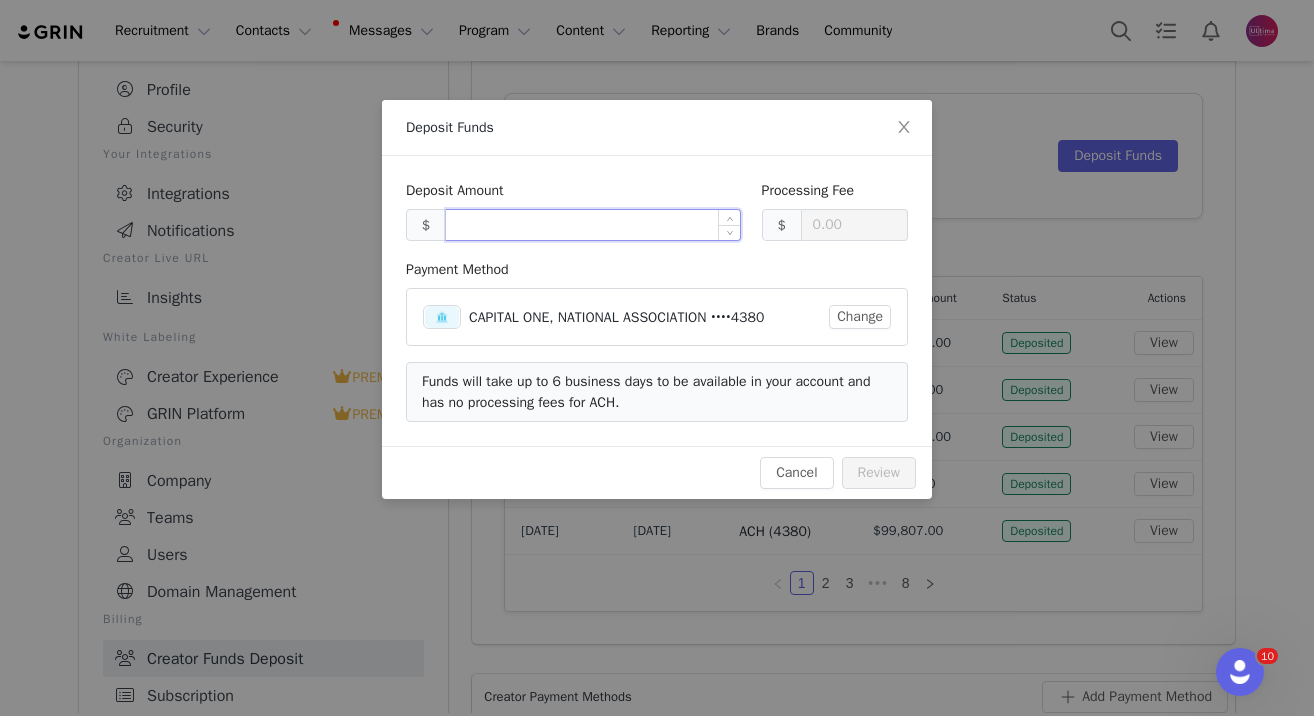 click at bounding box center [593, 225] 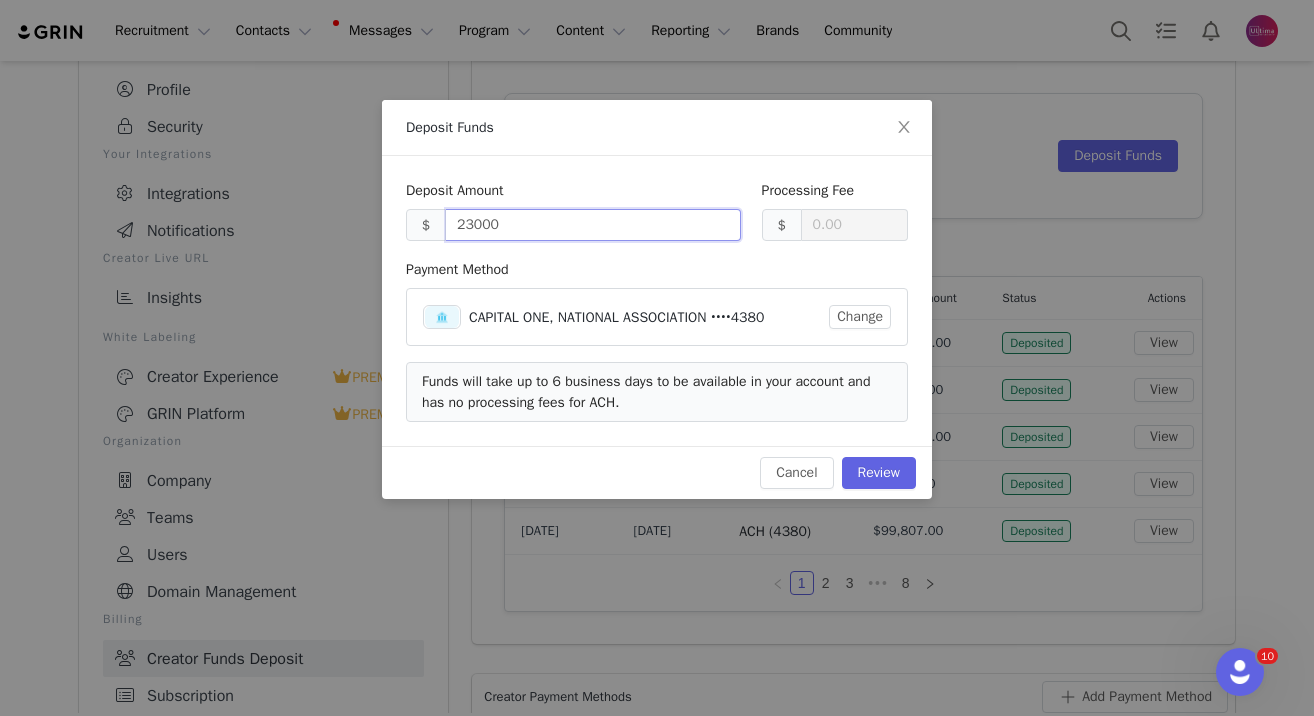 click on "Deposit Amount $   23000" at bounding box center (573, 219) 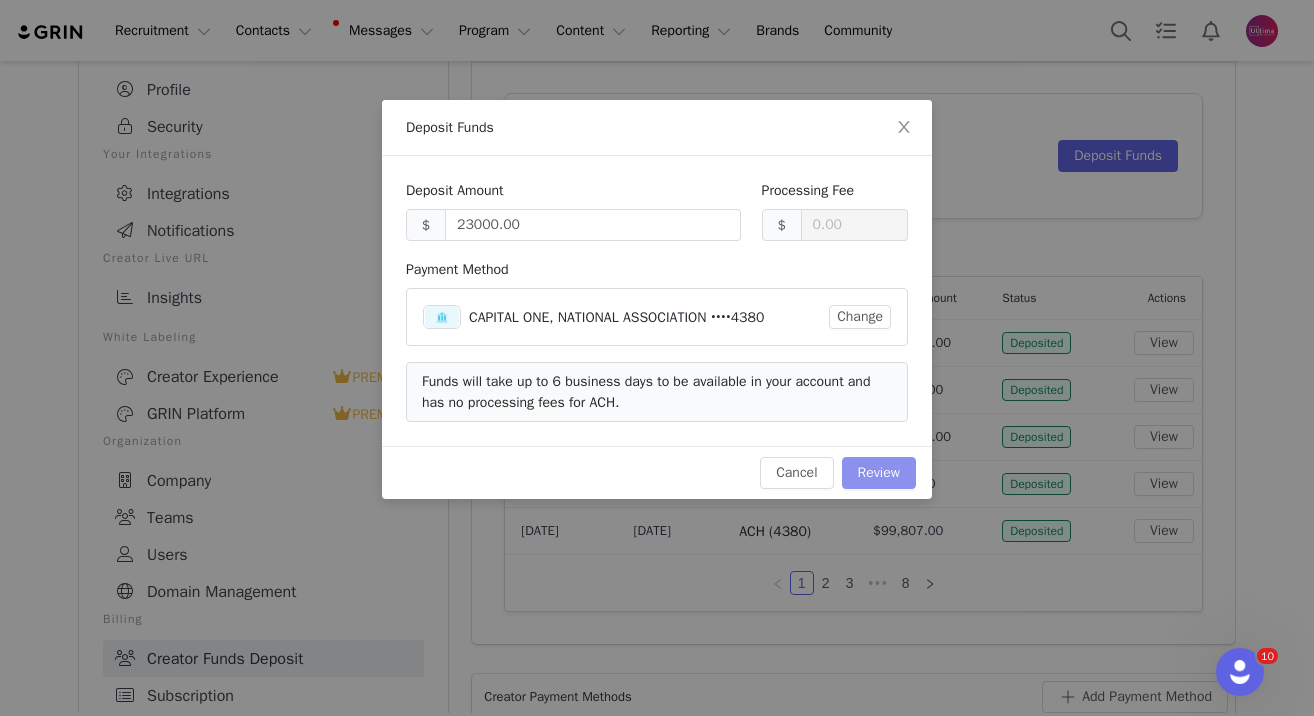 click on "Review" at bounding box center (879, 473) 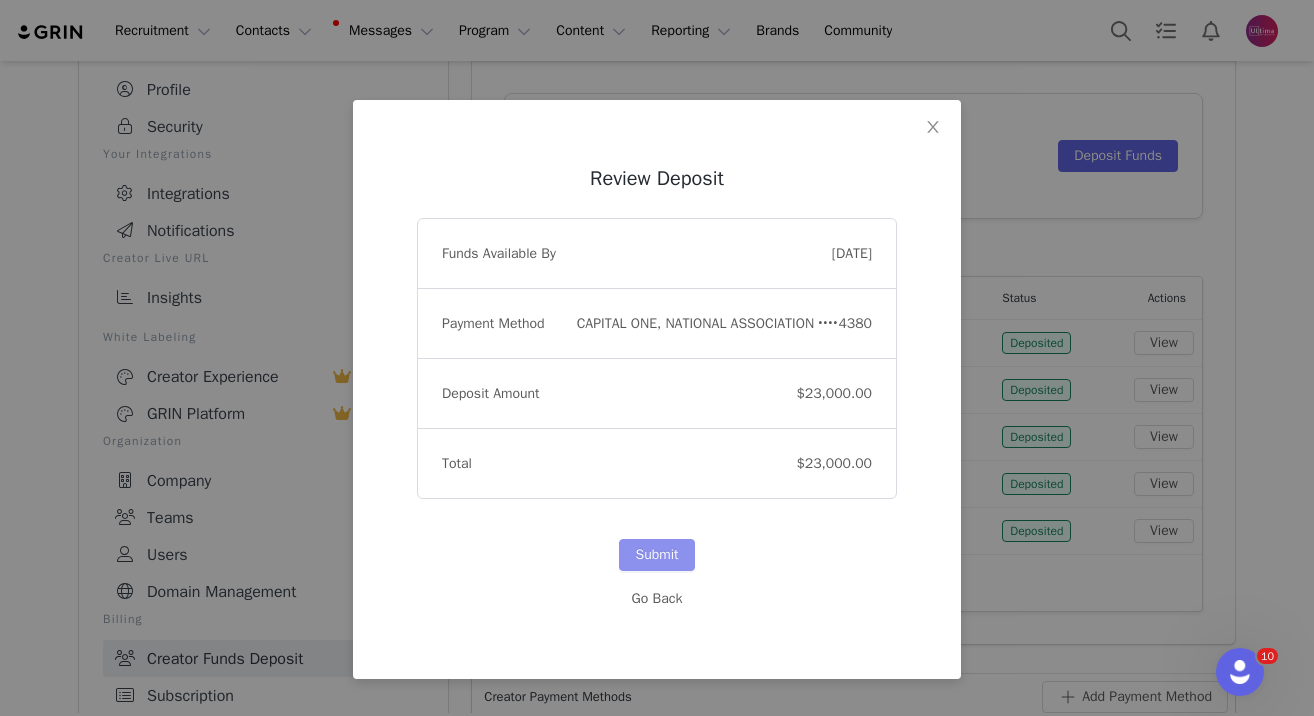 click on "Submit" at bounding box center (656, 555) 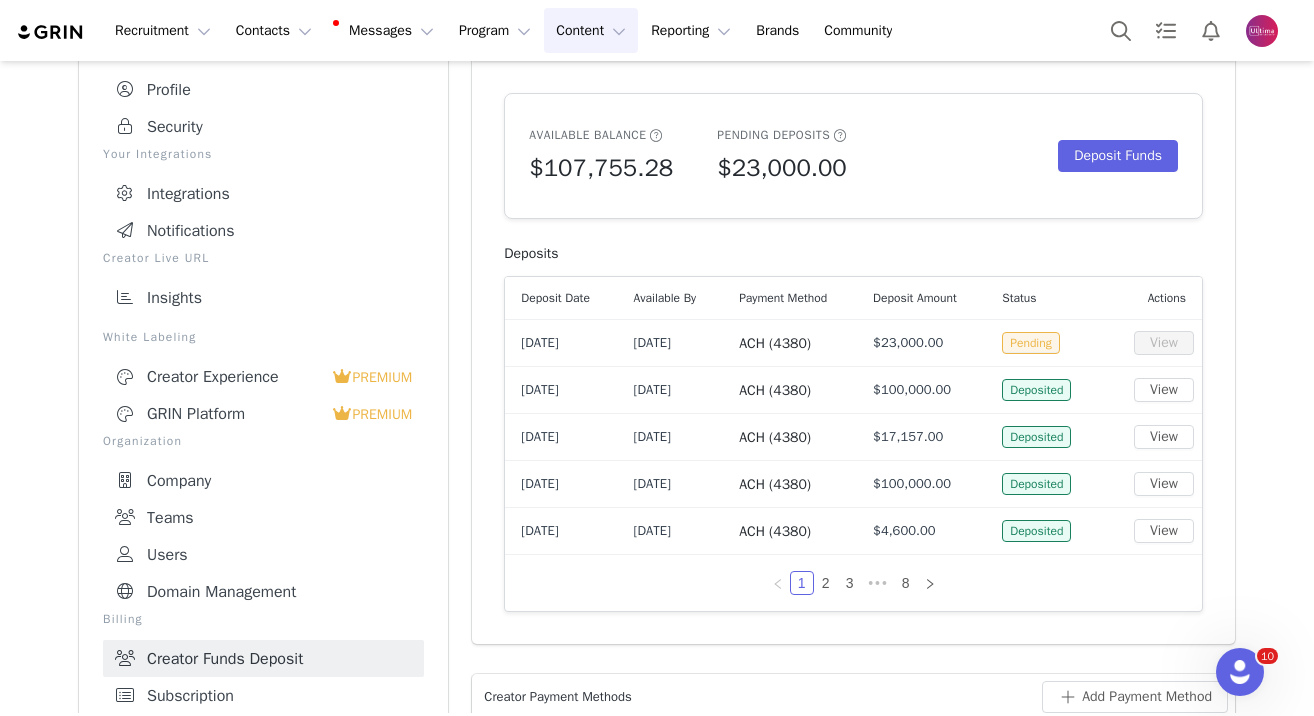 click on "Content Content" at bounding box center [591, 30] 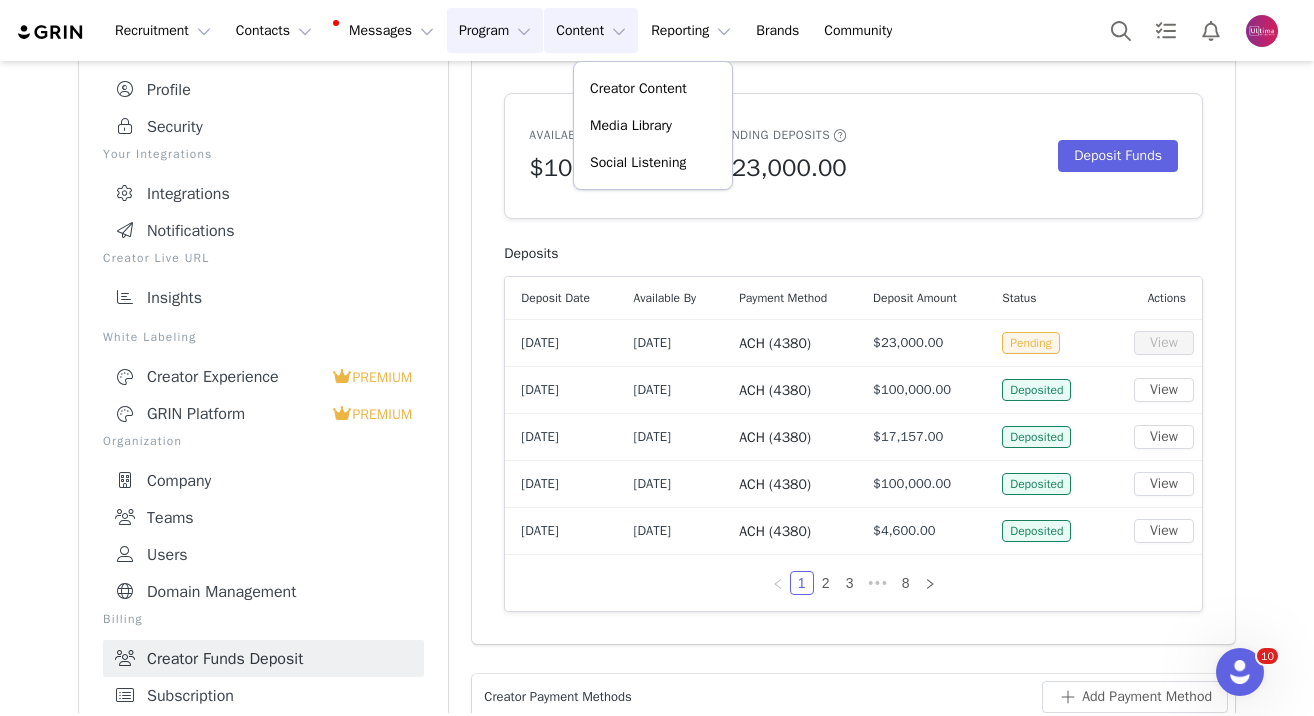 click on "Program Program" at bounding box center (495, 30) 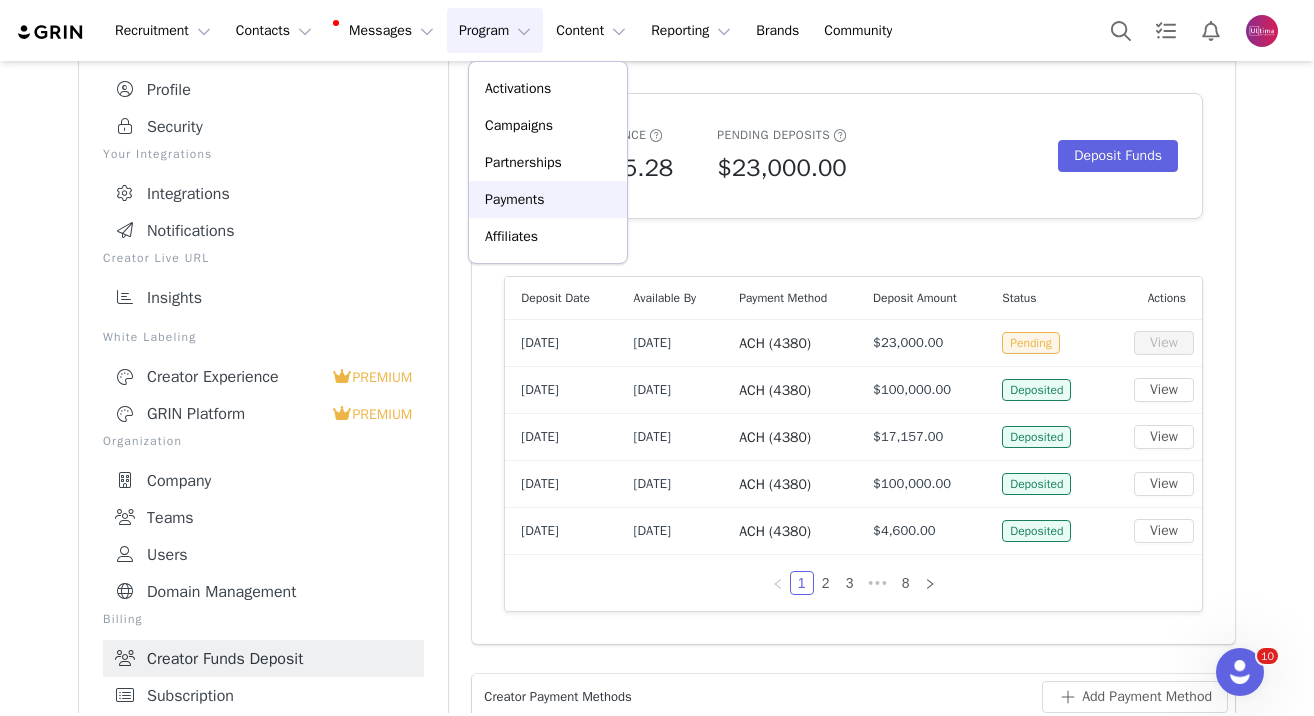 click on "Payments" at bounding box center [515, 199] 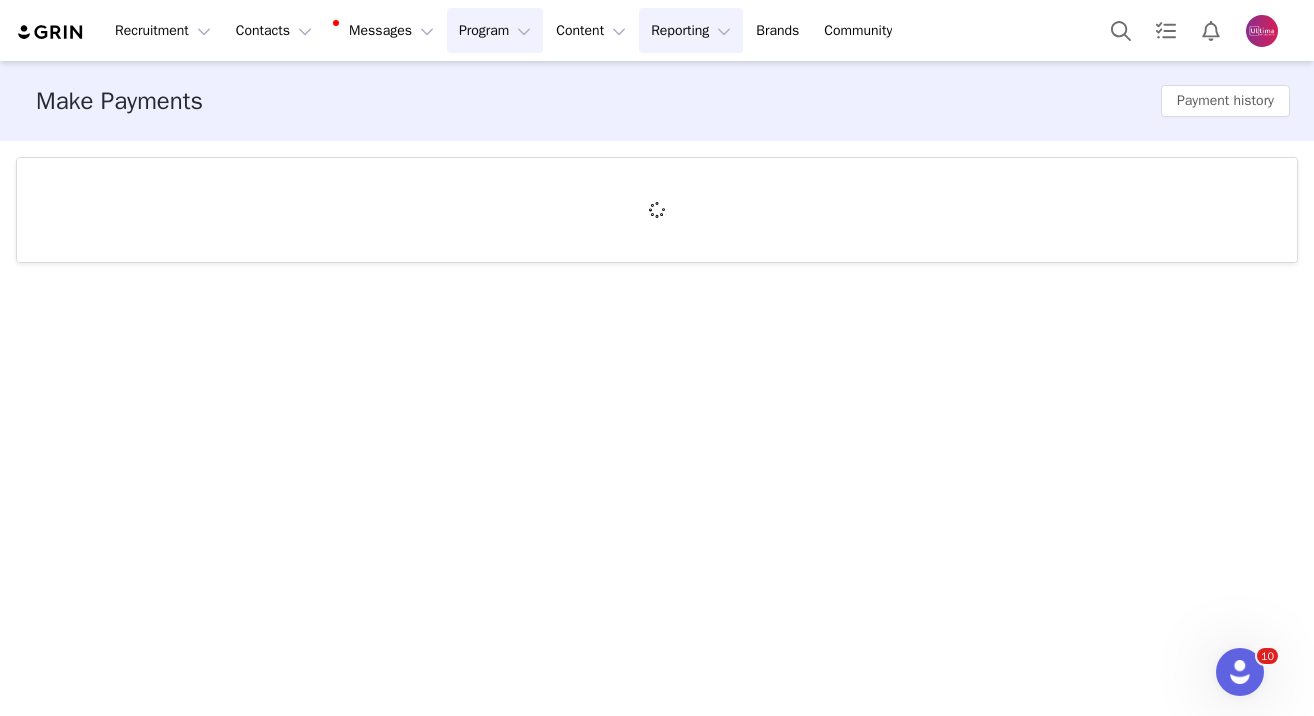 scroll, scrollTop: 0, scrollLeft: 0, axis: both 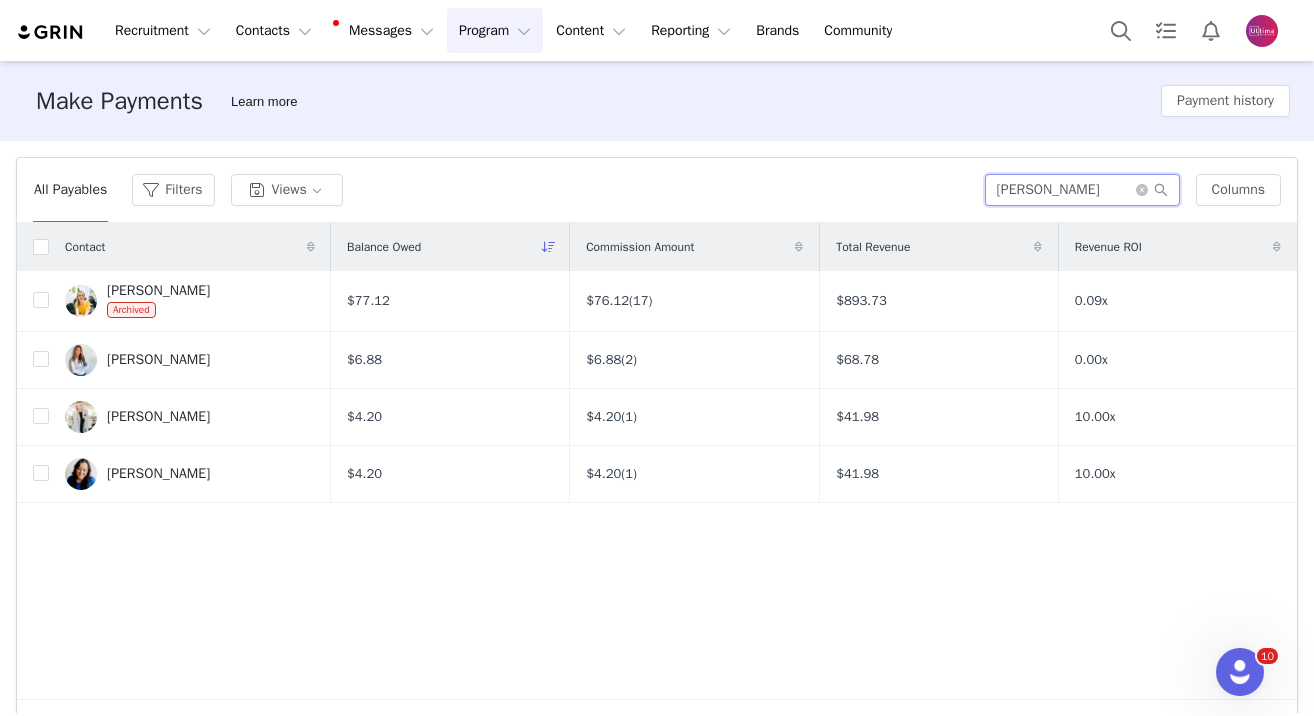 click on "[PERSON_NAME]" at bounding box center [1082, 190] 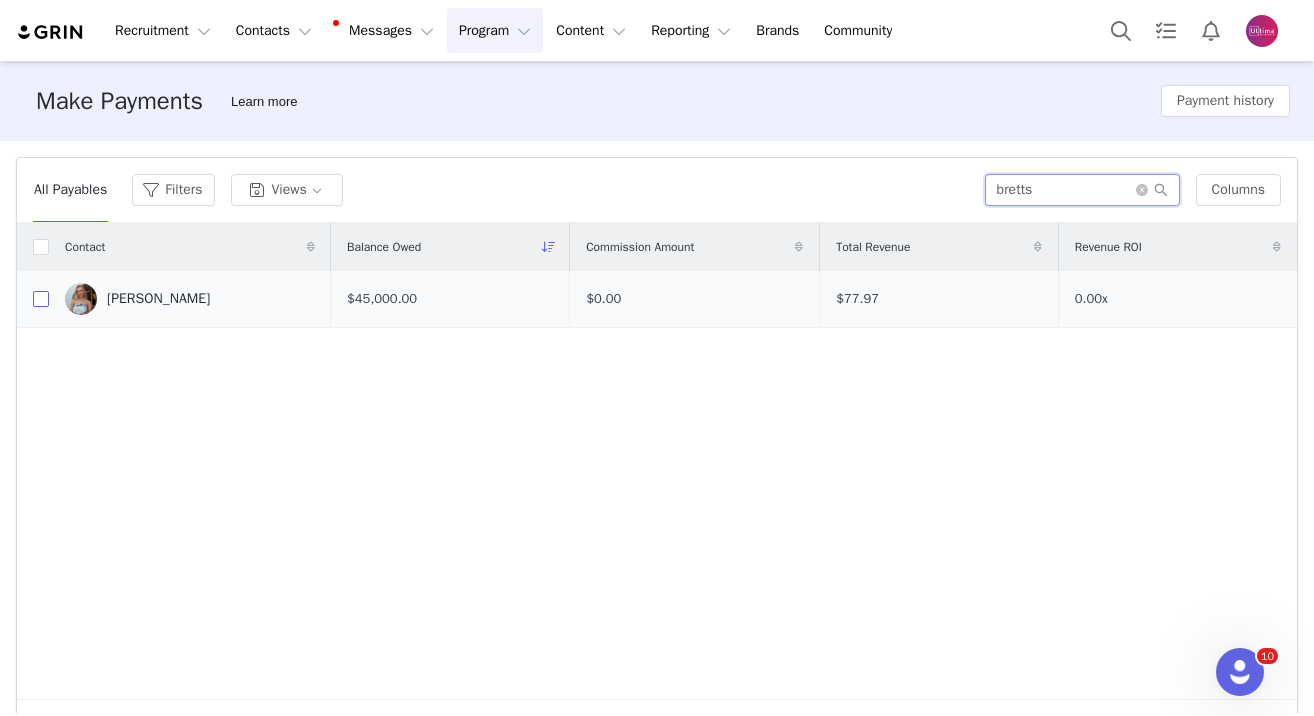 type on "bretts" 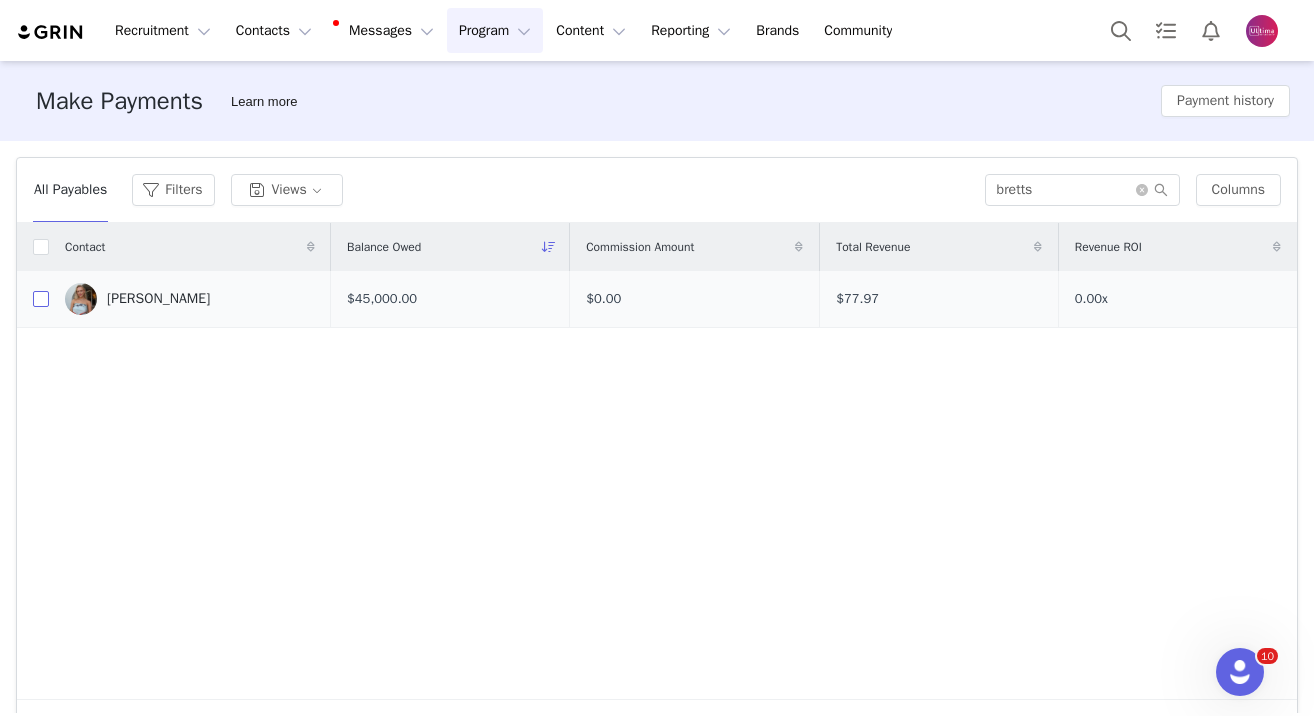 click at bounding box center [41, 299] 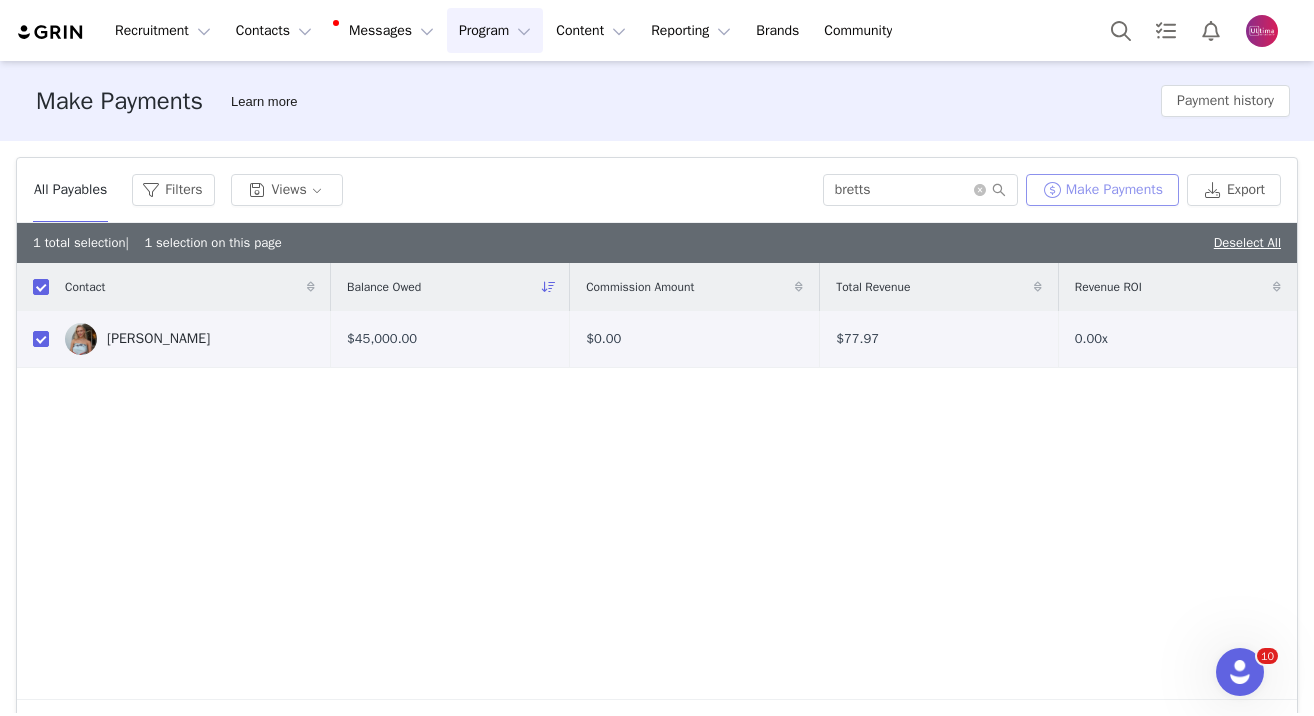 click on "Make Payments" at bounding box center [1102, 190] 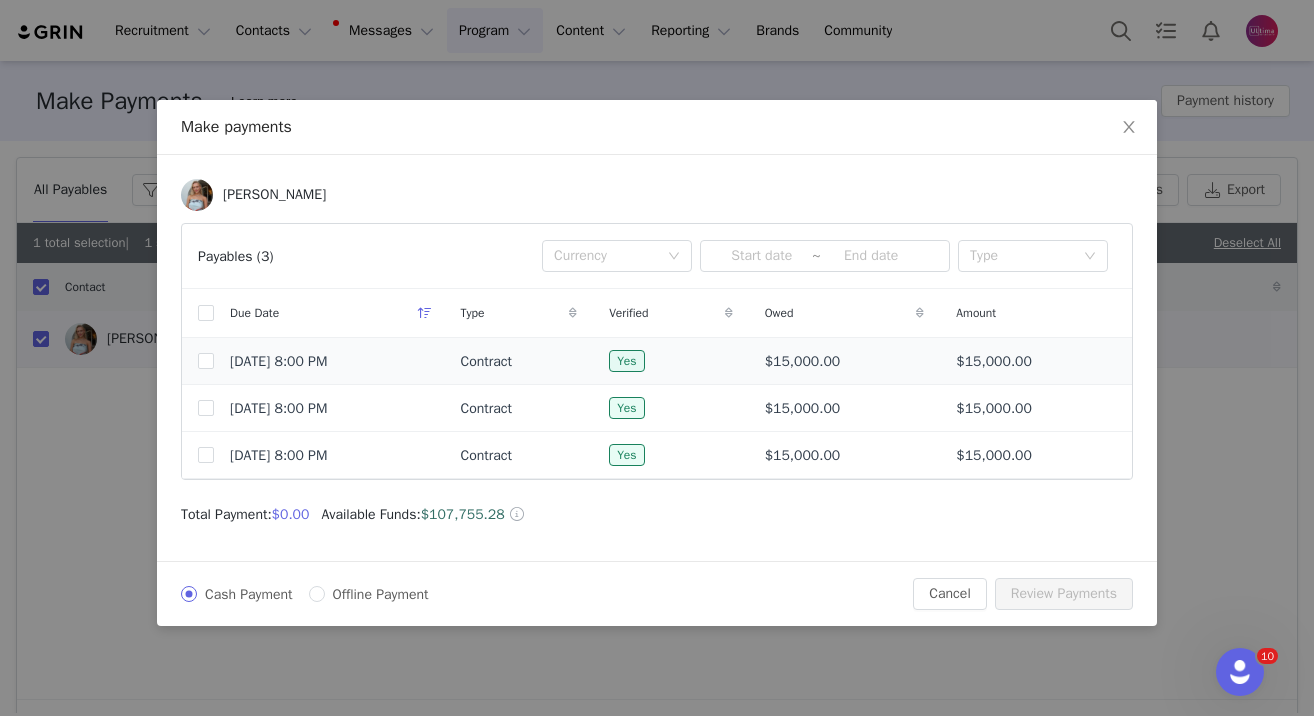 click at bounding box center [198, 361] 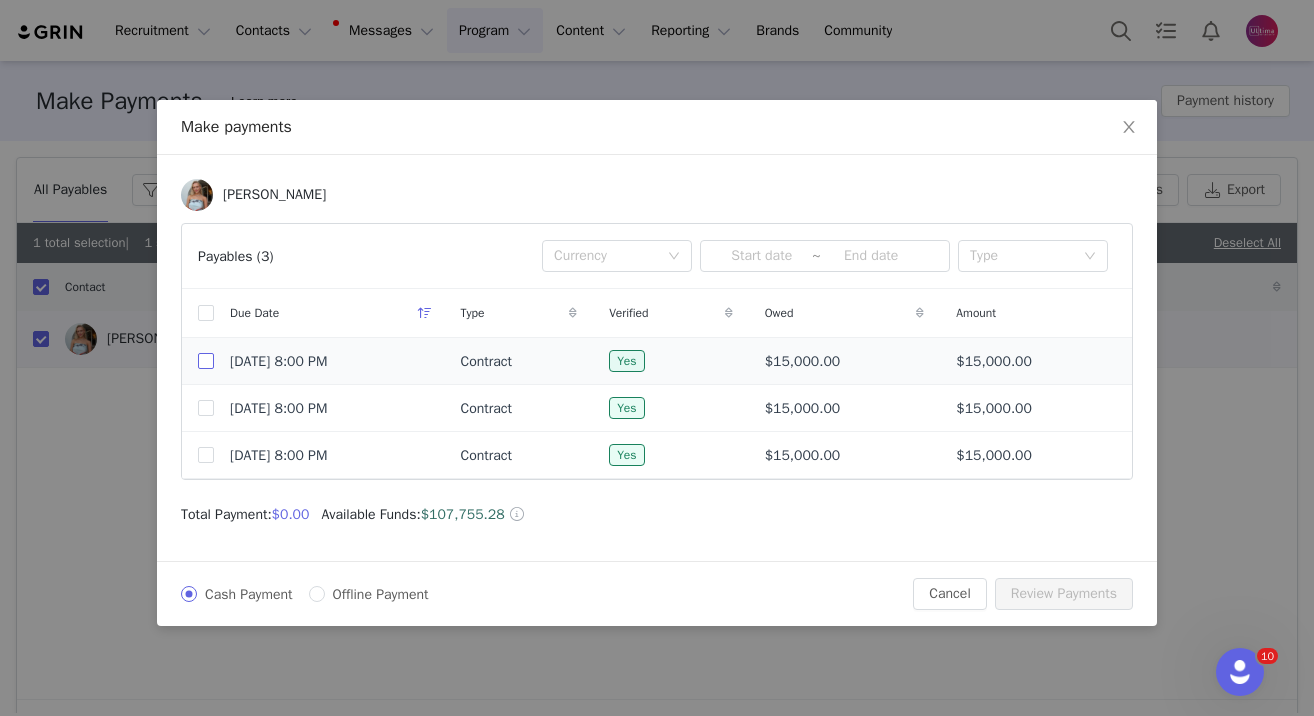 click at bounding box center [206, 361] 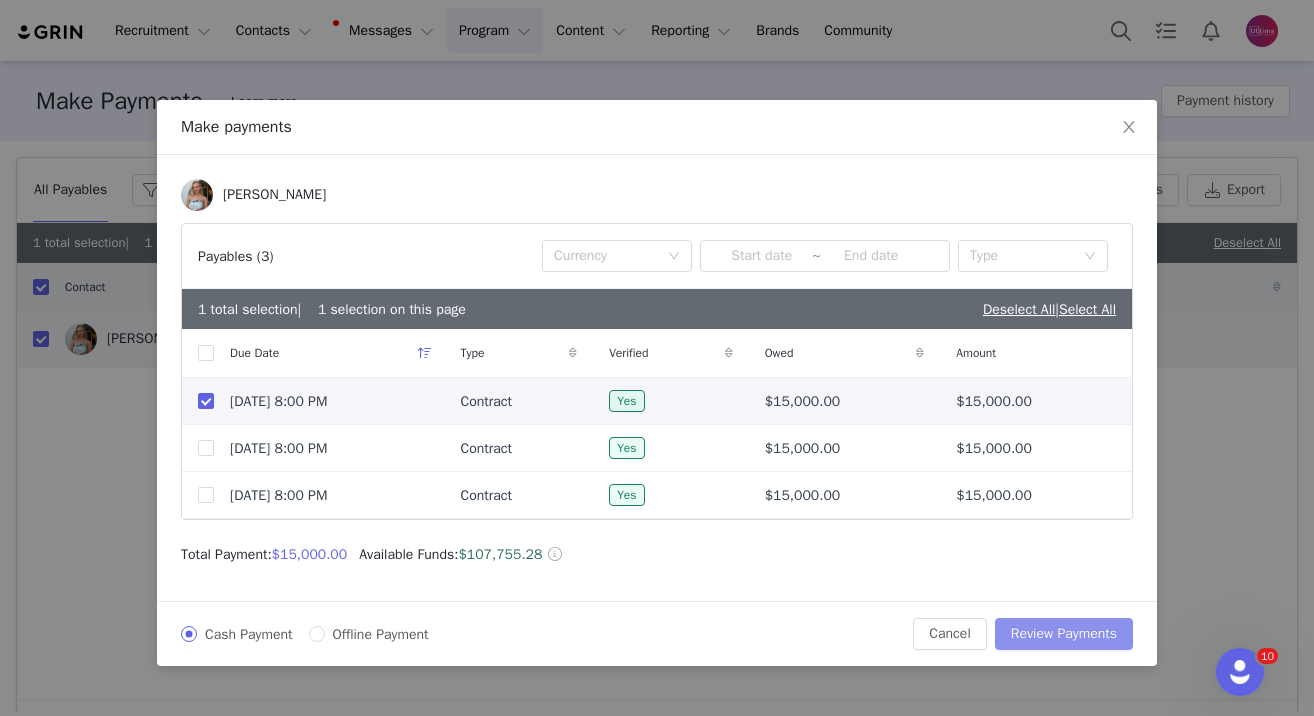 click on "Review Payments" at bounding box center (1064, 634) 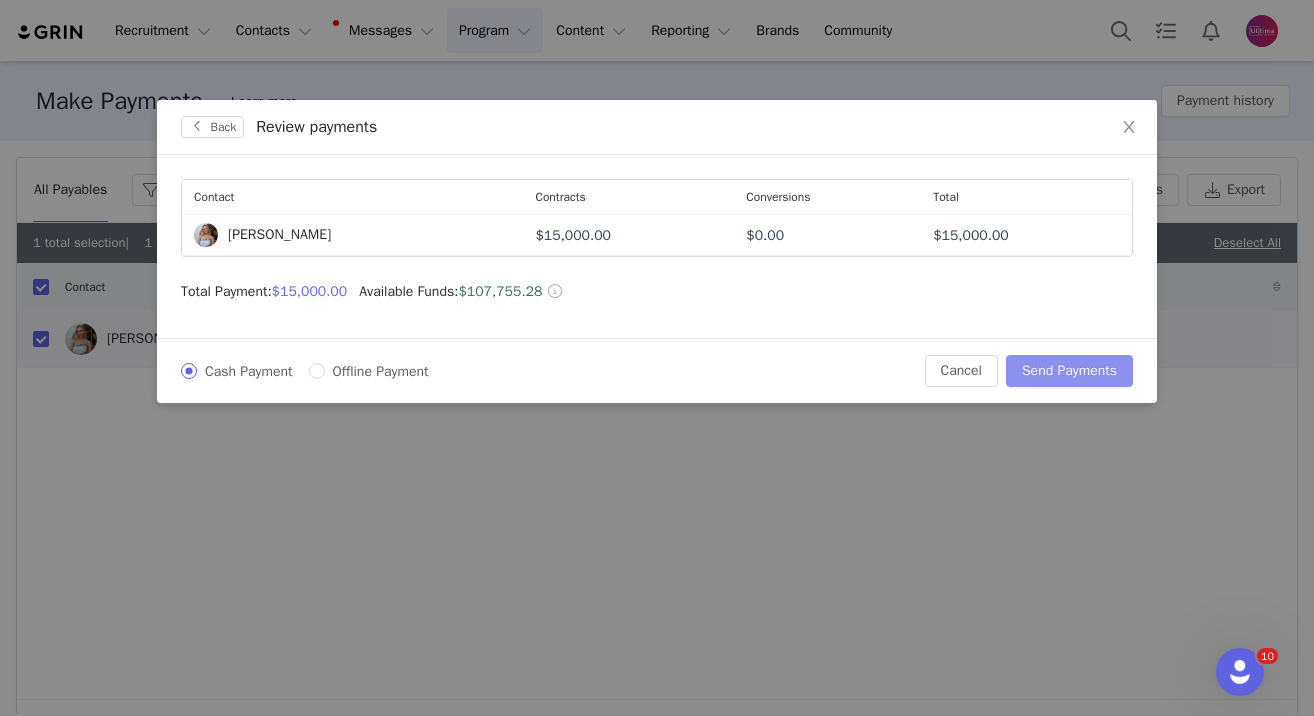 click on "Send Payments" at bounding box center (1069, 371) 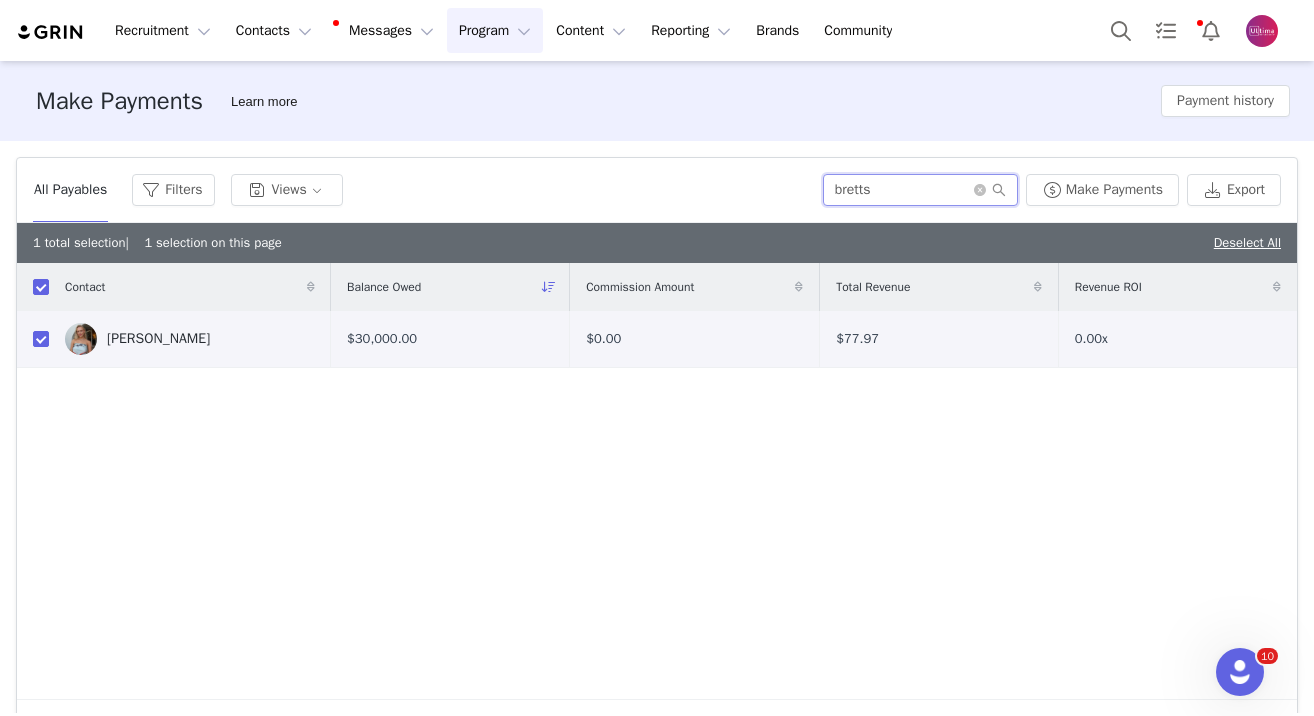 click on "All Payables Filters Views     bretts Make Payments Export" at bounding box center [657, 190] 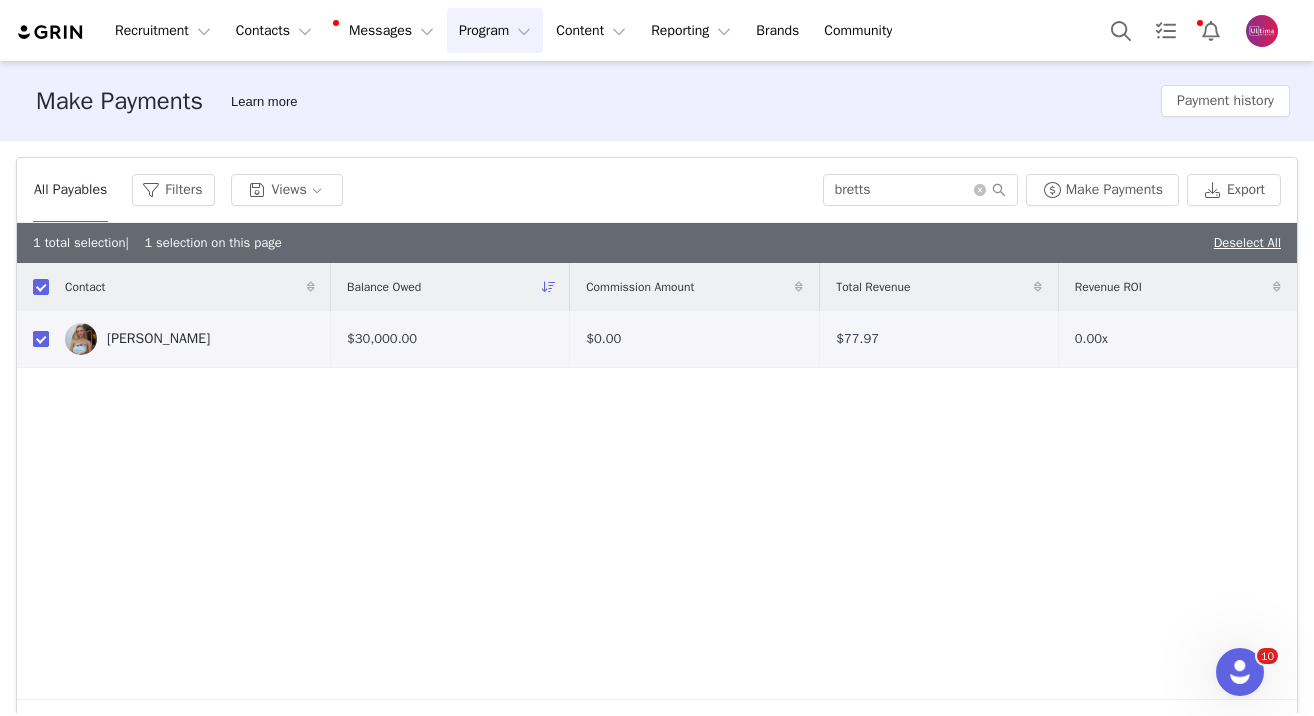 click at bounding box center [41, 339] 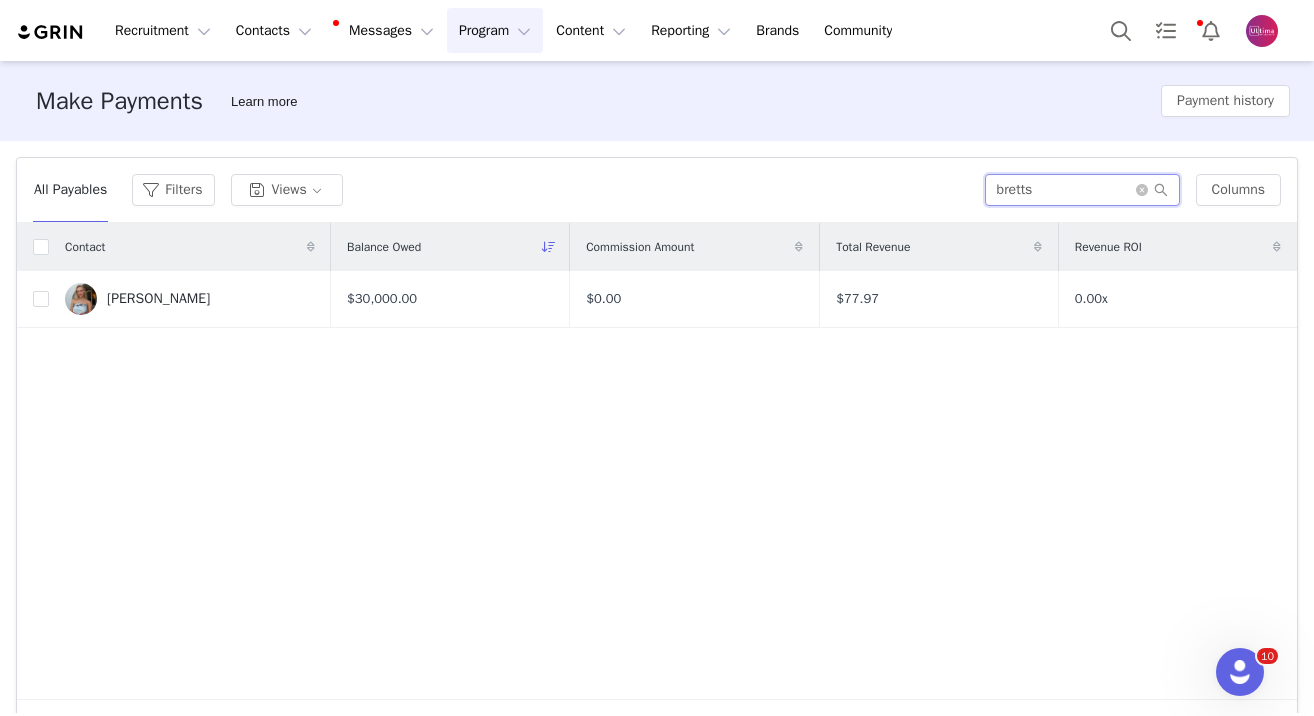 drag, startPoint x: 1018, startPoint y: 192, endPoint x: 928, endPoint y: 187, distance: 90.13878 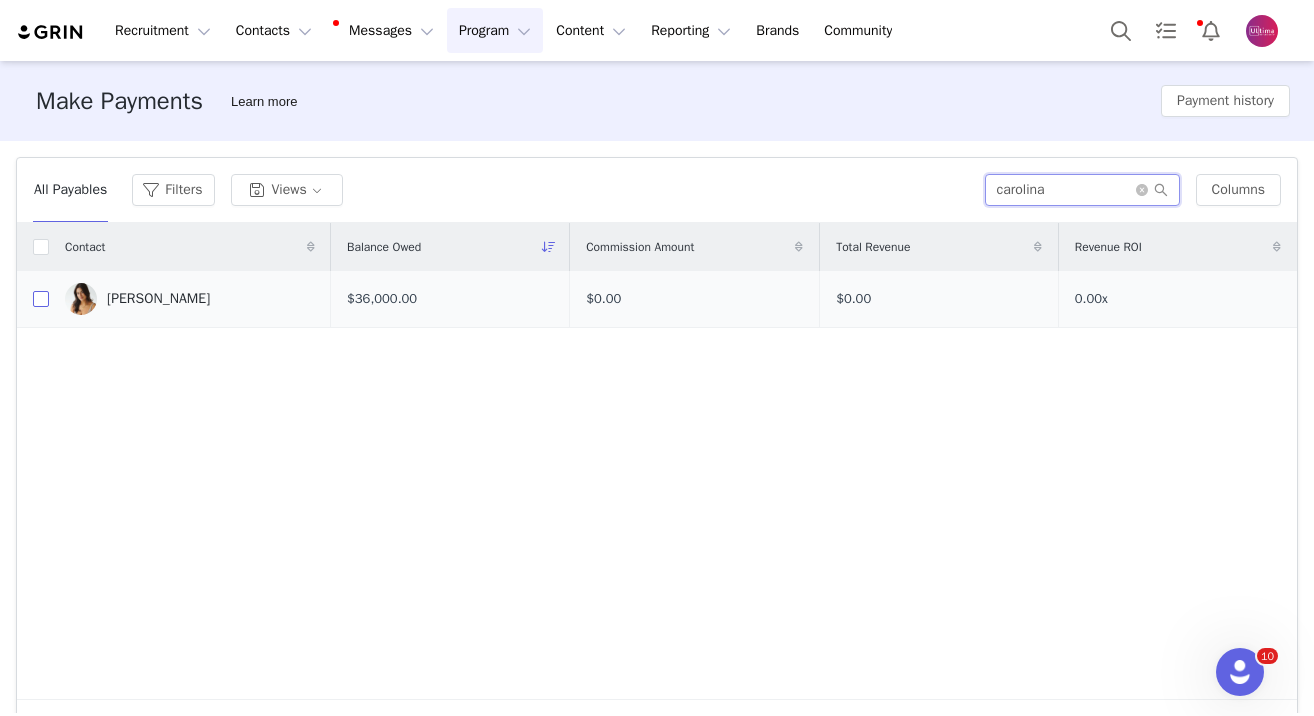 type on "carolina" 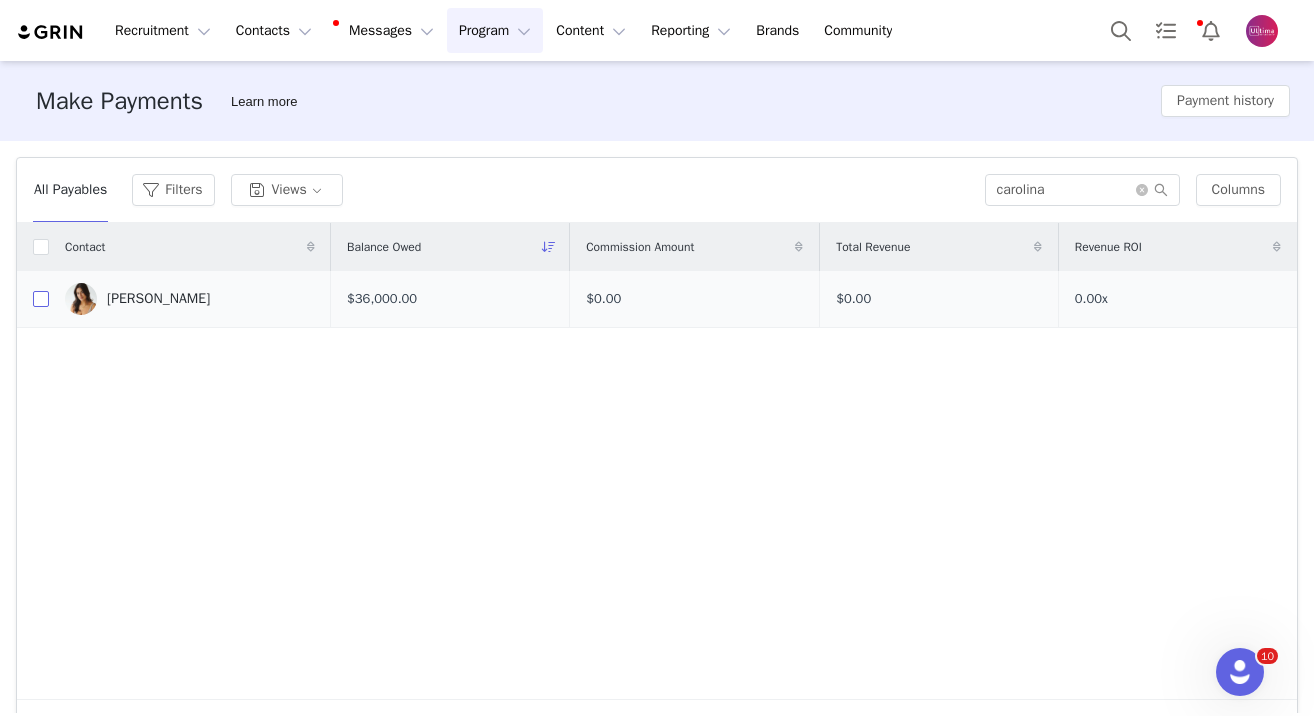 click at bounding box center [41, 299] 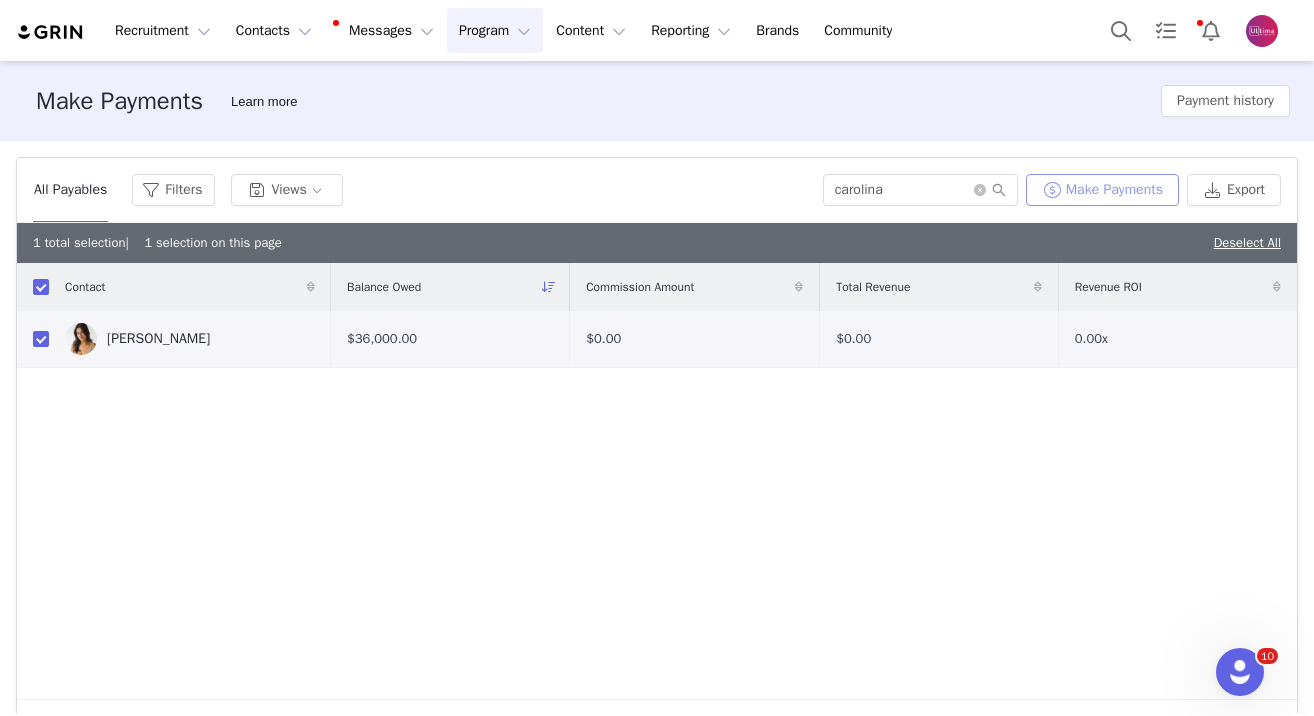 click on "Make Payments" at bounding box center [1102, 190] 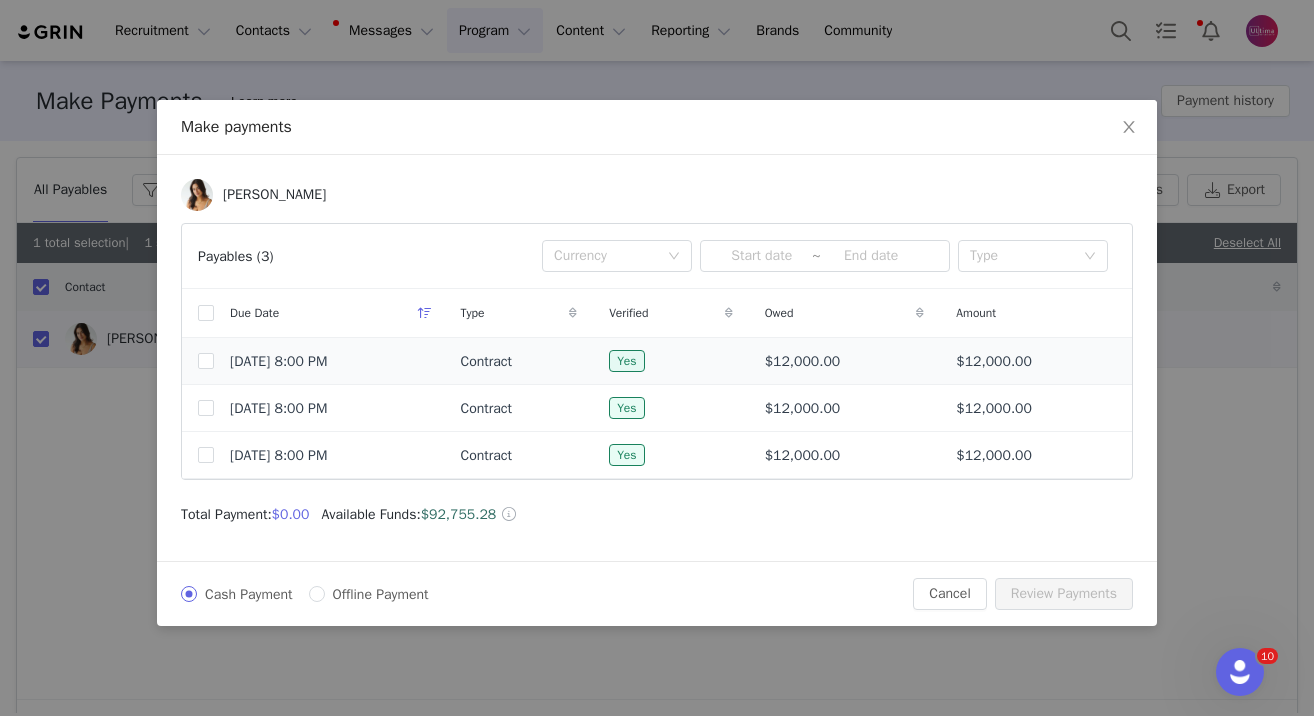 click at bounding box center (198, 361) 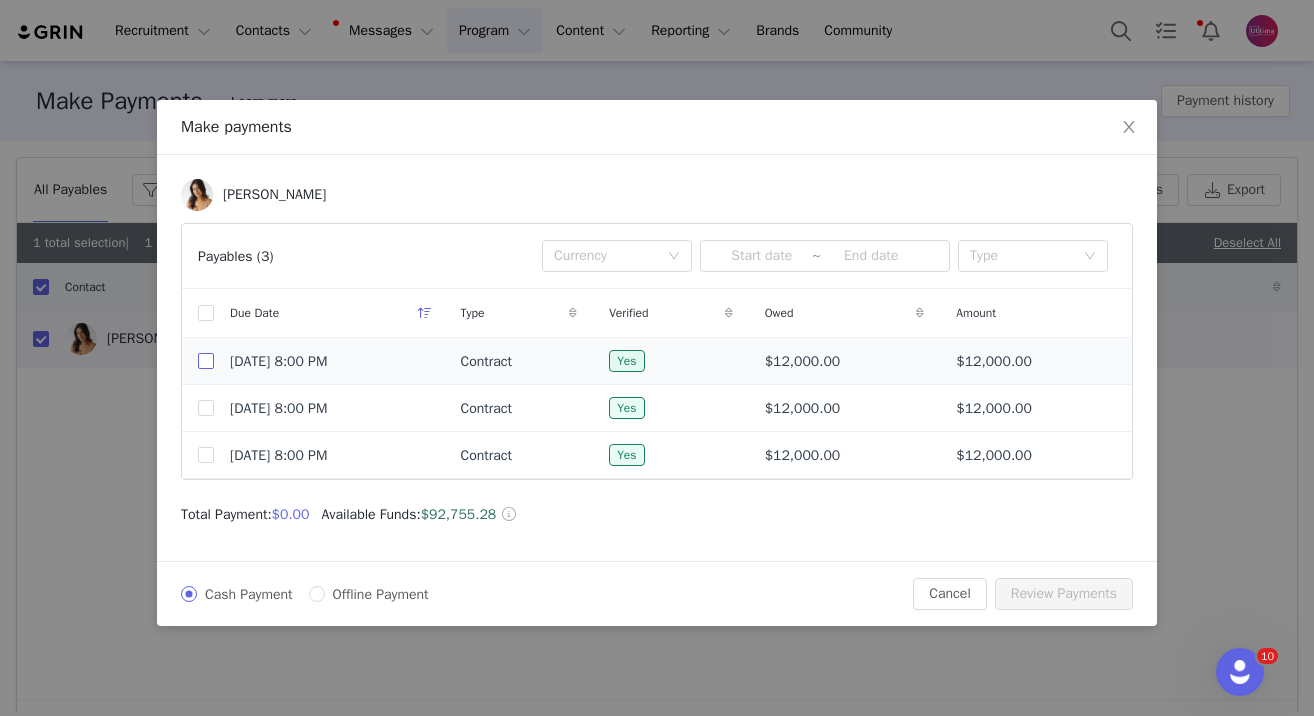 click at bounding box center [206, 361] 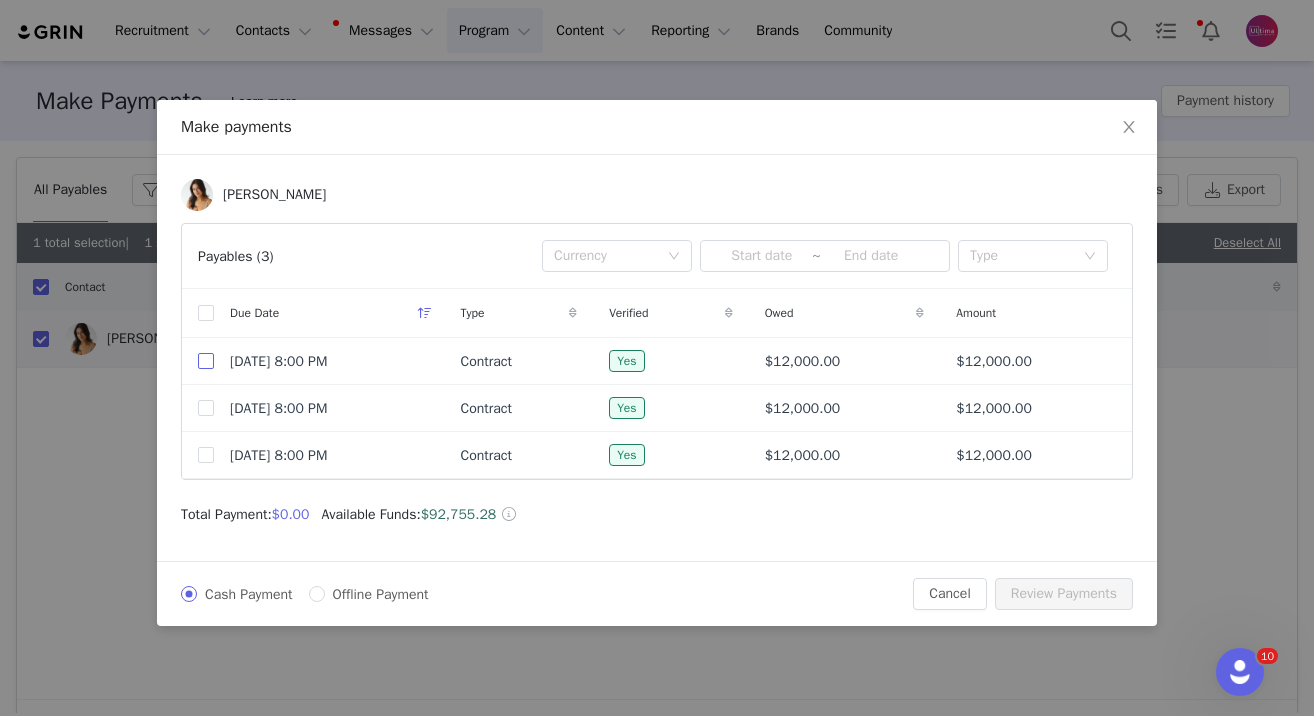 checkbox on "true" 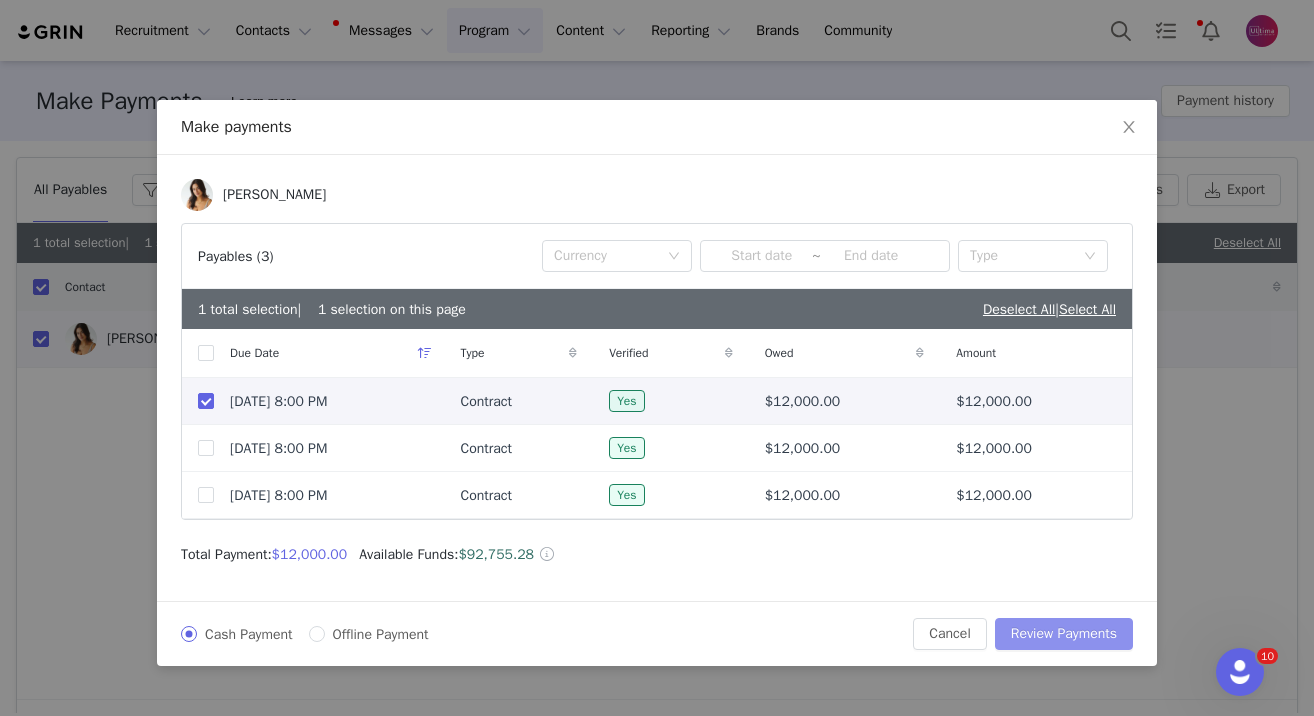 click on "Review Payments" at bounding box center [1064, 634] 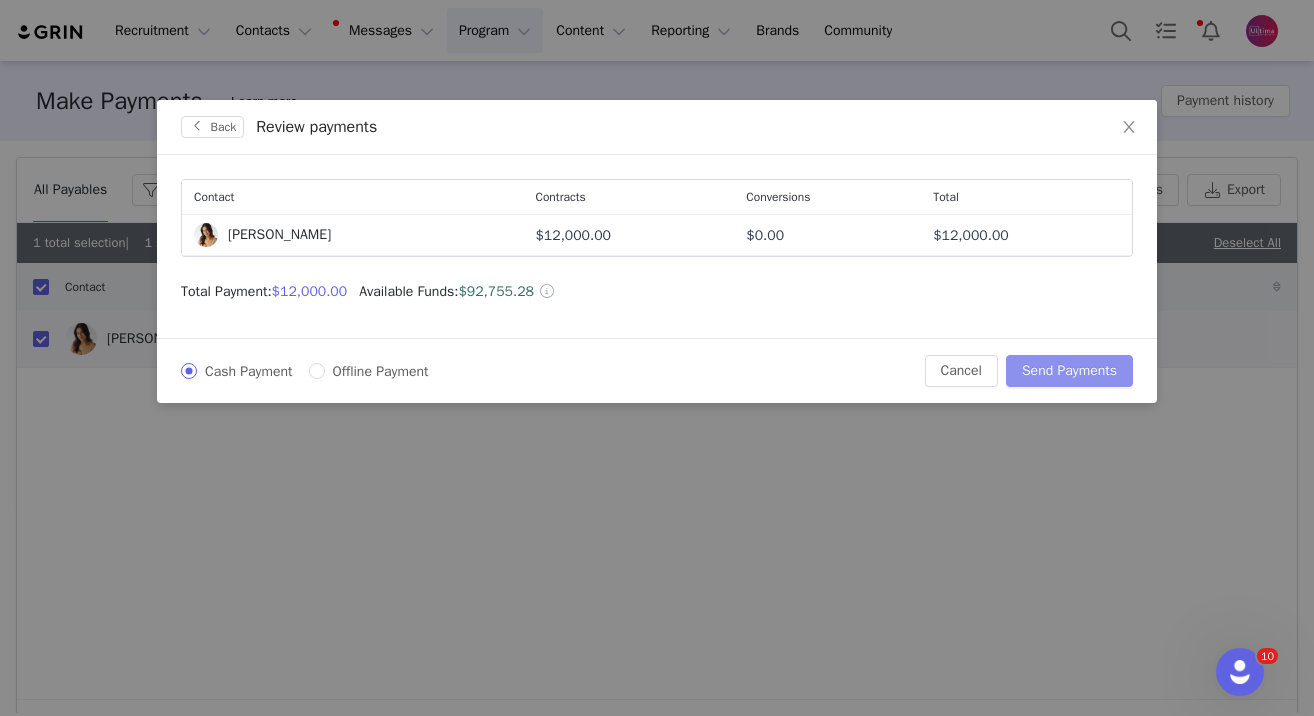 click on "Send Payments" at bounding box center [1069, 371] 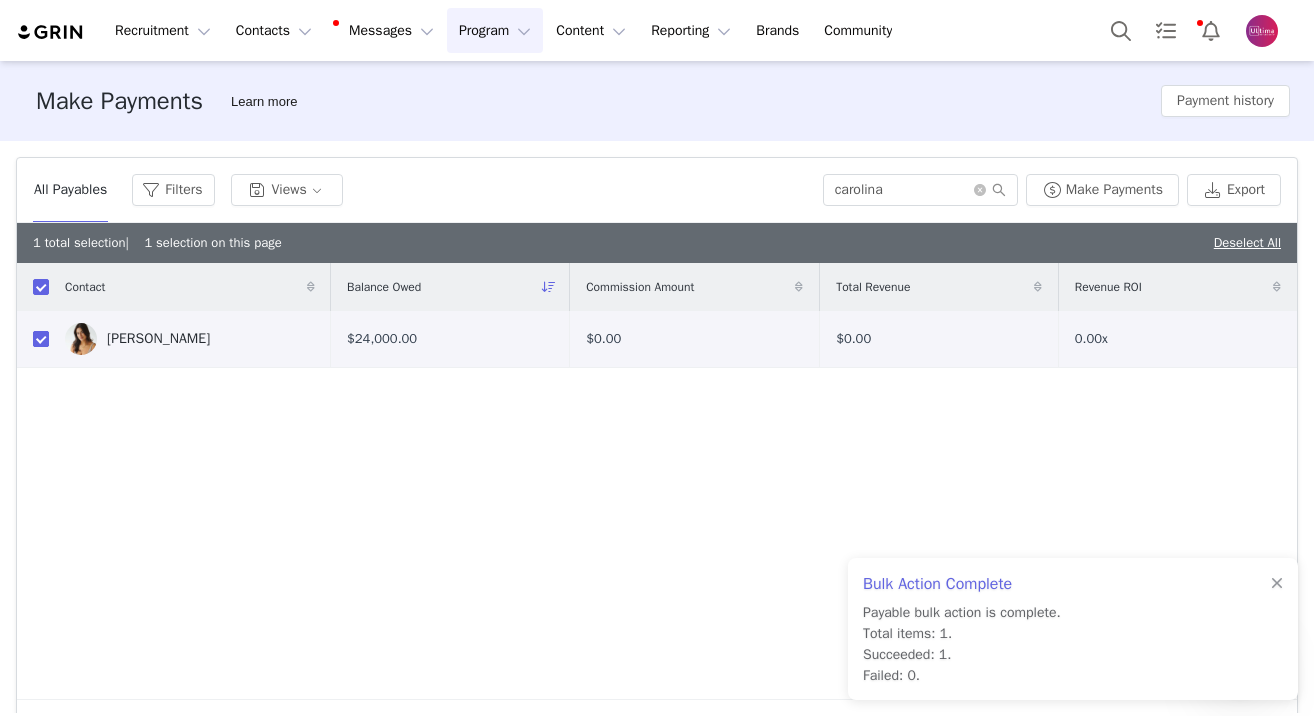 click at bounding box center [41, 339] 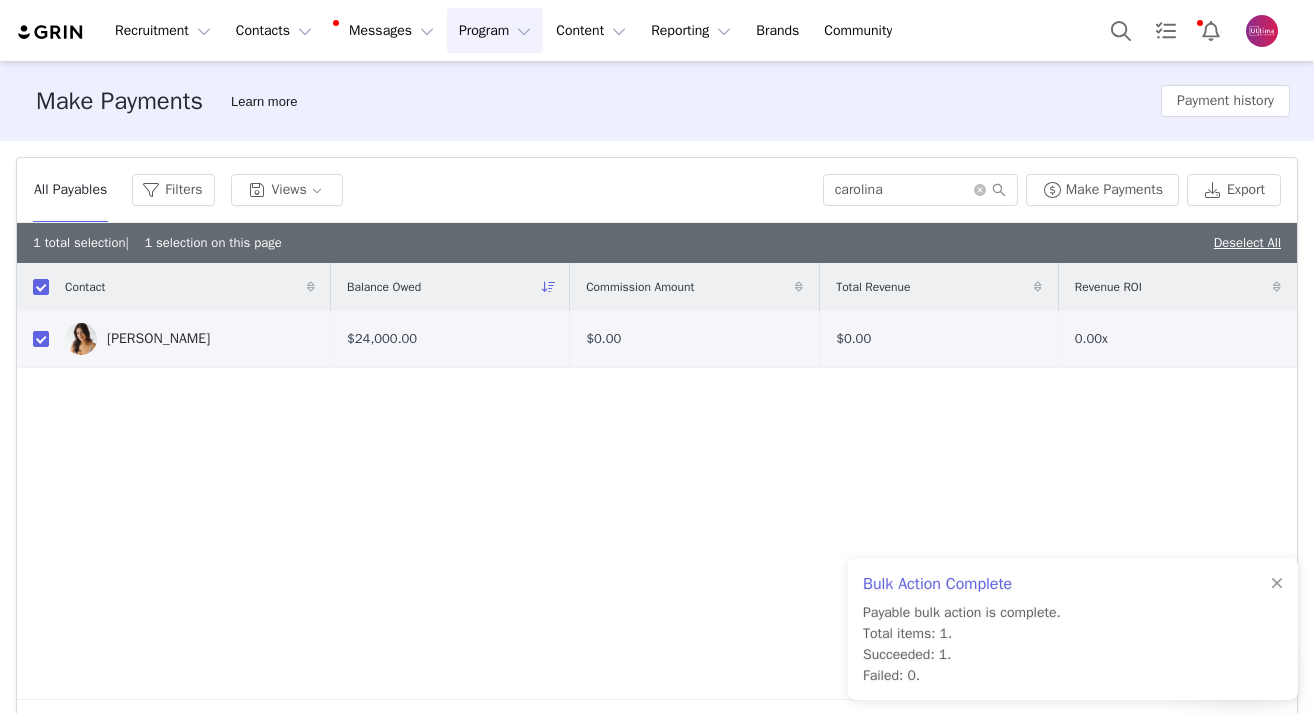 checkbox on "false" 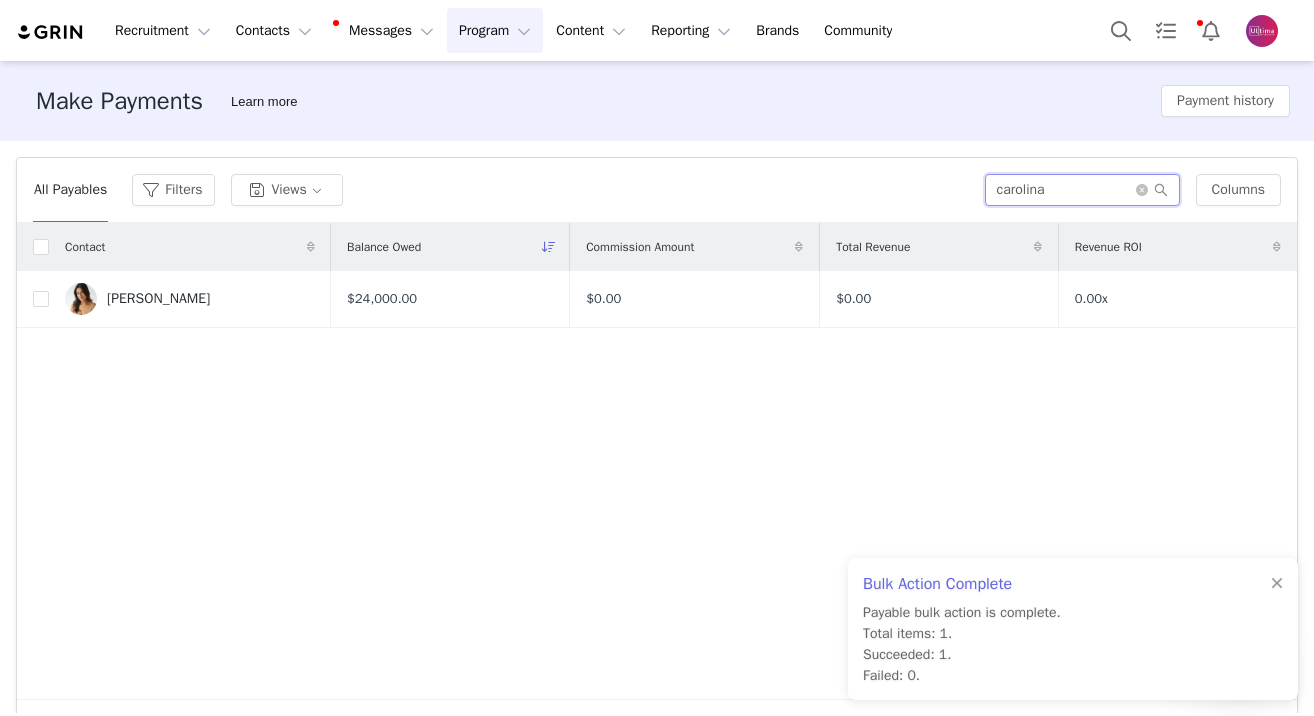 click on "All Payables Filters Views     carolina     Columns" at bounding box center [657, 190] 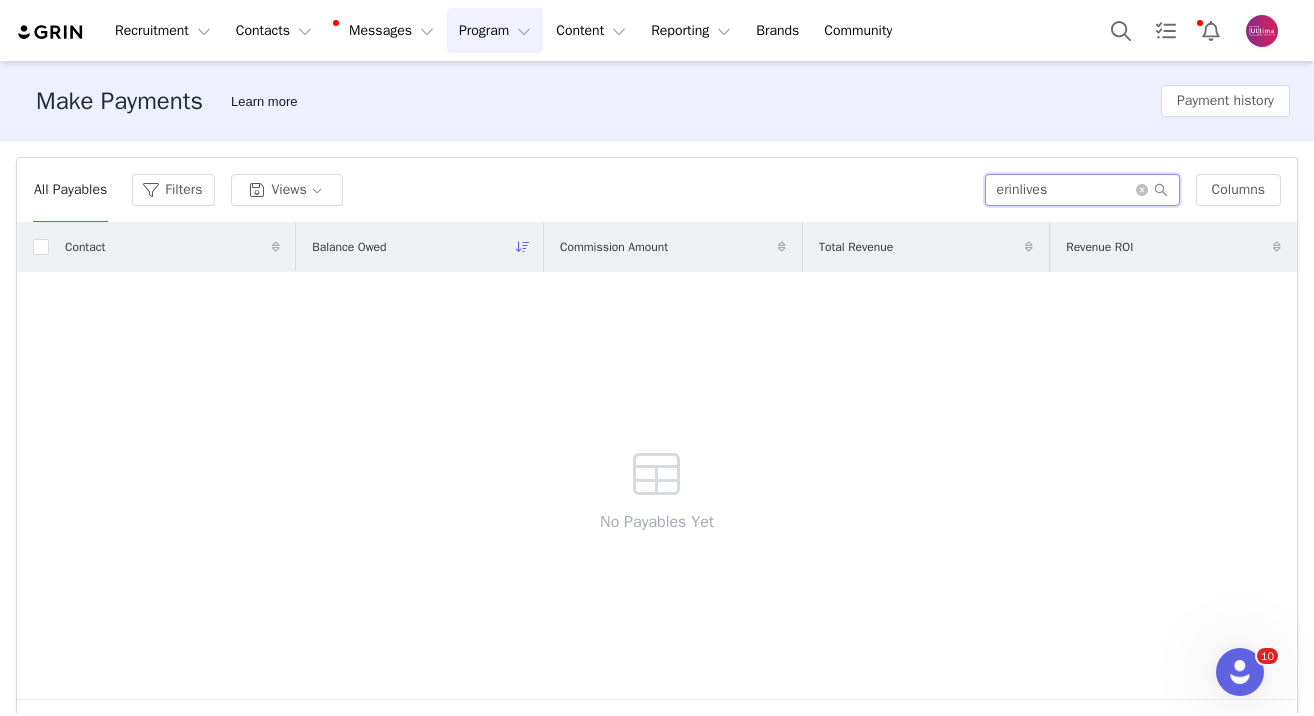 click on "erinlives" at bounding box center (1082, 190) 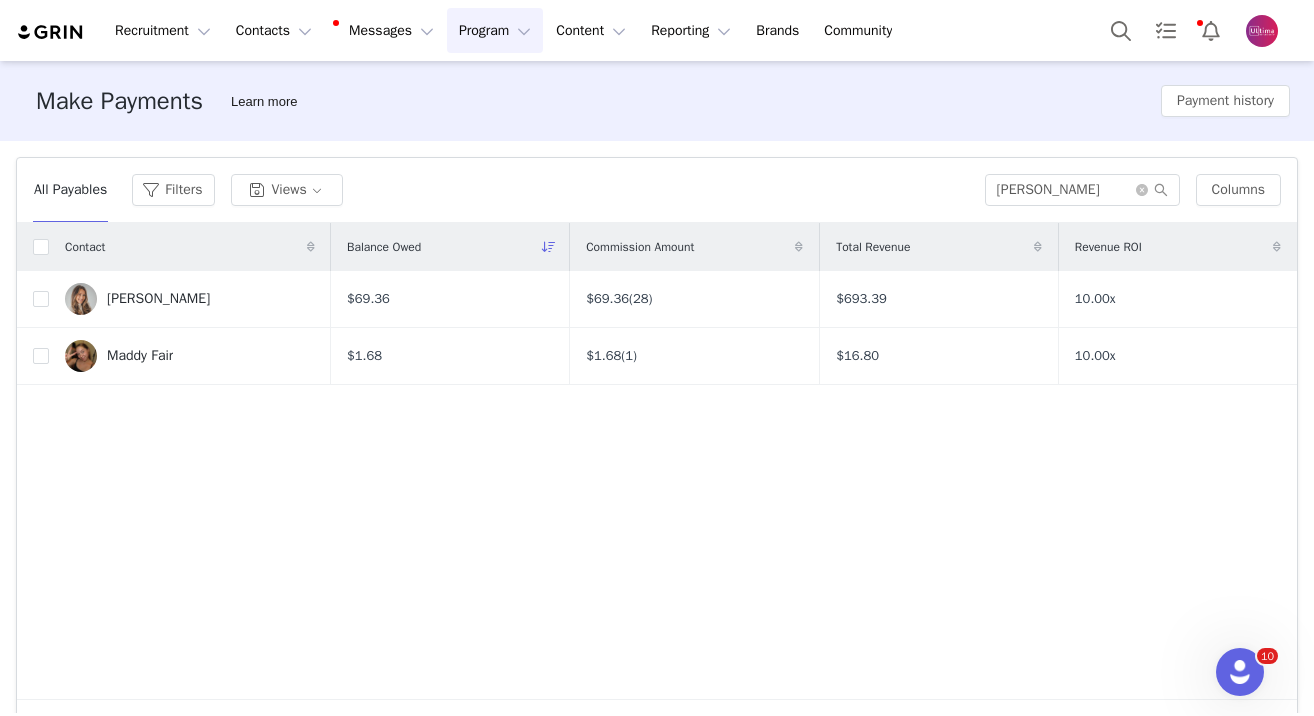 click on "Program Program" at bounding box center [495, 30] 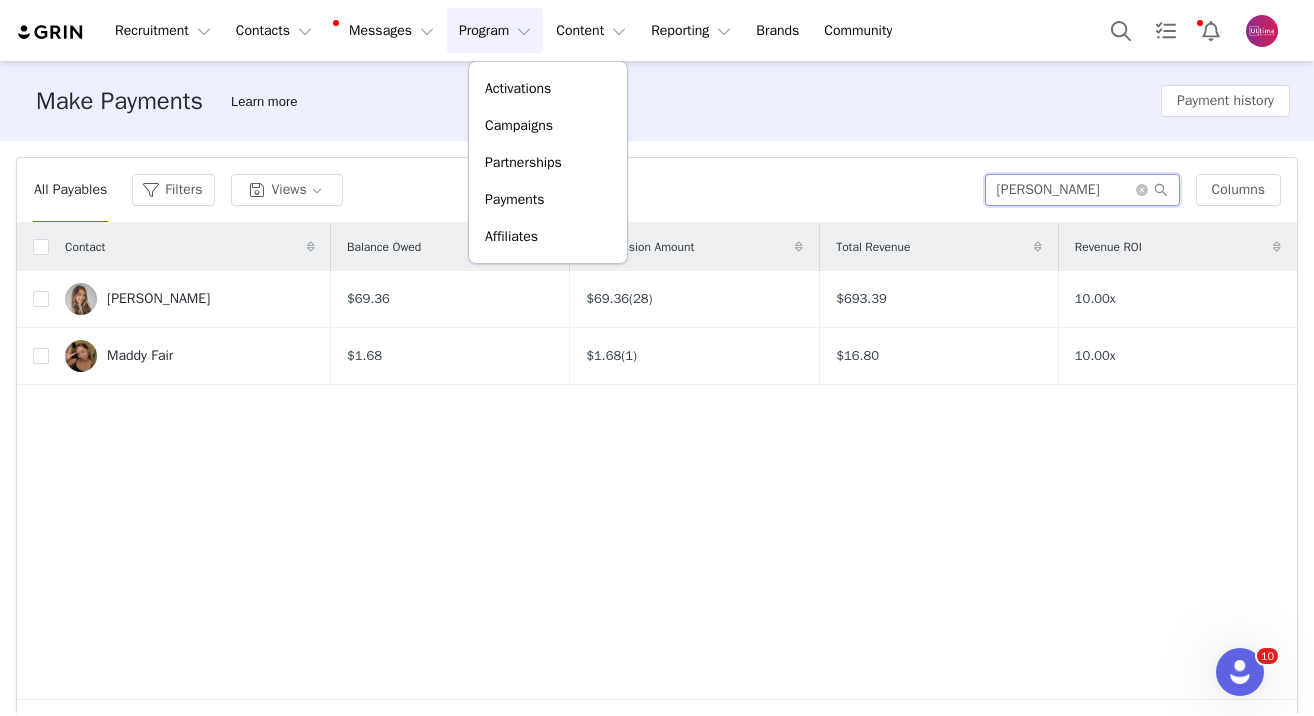 click on "[PERSON_NAME]" at bounding box center (1082, 190) 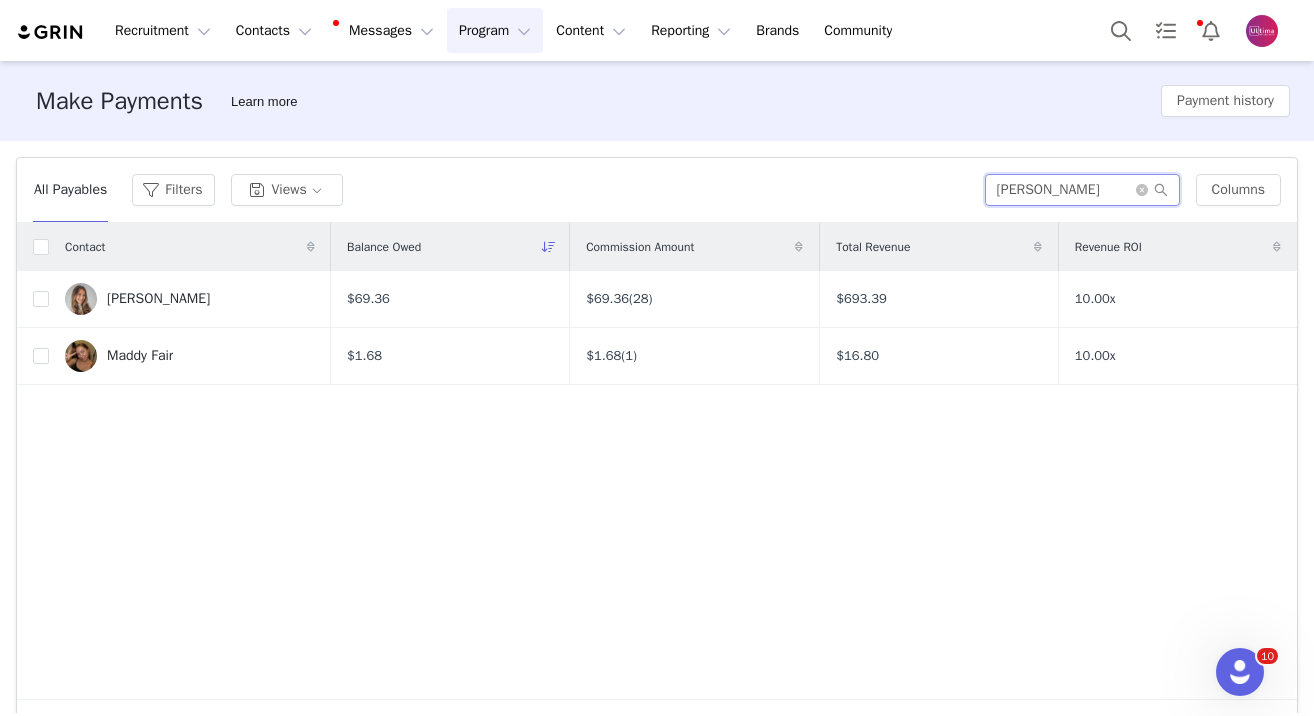 drag, startPoint x: 1035, startPoint y: 197, endPoint x: 872, endPoint y: 197, distance: 163 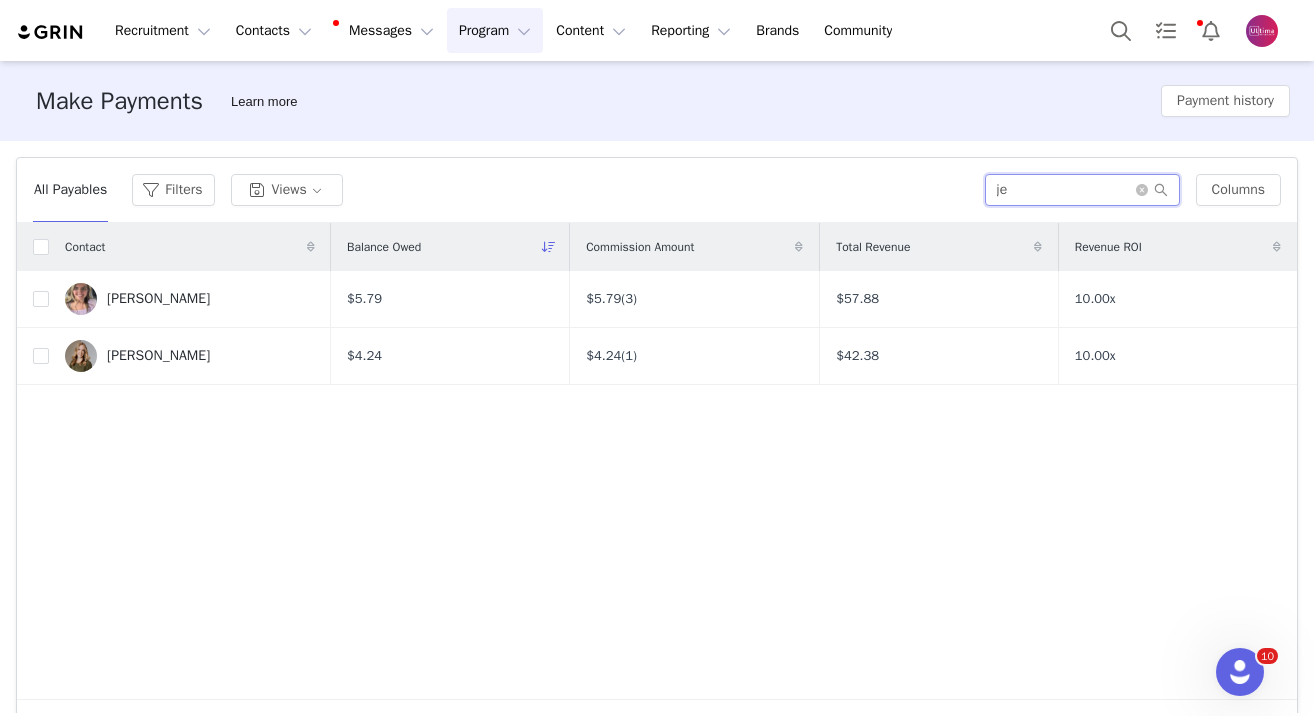 type on "j" 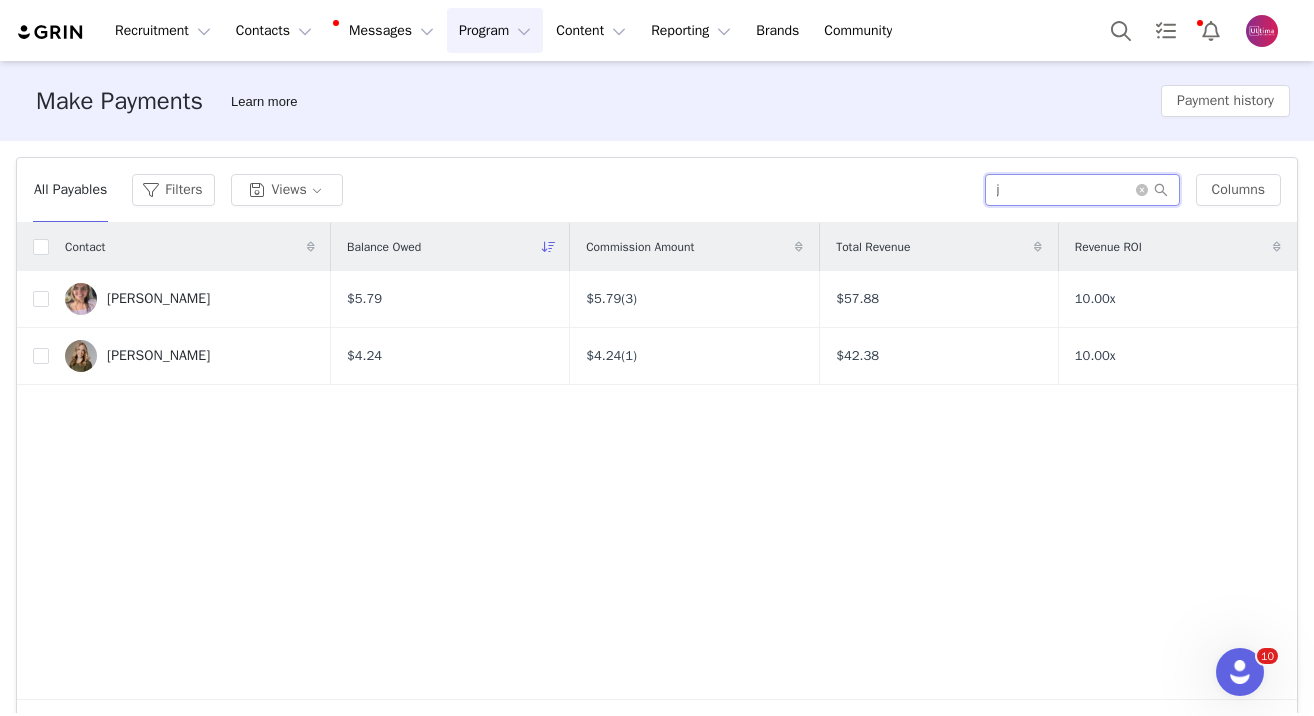 type 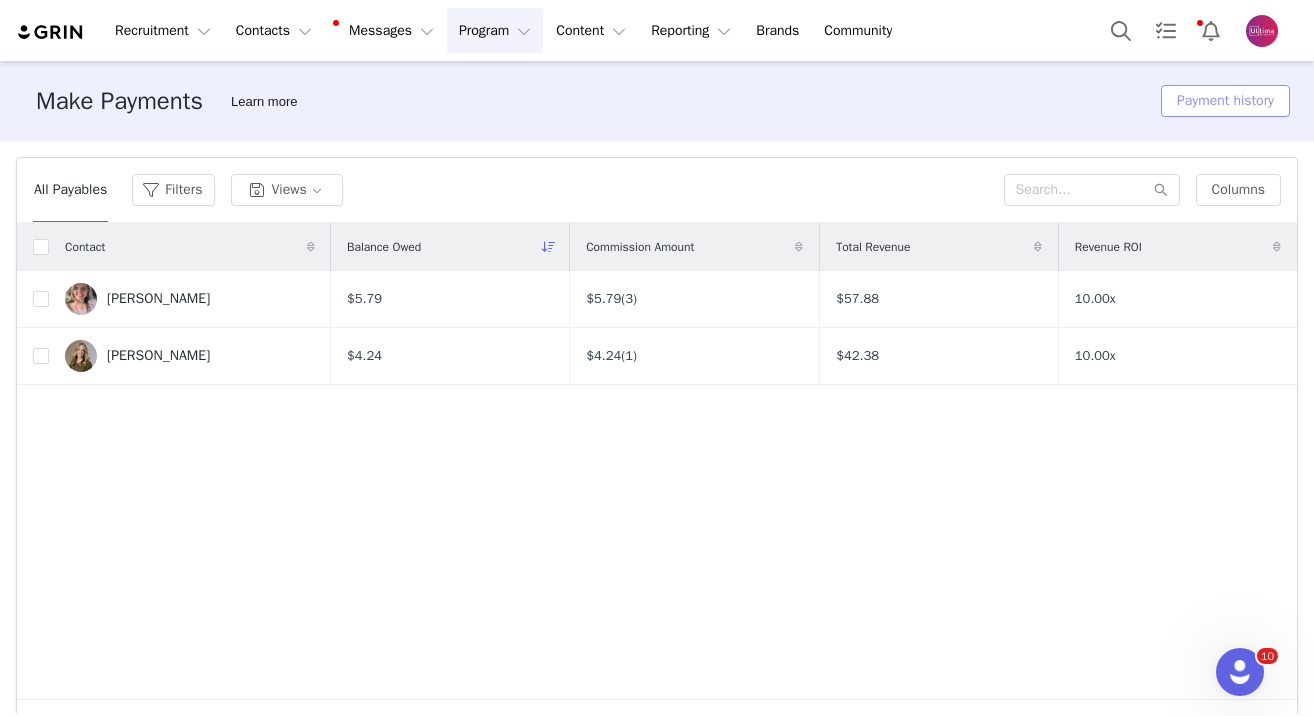 click on "Payment history" at bounding box center [1225, 101] 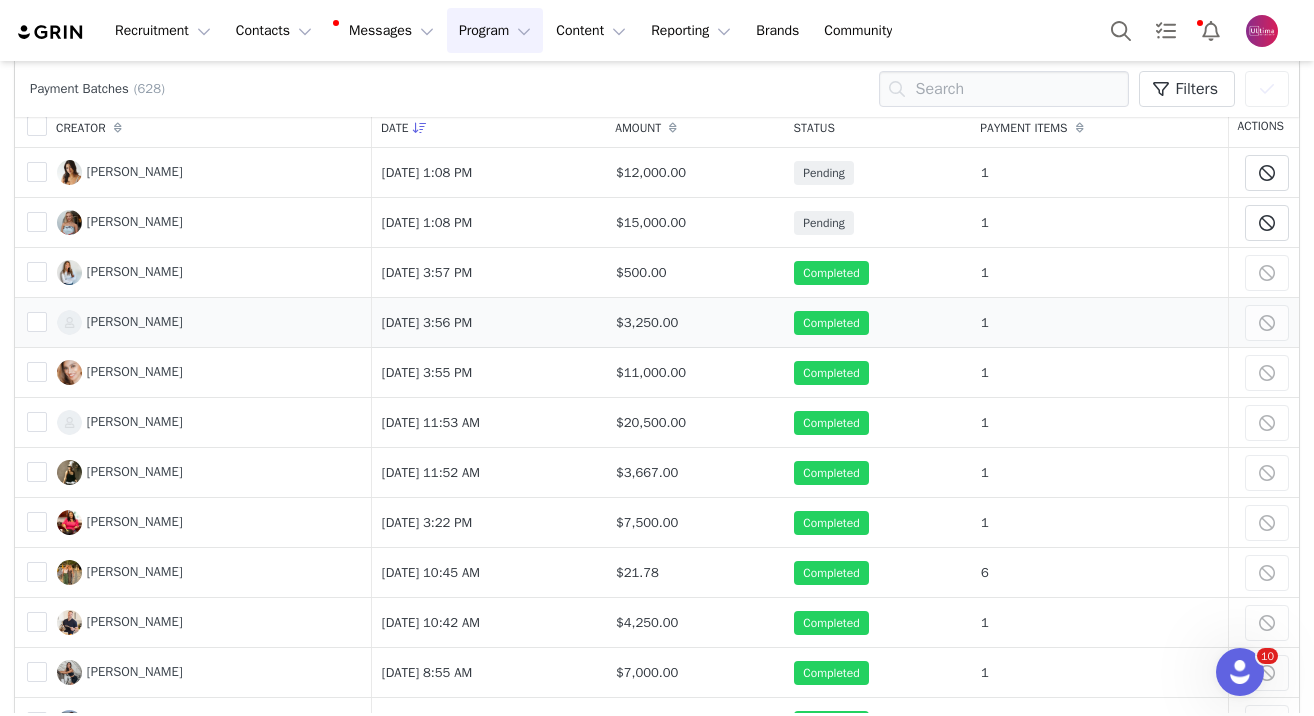 scroll, scrollTop: 0, scrollLeft: 0, axis: both 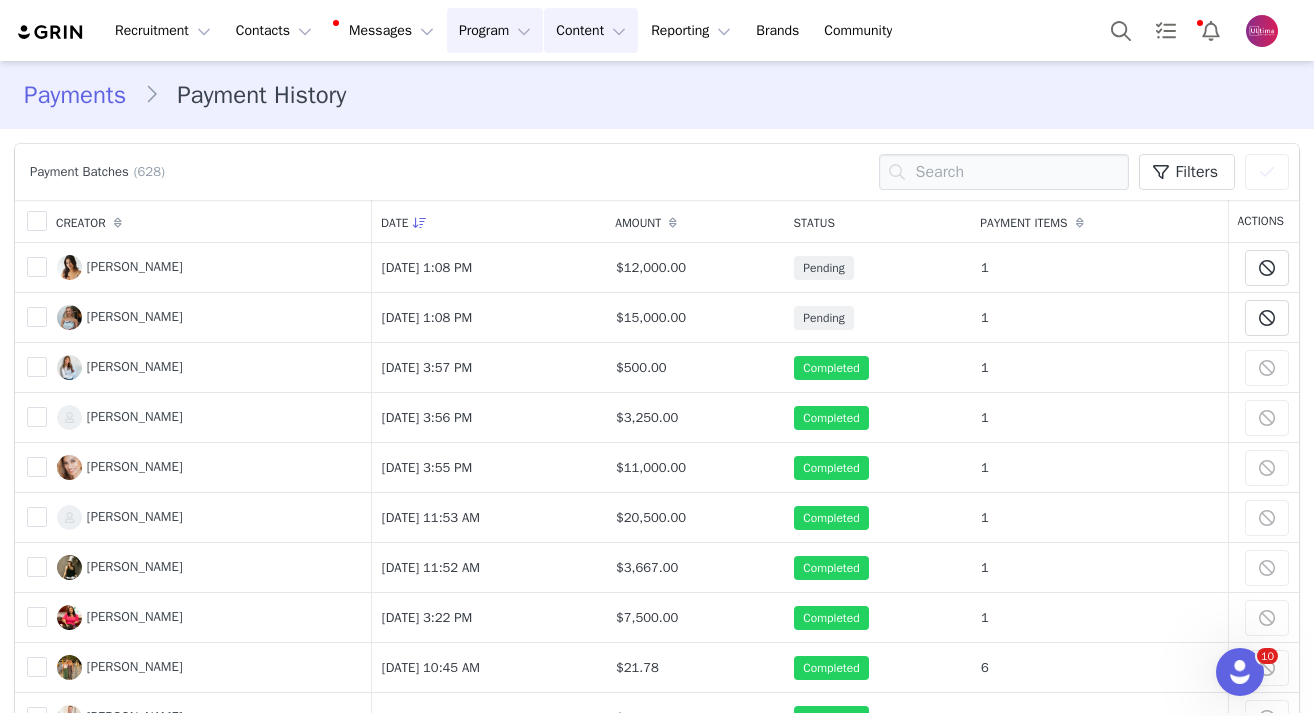 click on "Content Content" at bounding box center (591, 30) 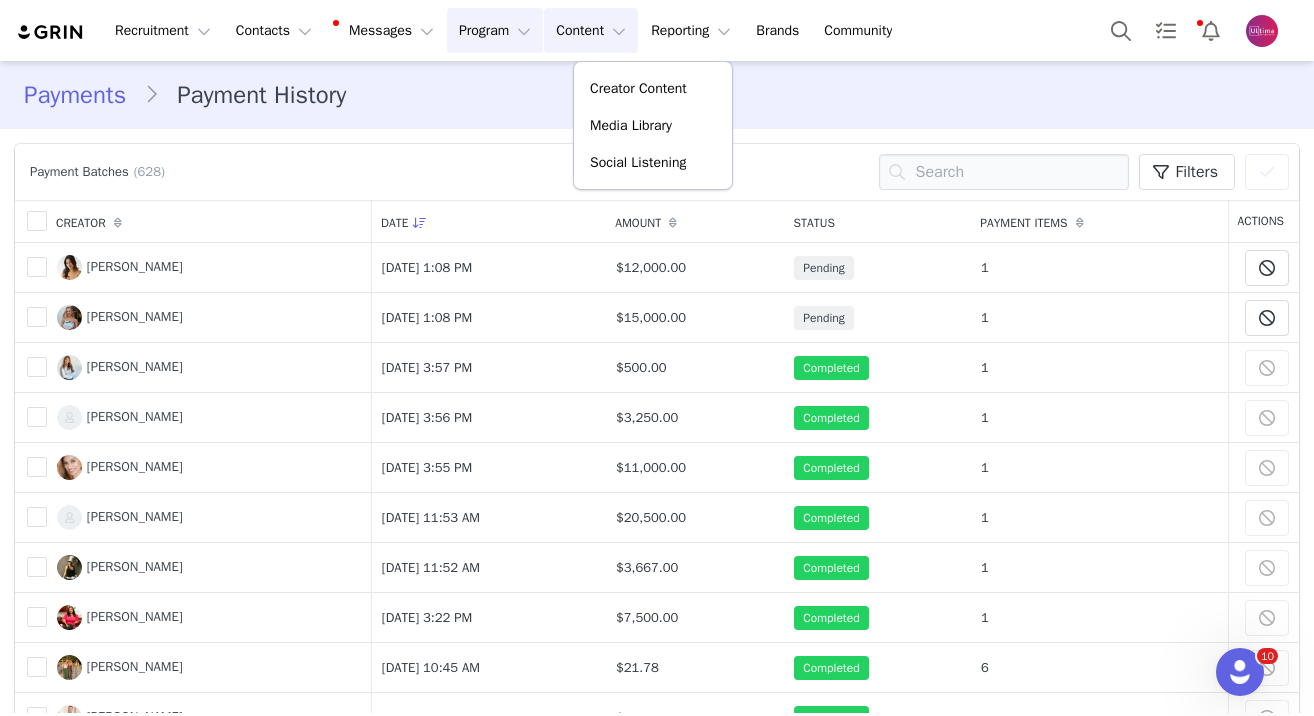 click on "Program Program" at bounding box center [495, 30] 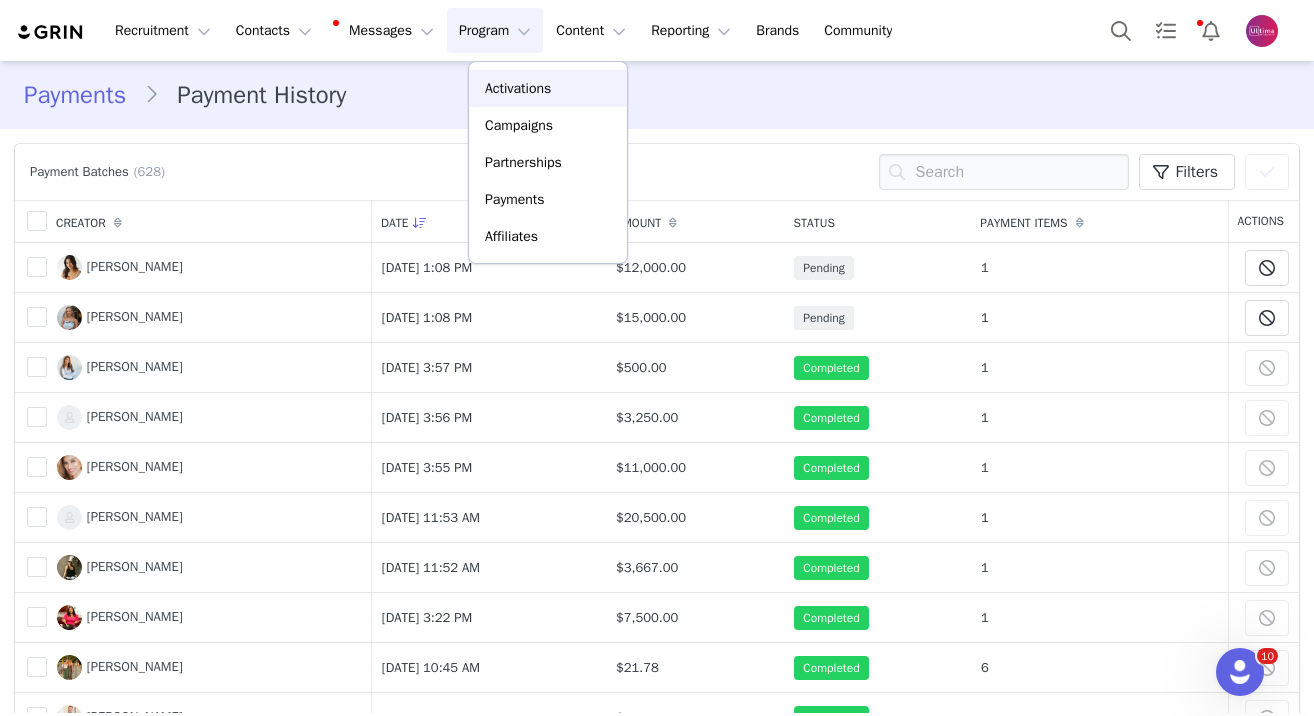 click on "Activations" at bounding box center (518, 88) 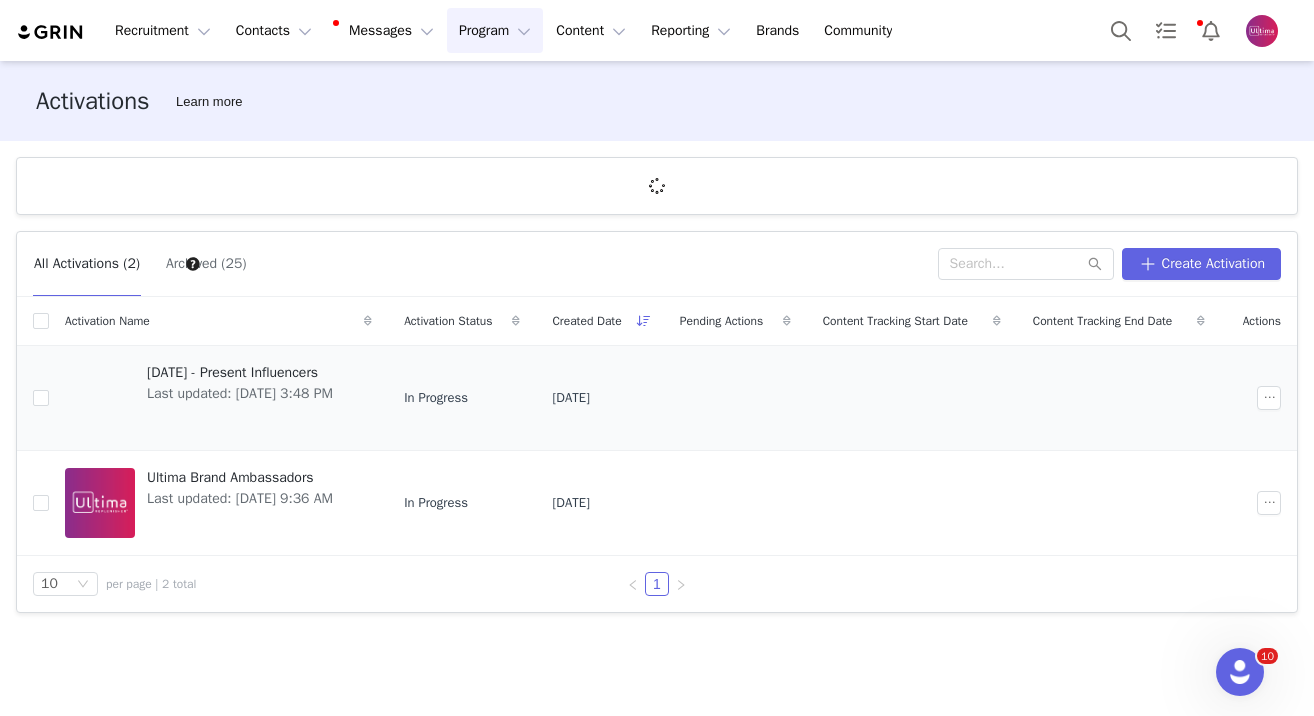 click on "[DATE] - Present Influencers" at bounding box center (240, 372) 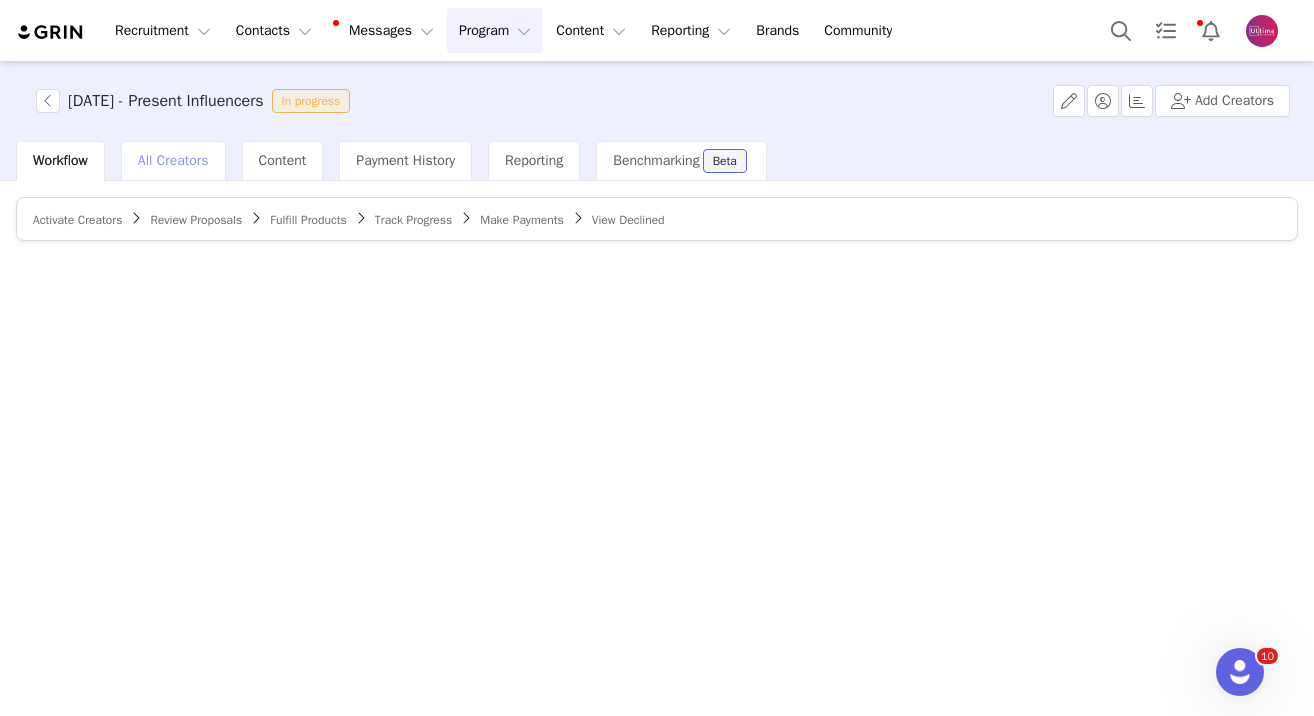 click on "All Creators" at bounding box center [173, 161] 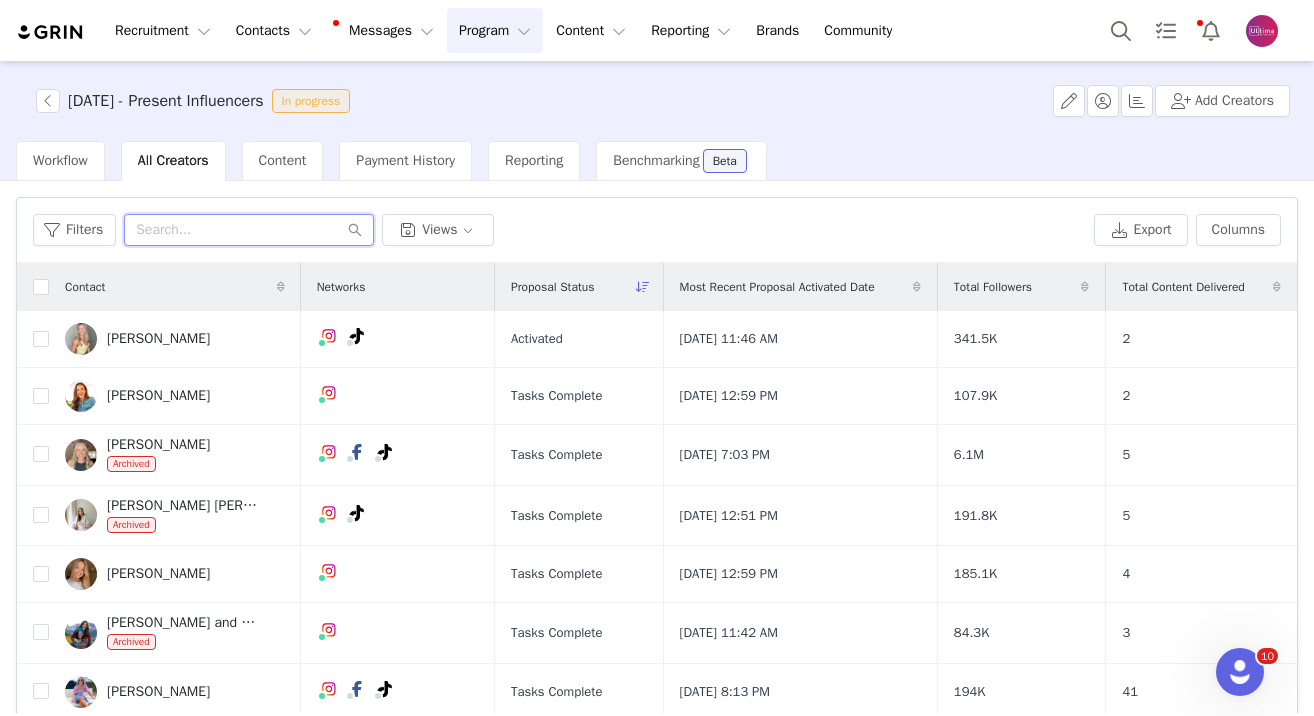 click at bounding box center (249, 230) 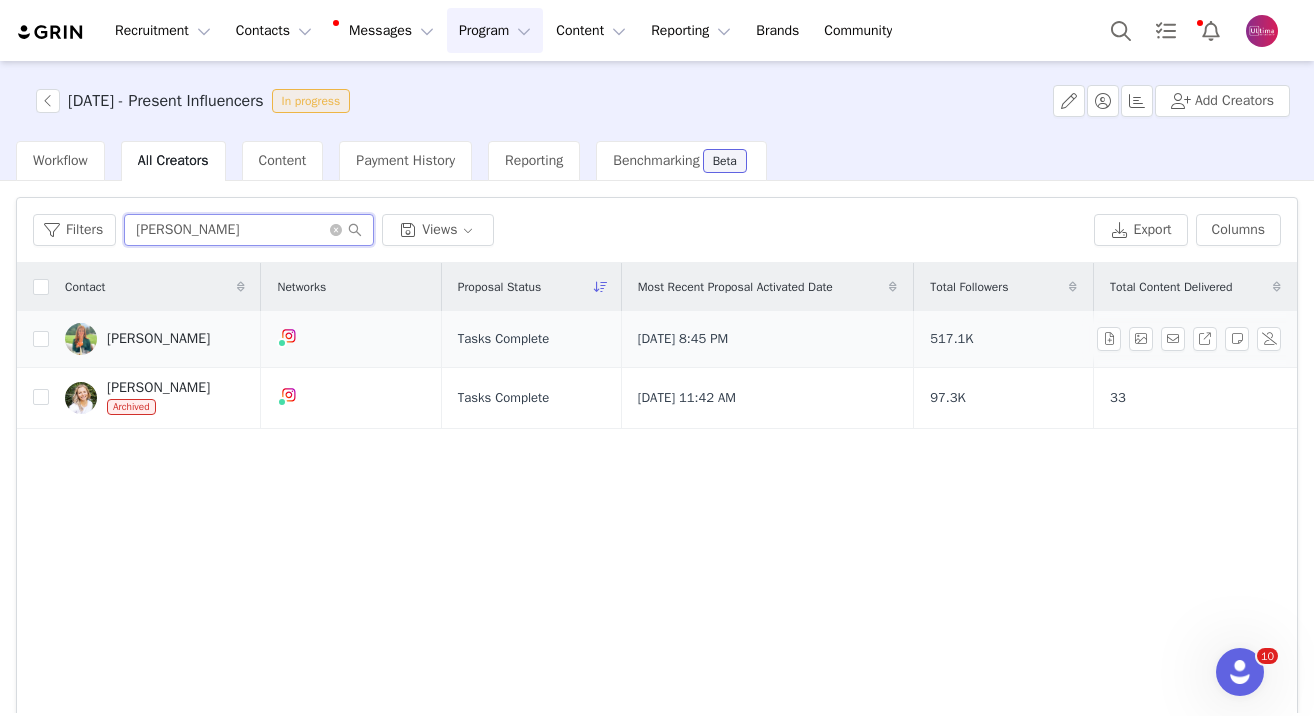 type on "[PERSON_NAME]" 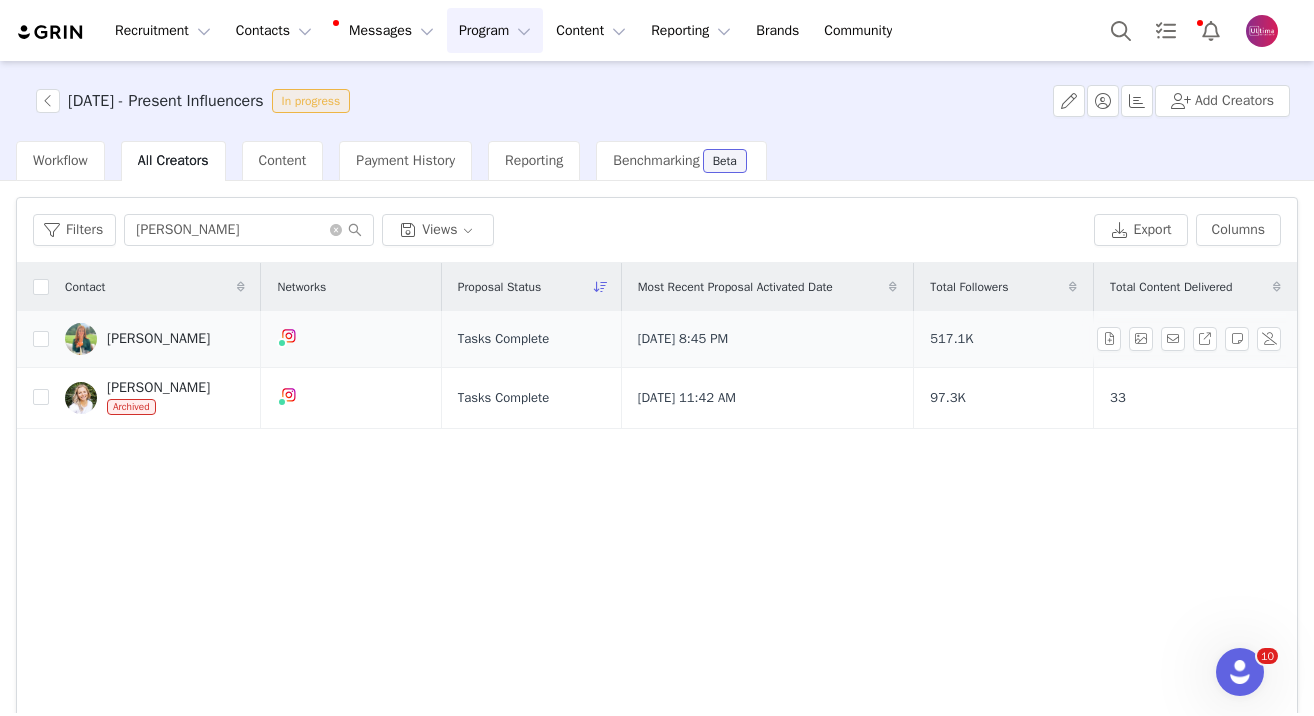 click on "[PERSON_NAME]" at bounding box center [158, 339] 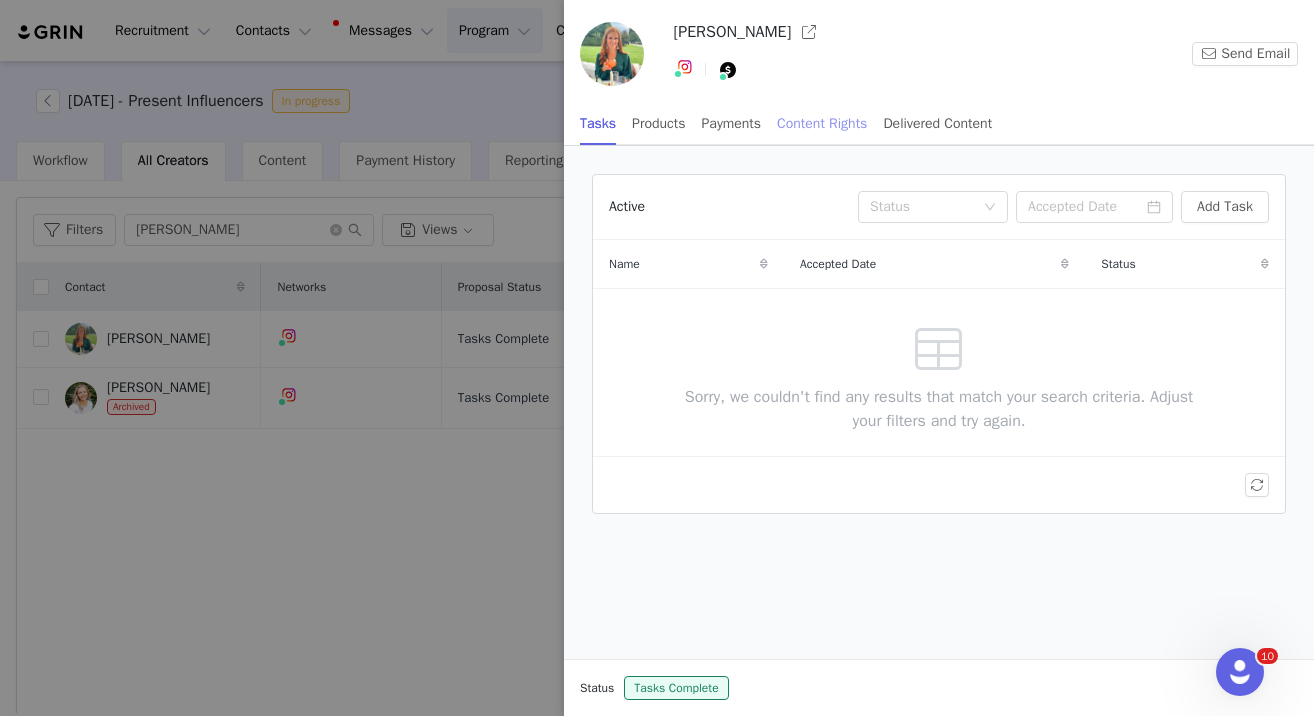 click on "Content Rights" at bounding box center (822, 123) 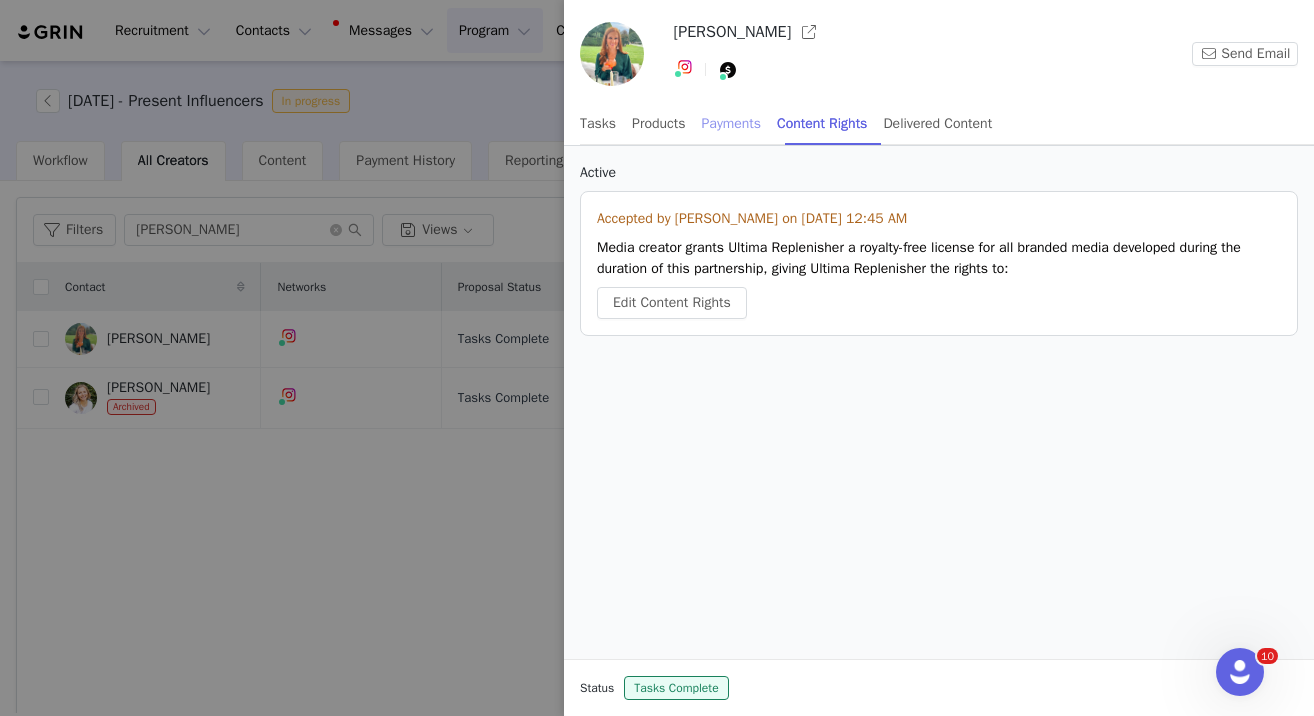 click on "Payments" at bounding box center [732, 123] 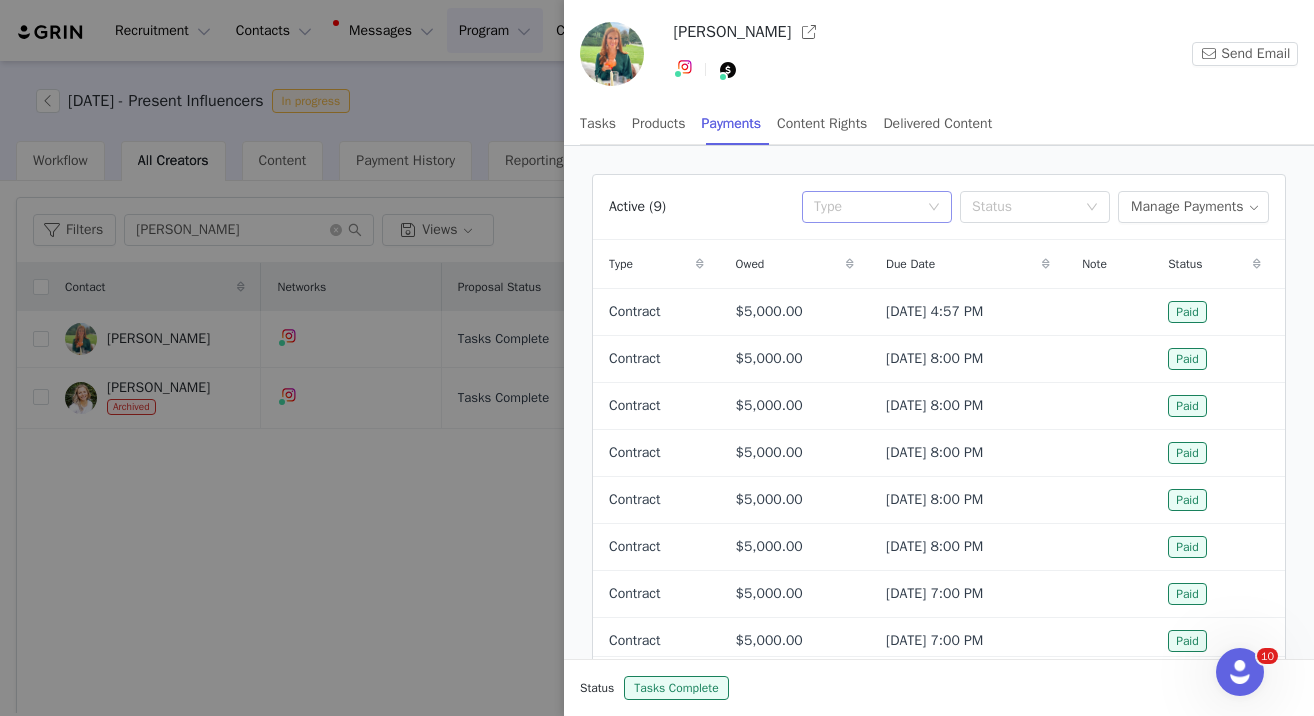 click on "Type" at bounding box center [866, 207] 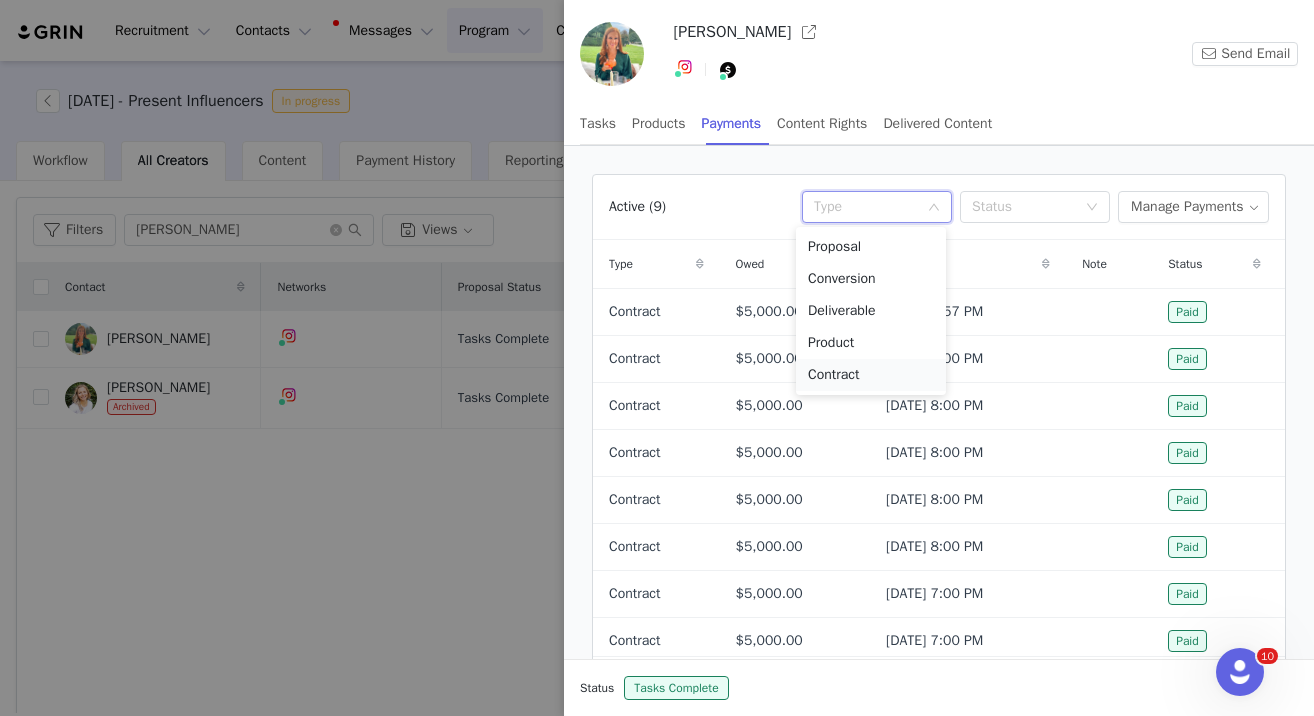 click on "Contract" at bounding box center (871, 375) 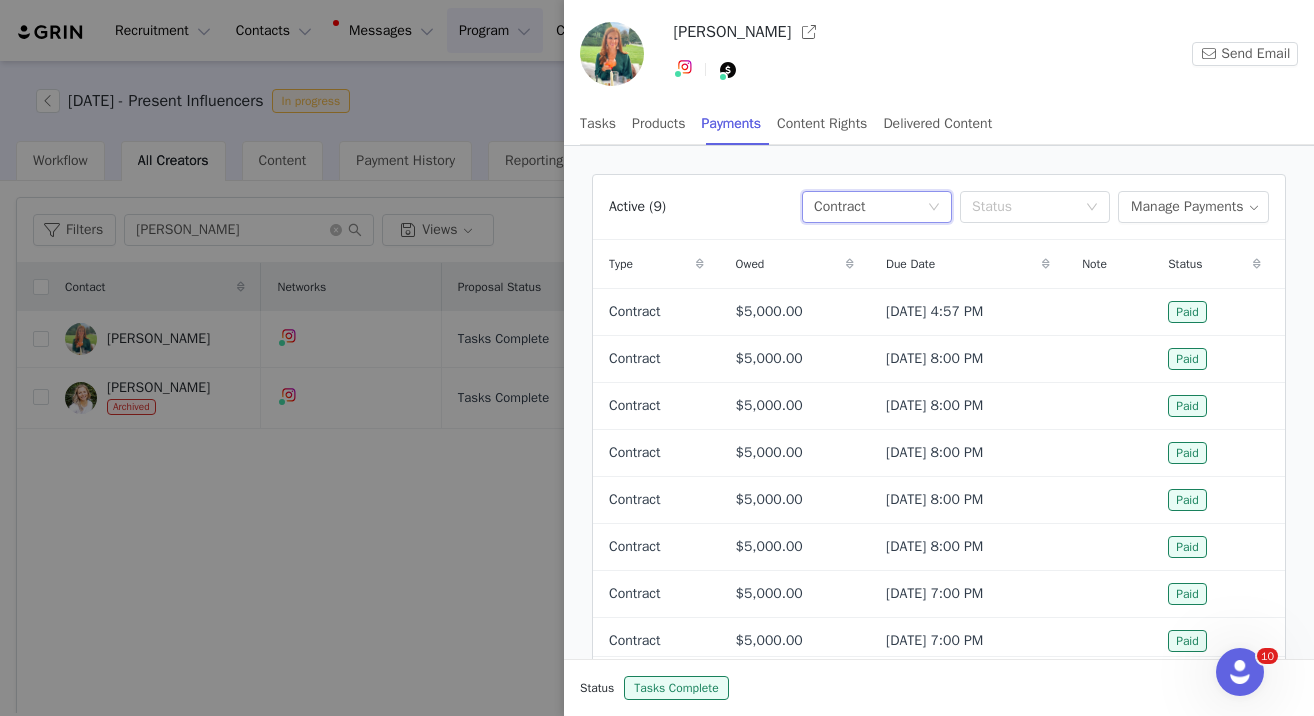 scroll, scrollTop: 55, scrollLeft: 0, axis: vertical 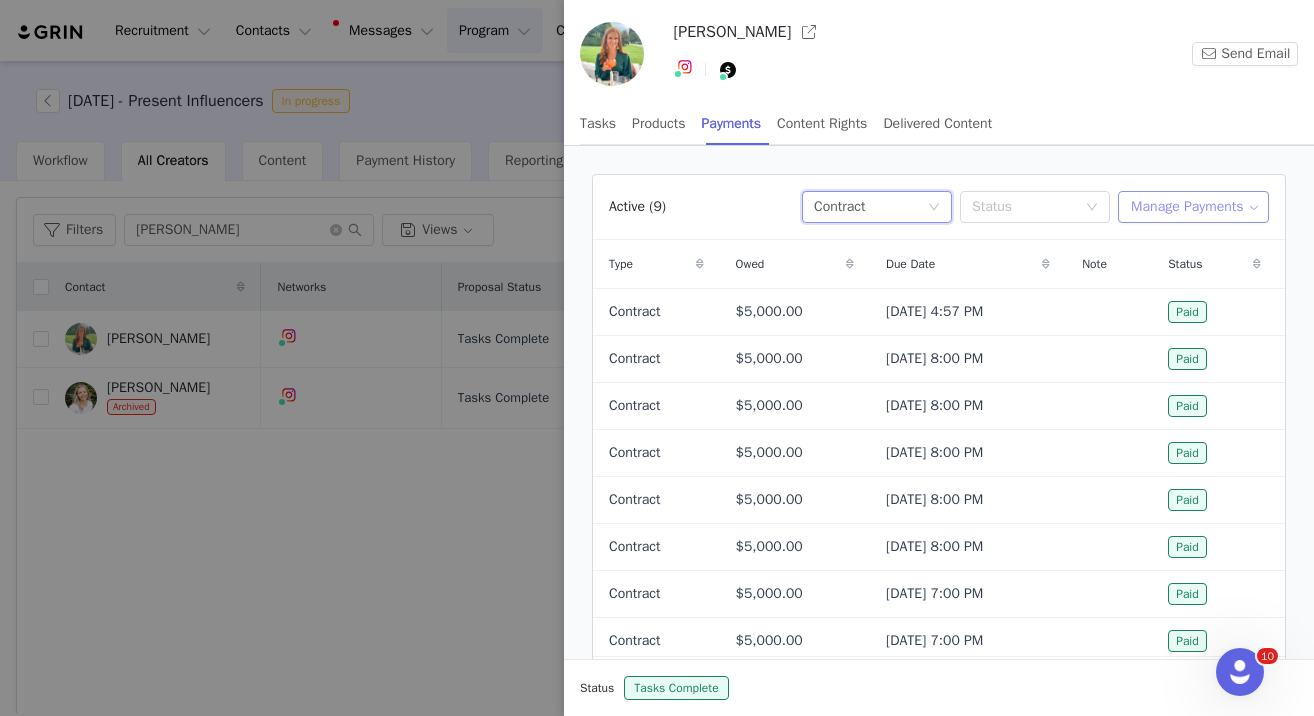 click on "Manage Payments" at bounding box center (1193, 207) 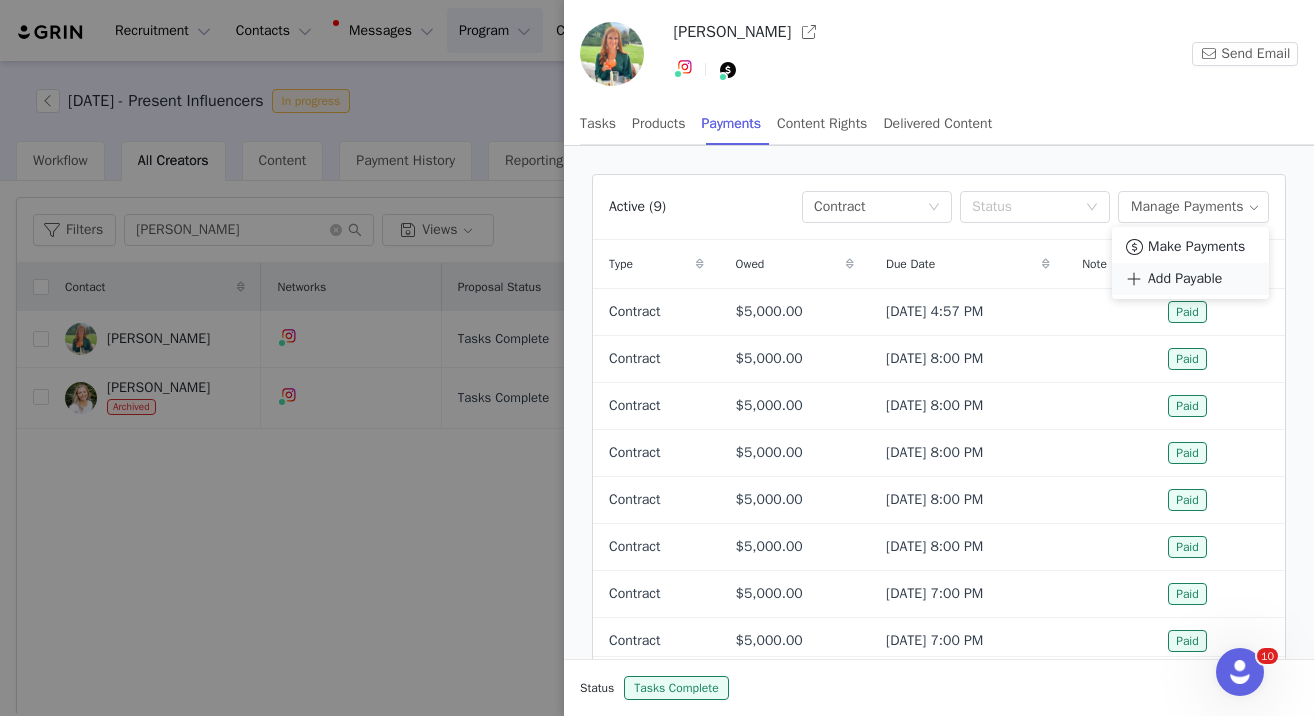 click on "Add Payable" at bounding box center (1185, 279) 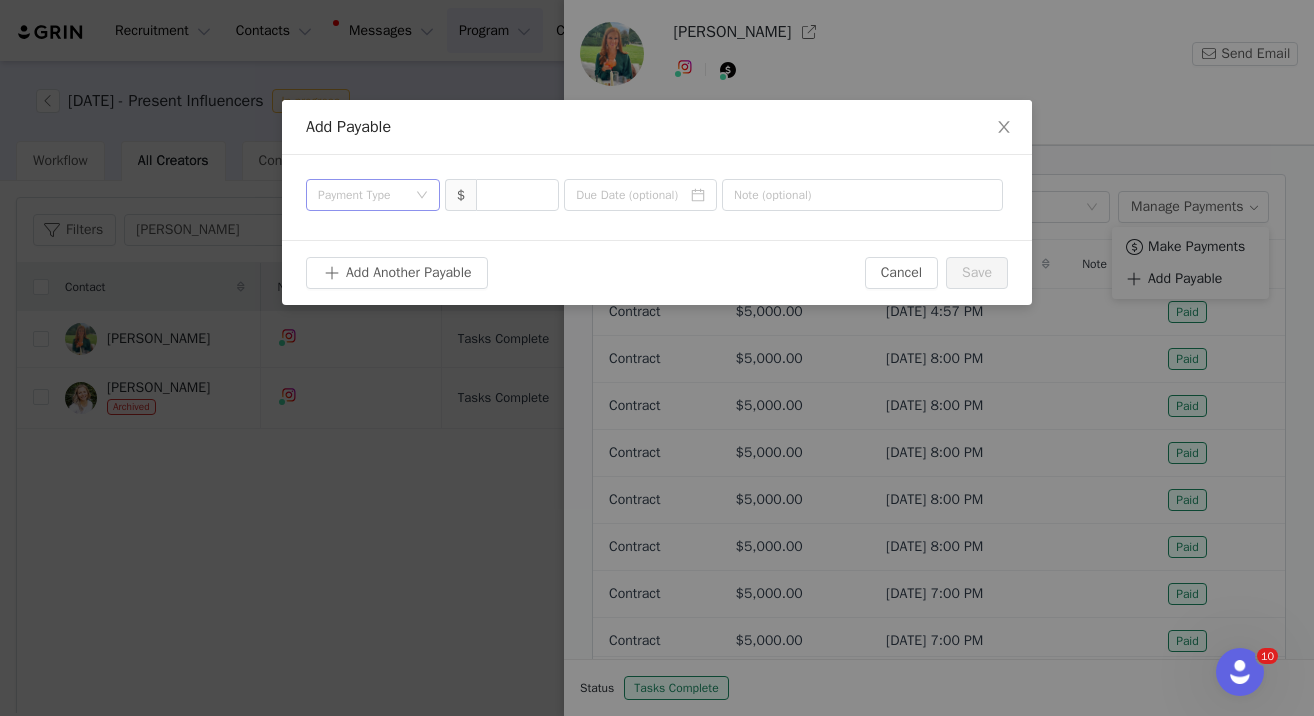 drag, startPoint x: 404, startPoint y: 223, endPoint x: 390, endPoint y: 206, distance: 22.022715 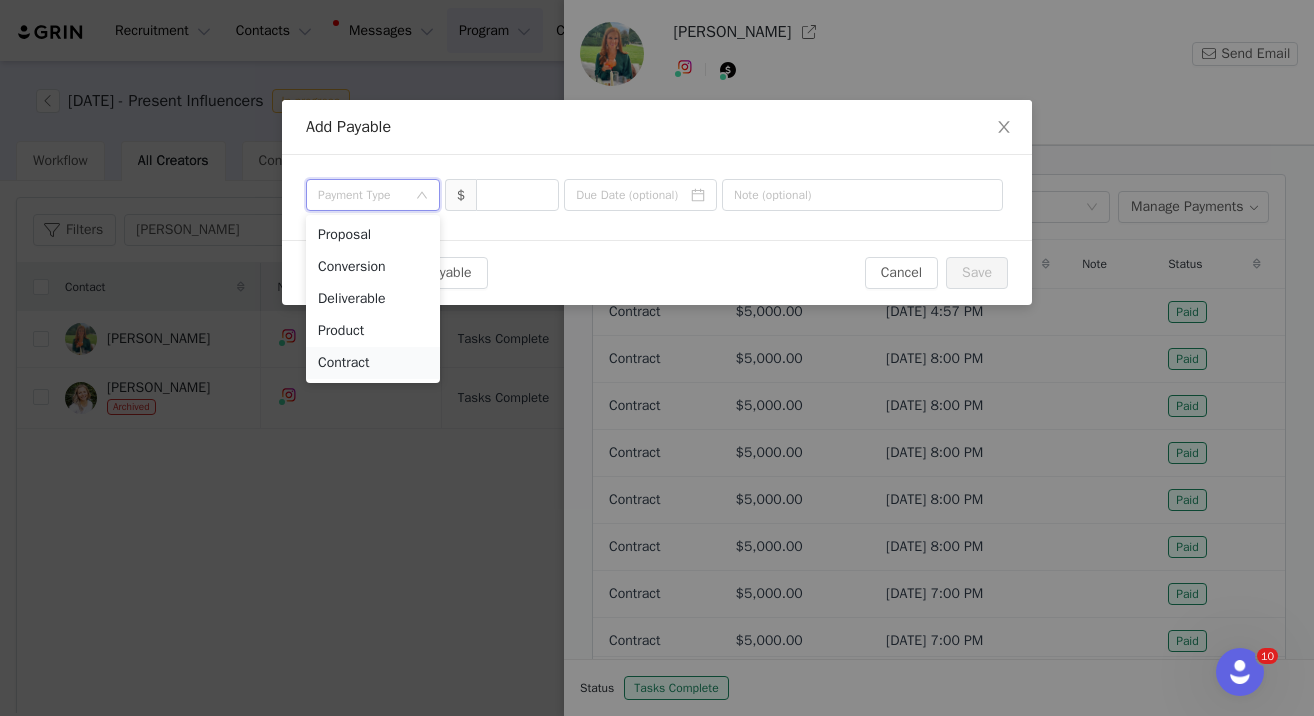 click on "Contract" at bounding box center (373, 363) 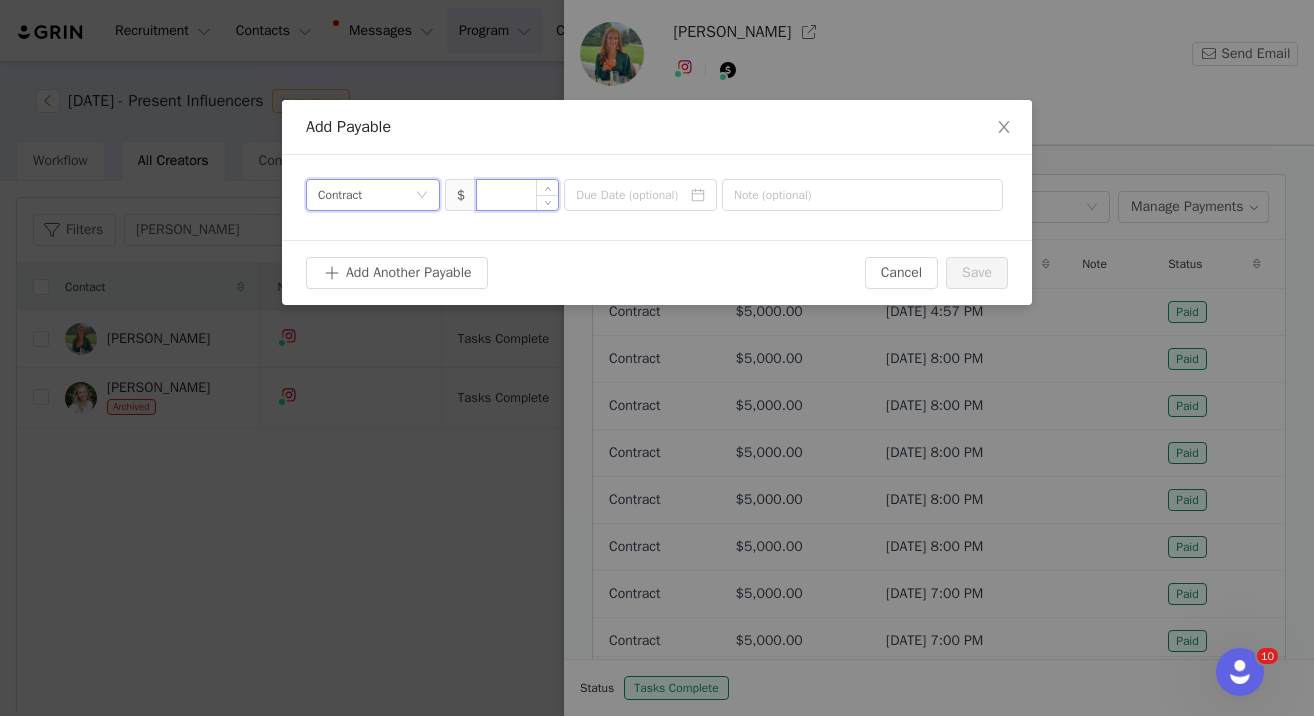 click at bounding box center (517, 195) 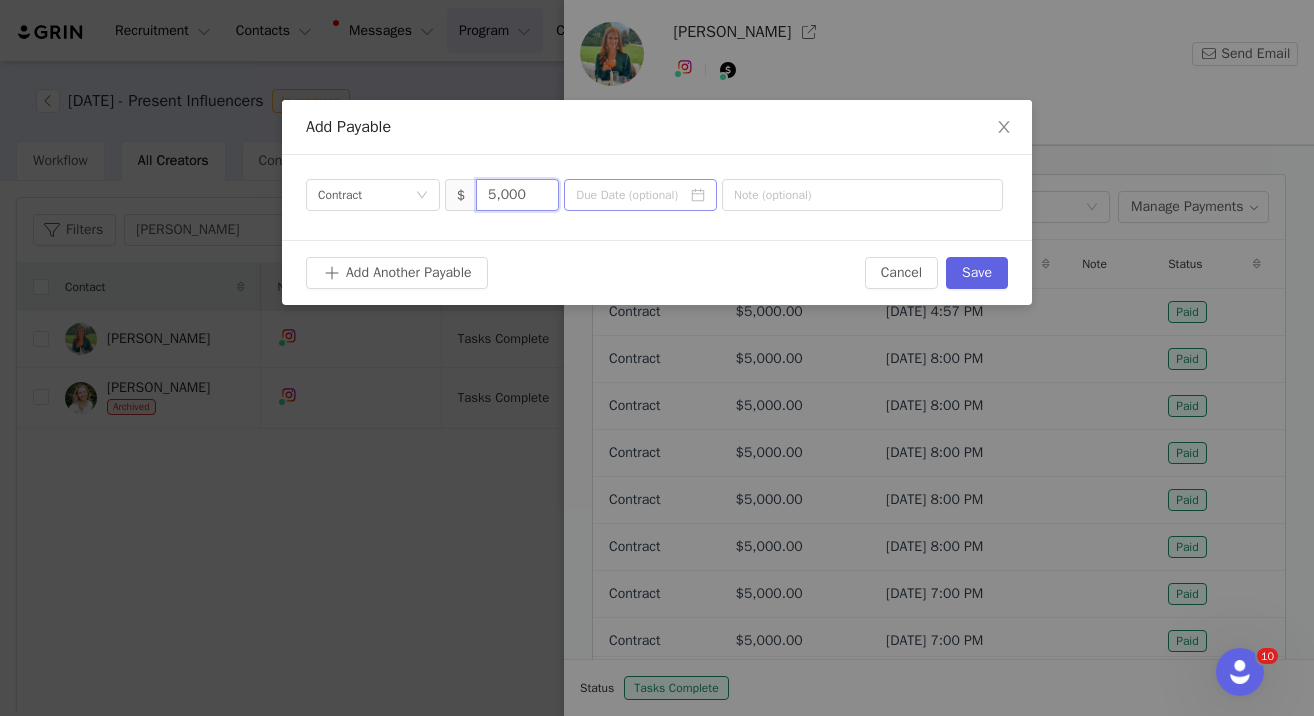 type on "5,000" 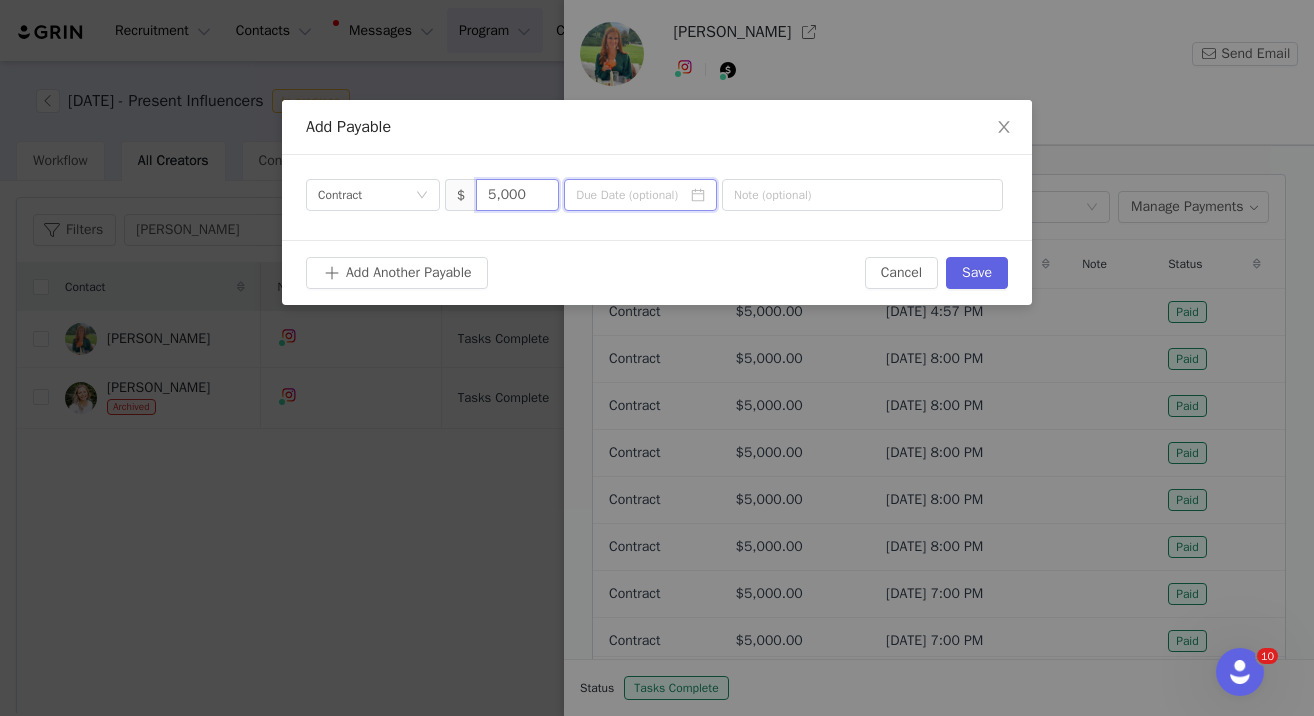 click at bounding box center (640, 195) 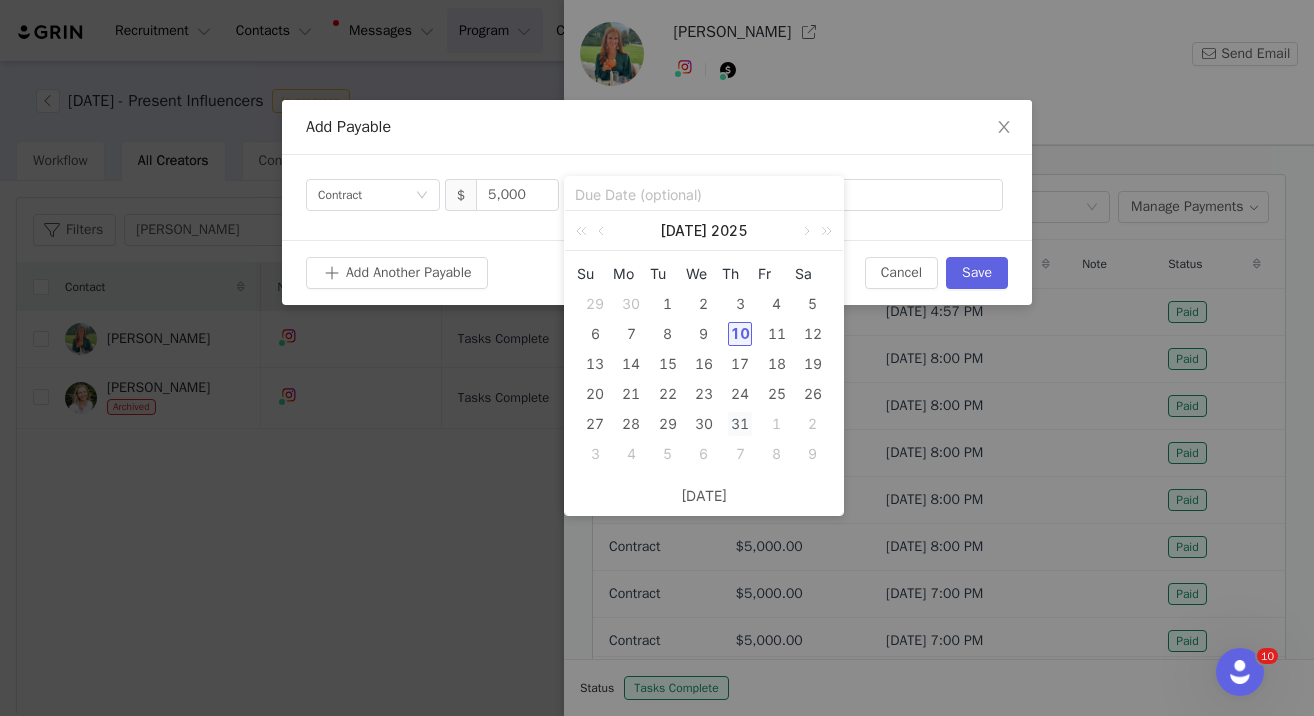 click on "31" at bounding box center (740, 424) 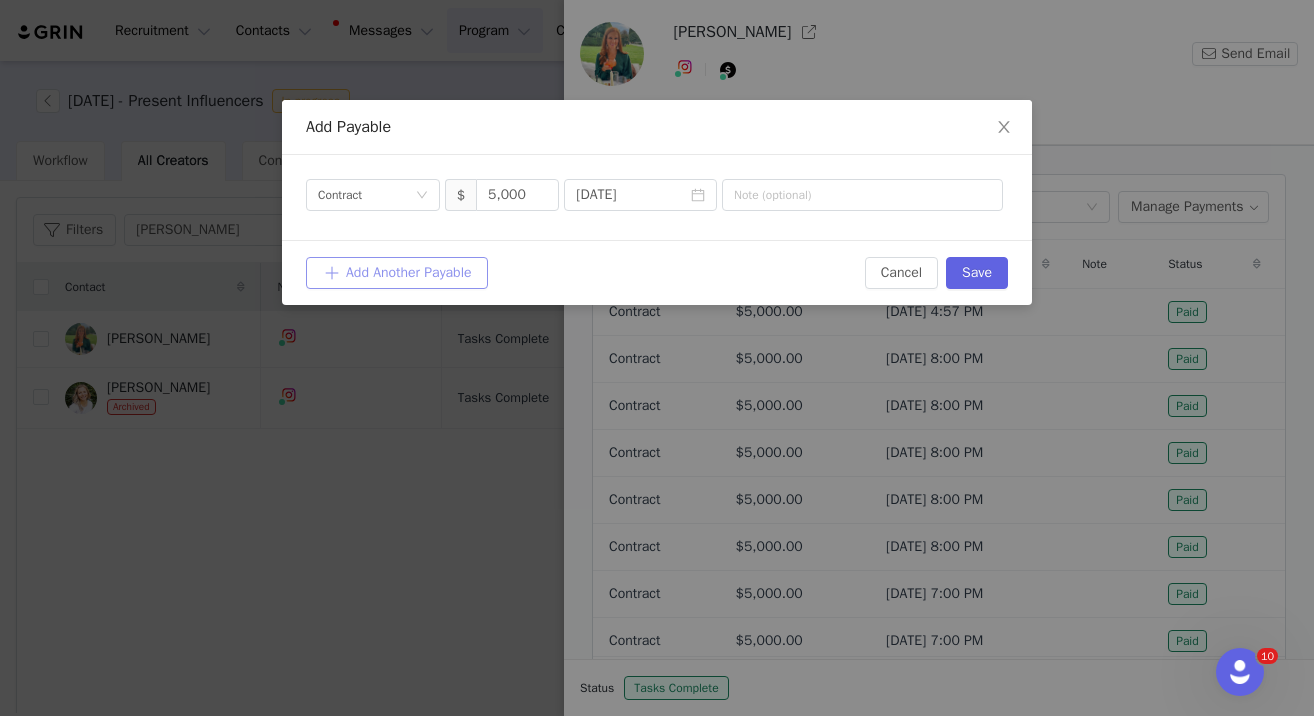 click on "Add Another Payable" at bounding box center [397, 273] 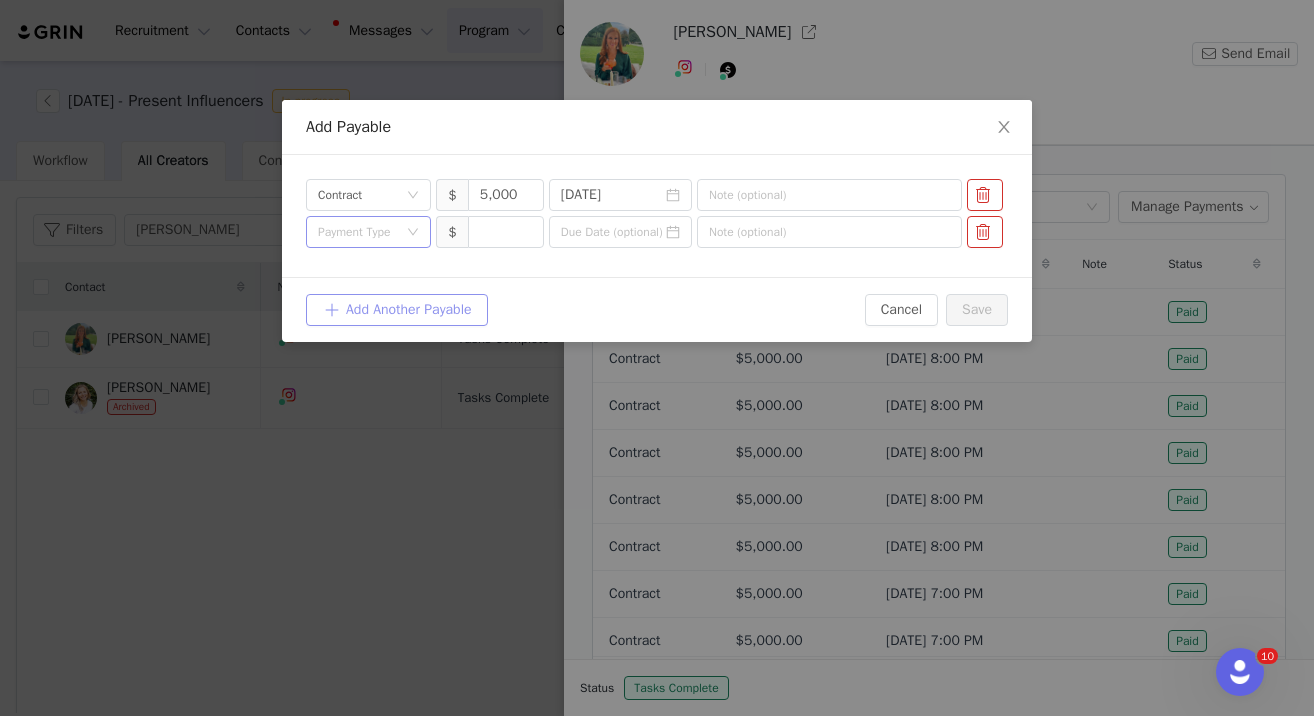 click on "Payment Type" at bounding box center (357, 232) 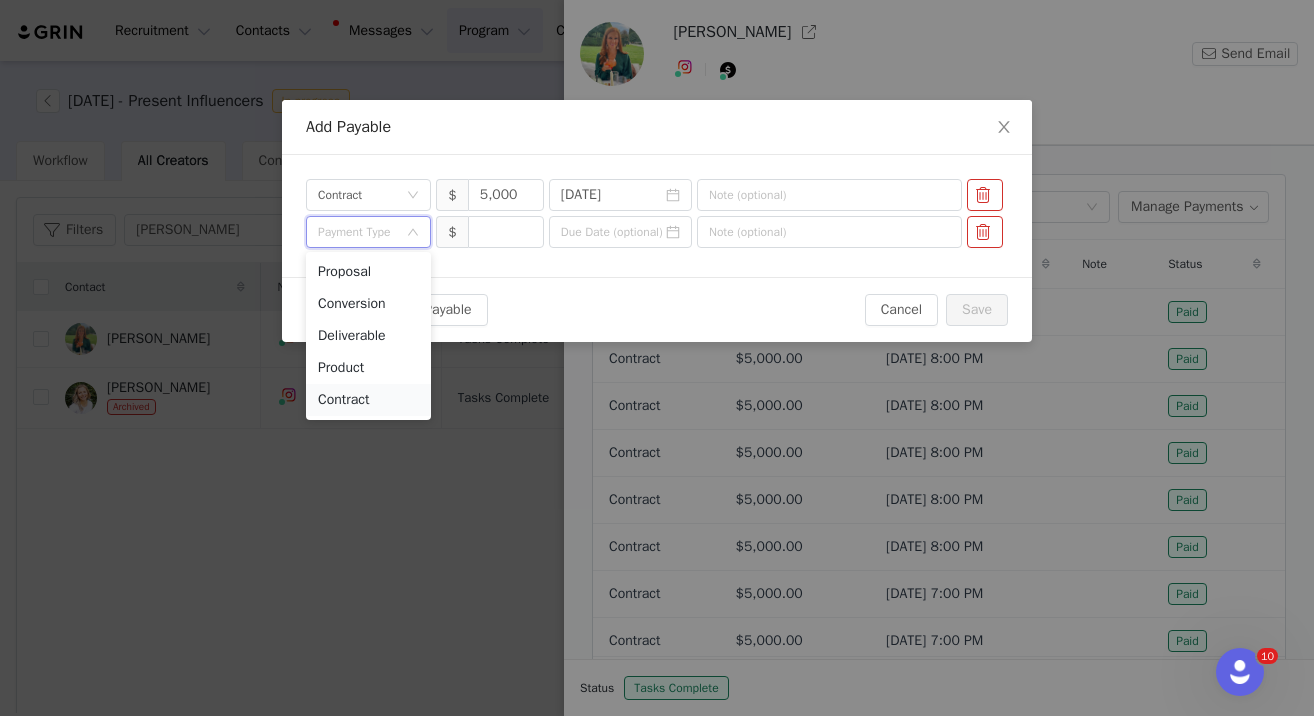 click on "Contract" at bounding box center [368, 400] 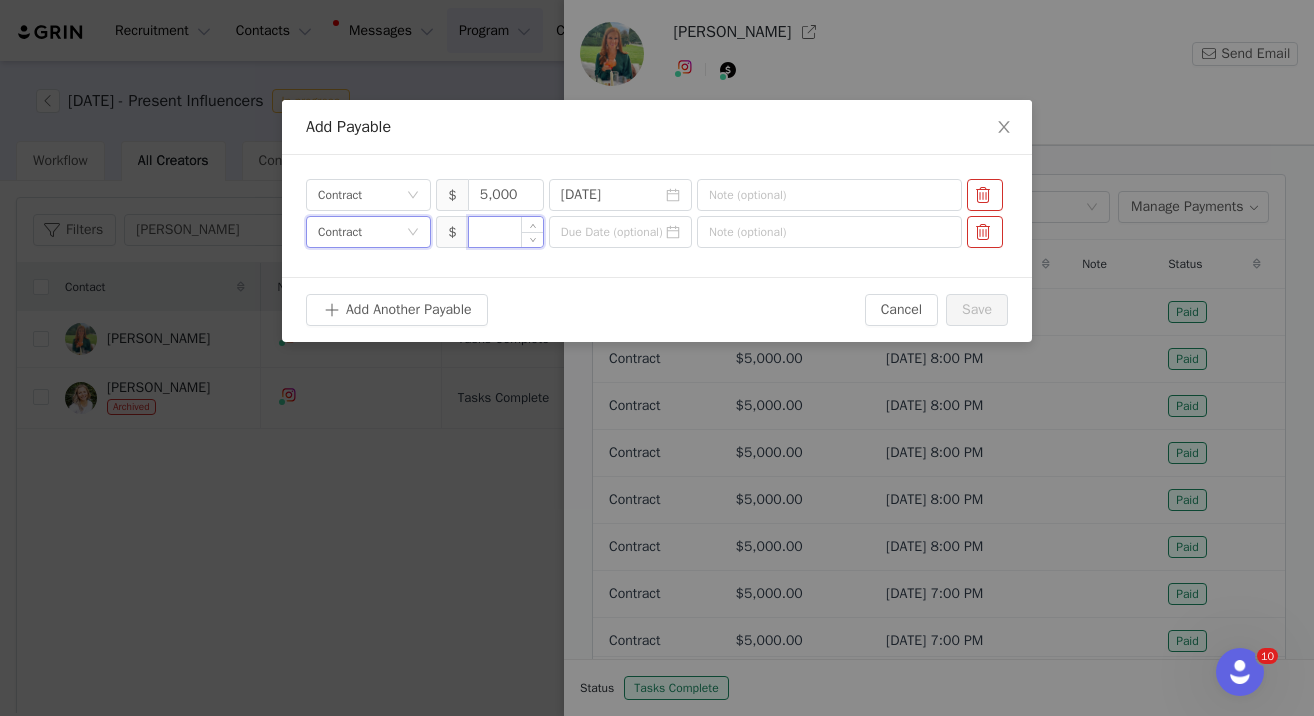 click at bounding box center (506, 232) 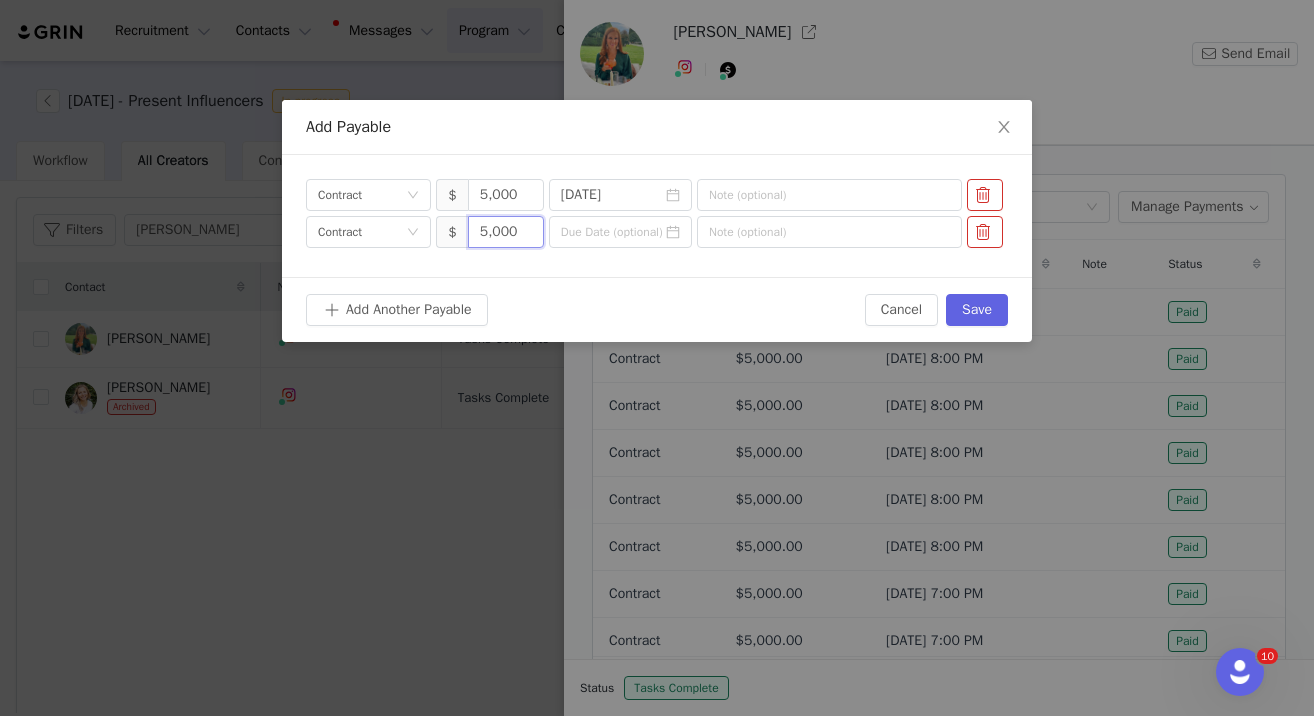 type on "5,000" 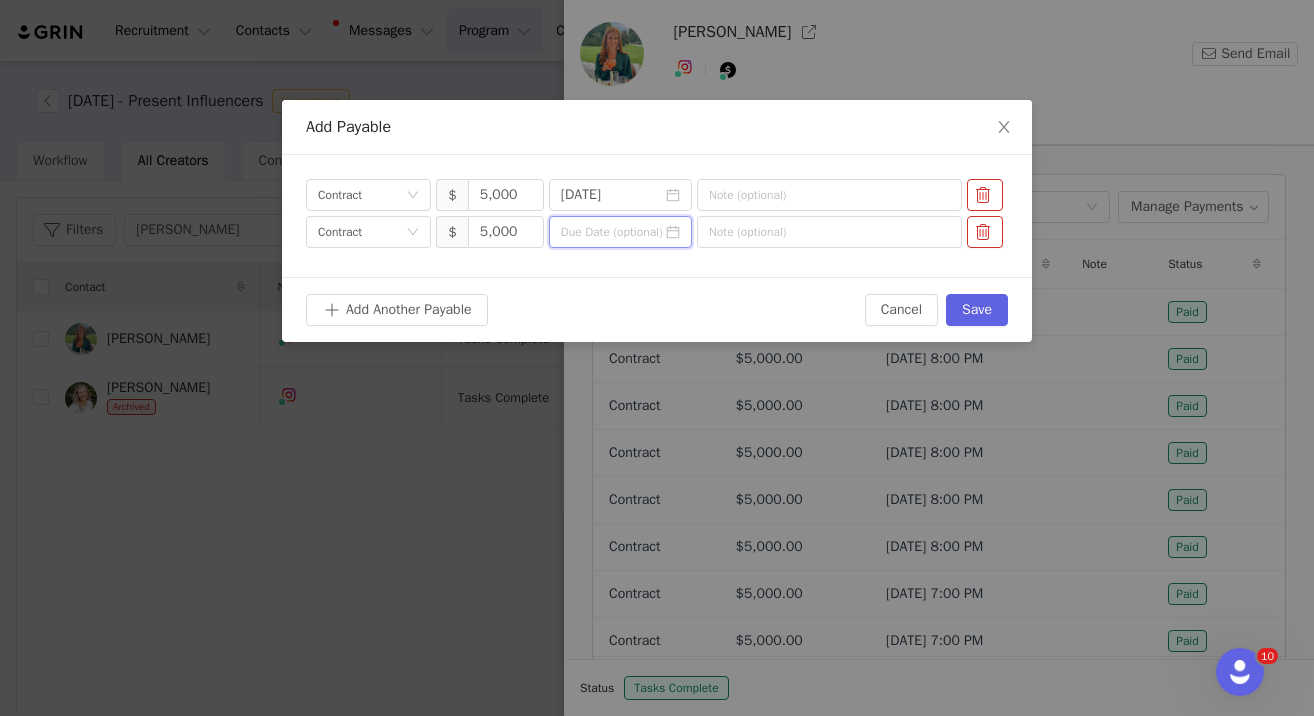 click at bounding box center [620, 232] 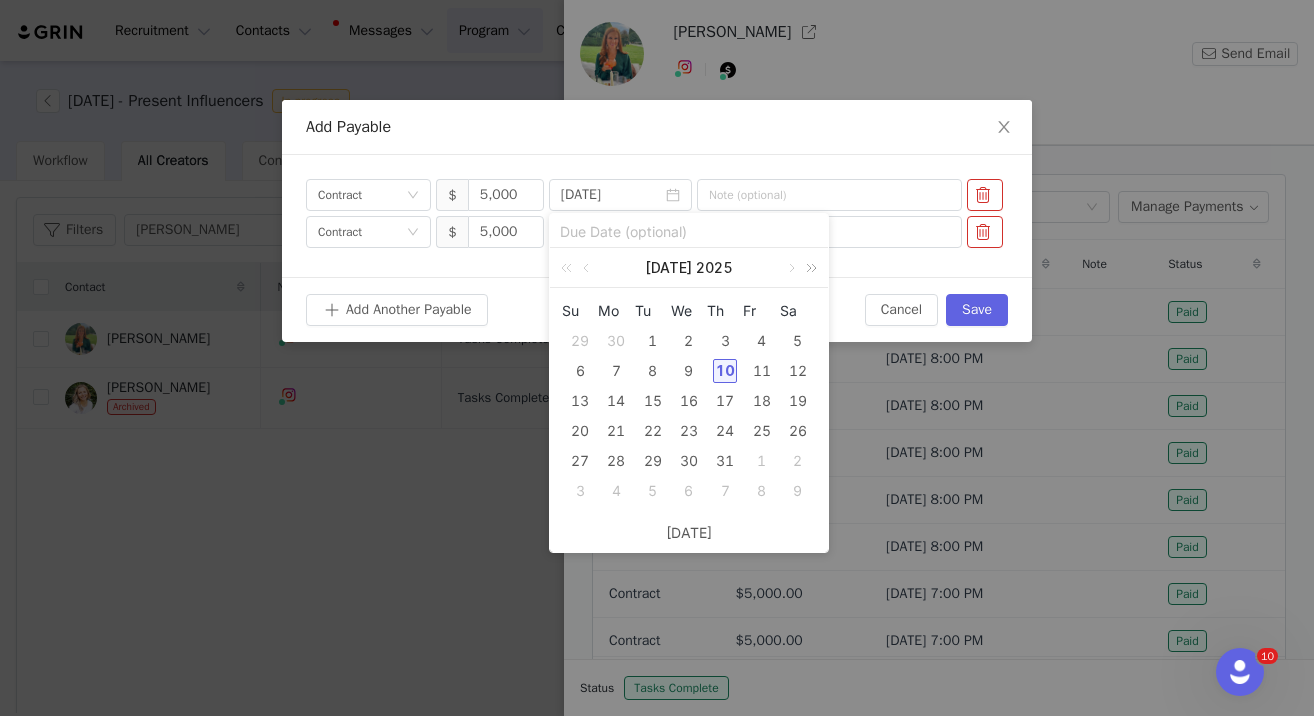 click at bounding box center [808, 268] 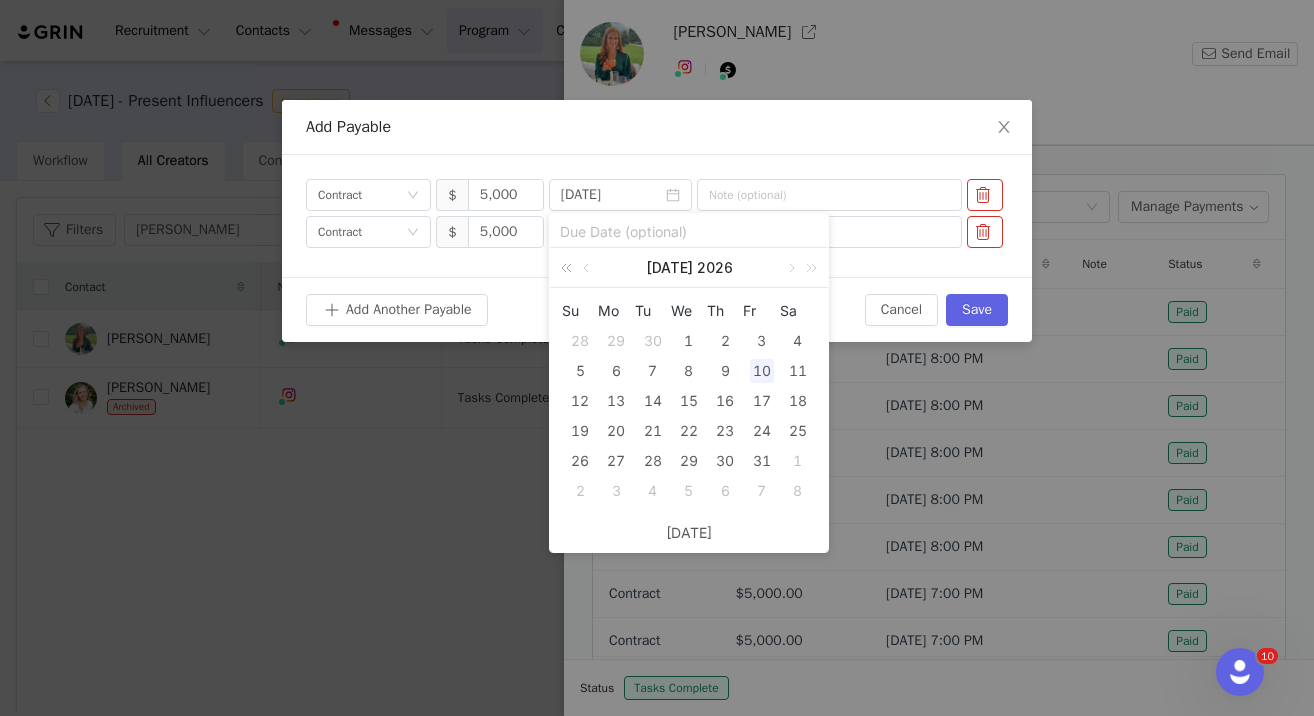 click at bounding box center (570, 268) 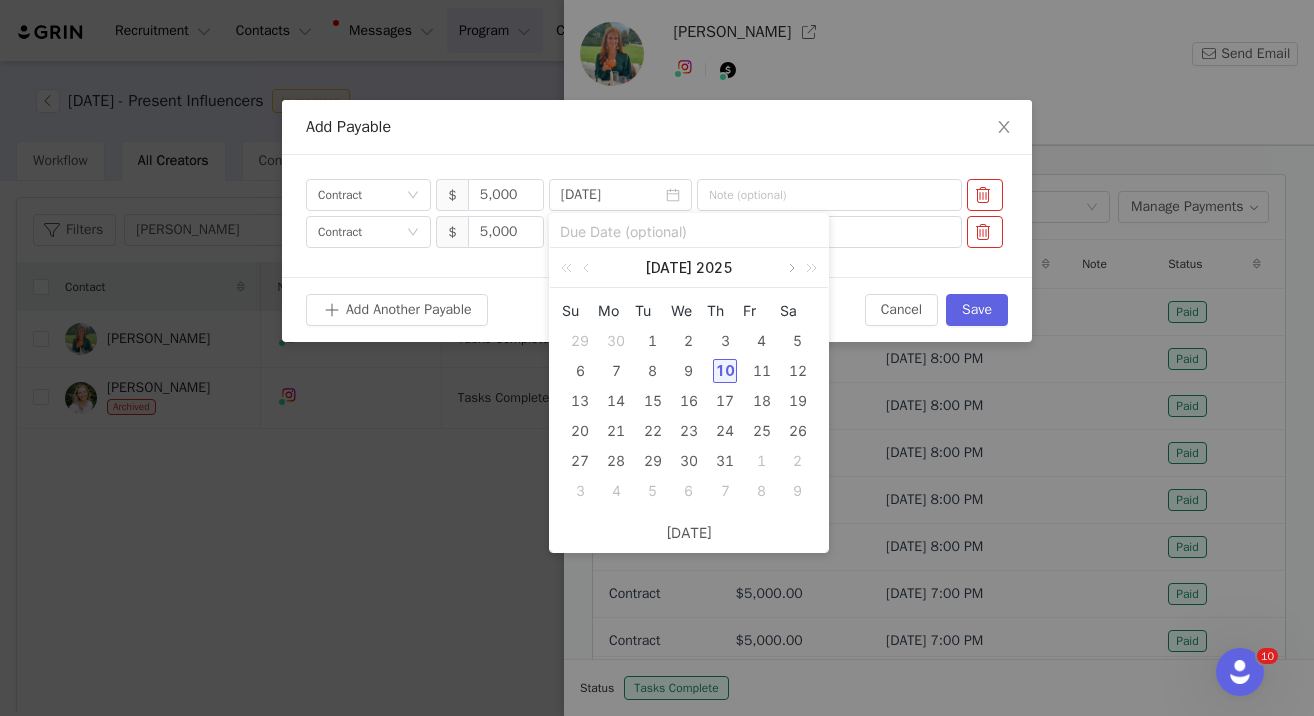 click at bounding box center [790, 268] 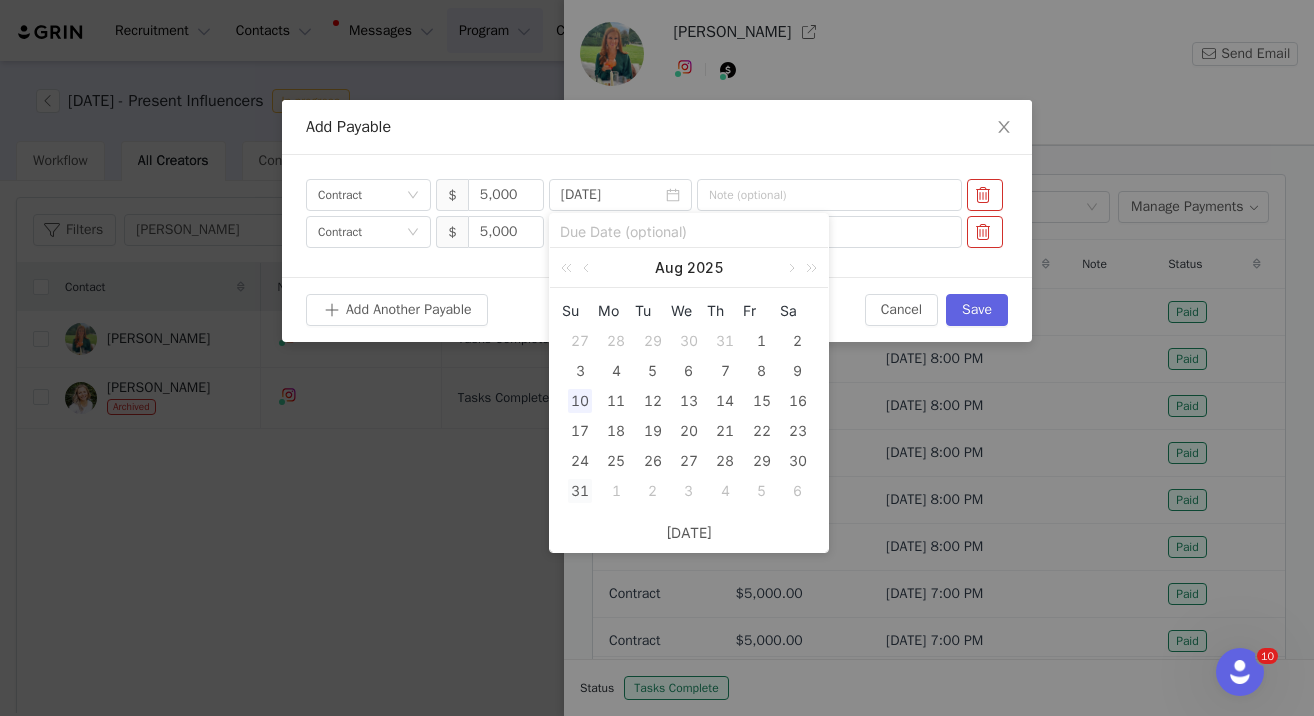click on "31" at bounding box center [580, 491] 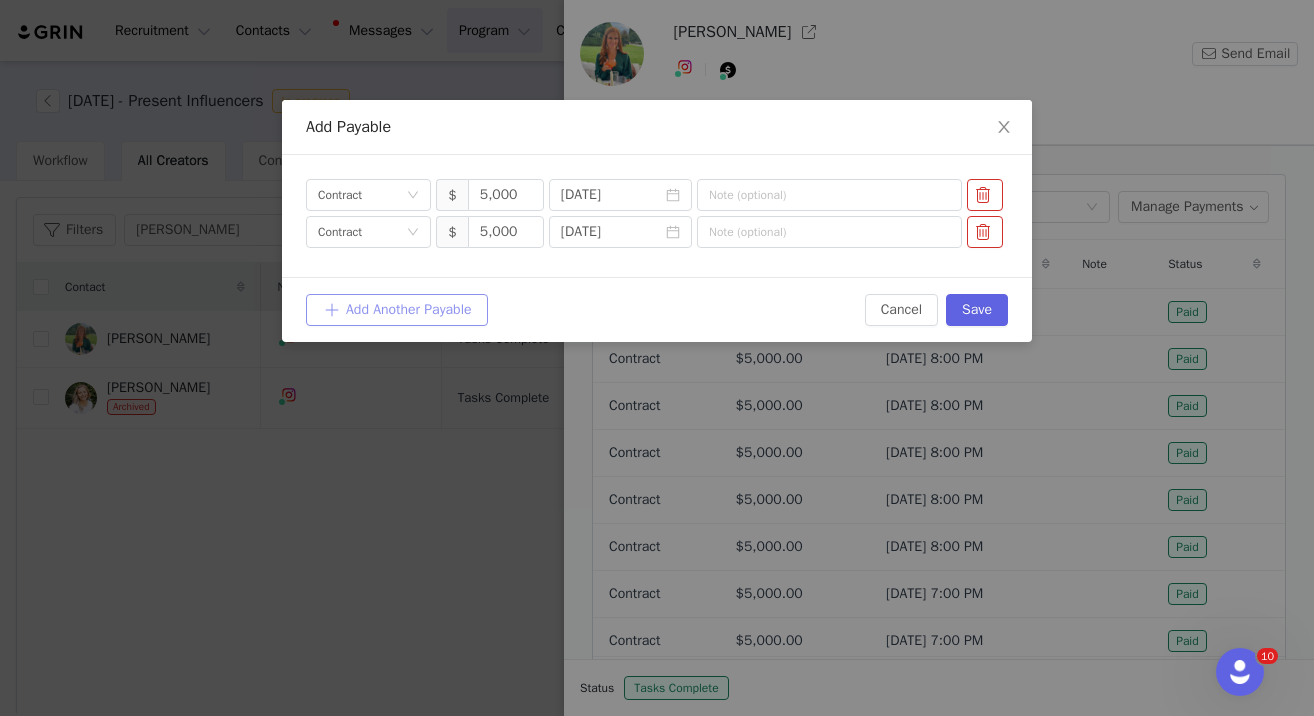 click on "Add Another Payable" at bounding box center [397, 310] 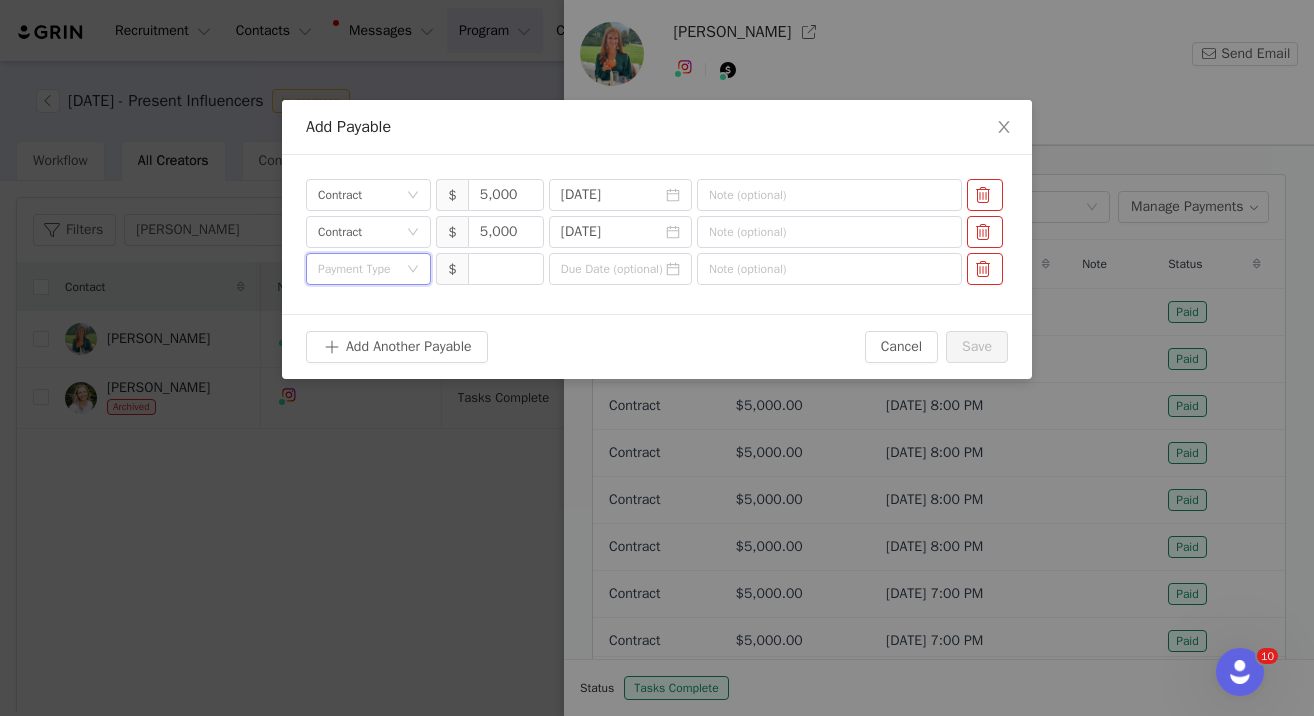 click on "Payment Type" at bounding box center (362, 269) 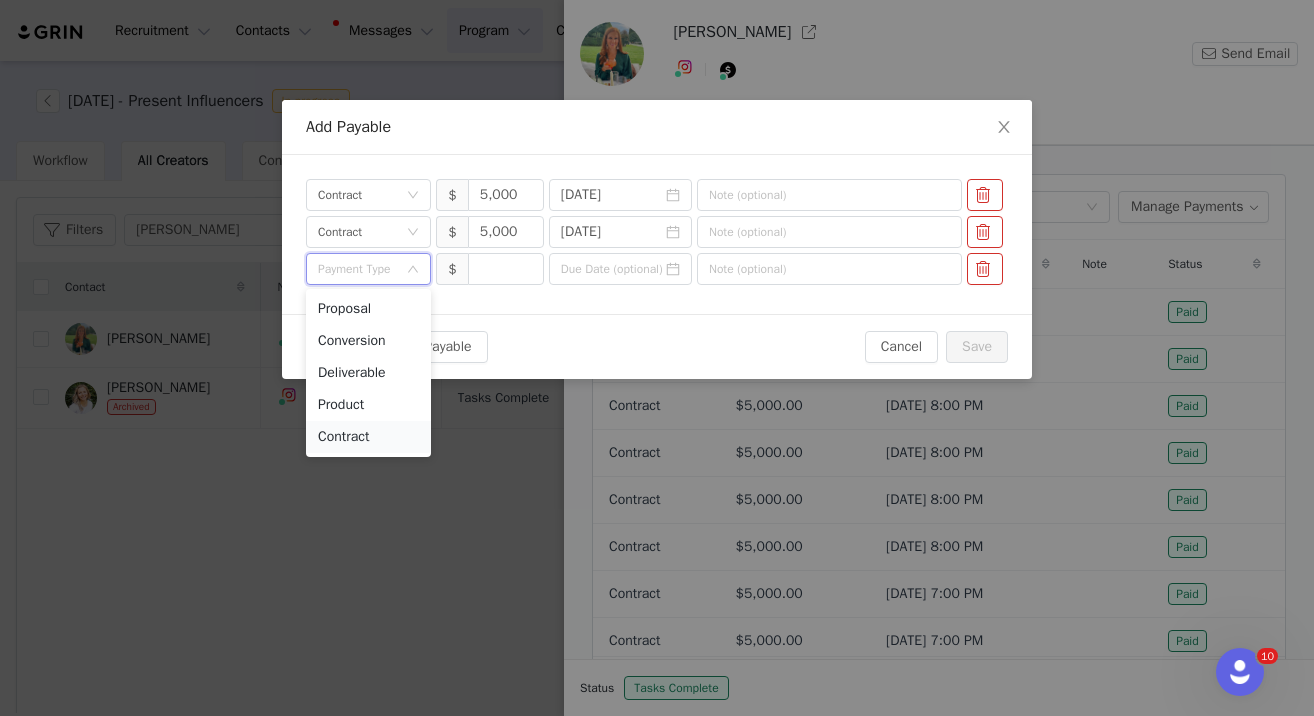click on "Contract" at bounding box center (368, 437) 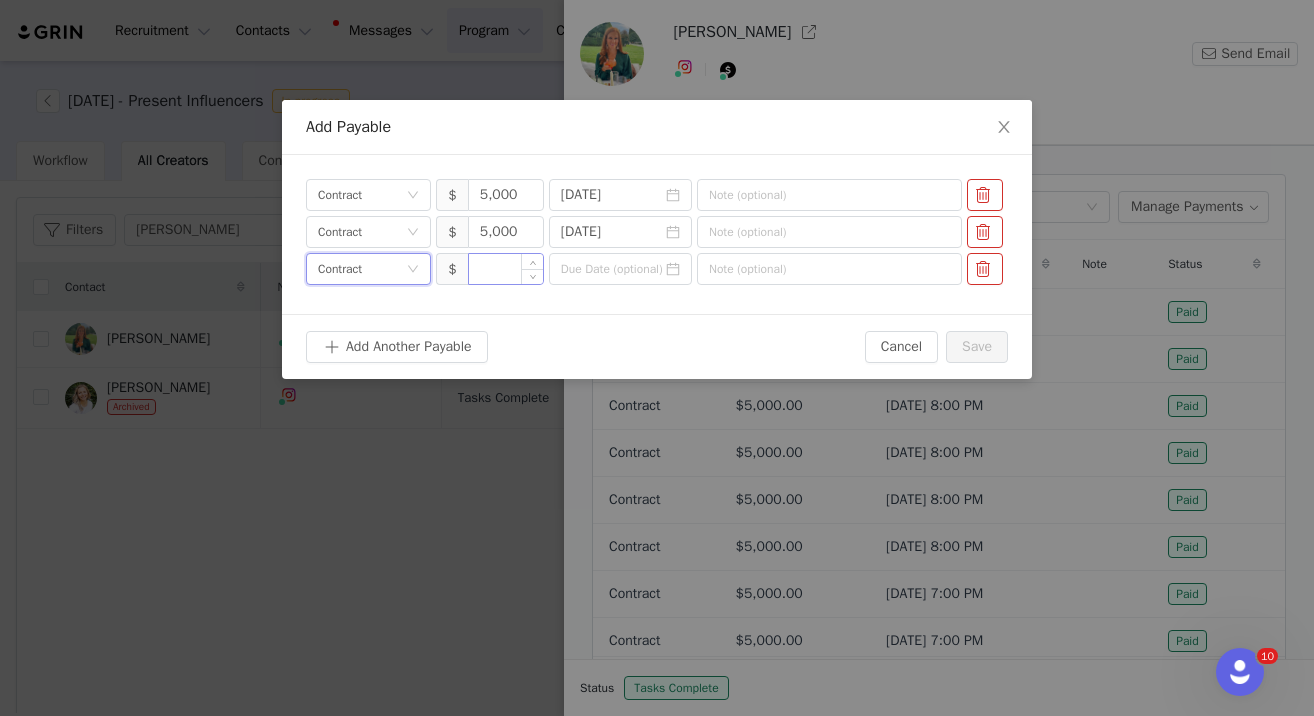 click at bounding box center (506, 269) 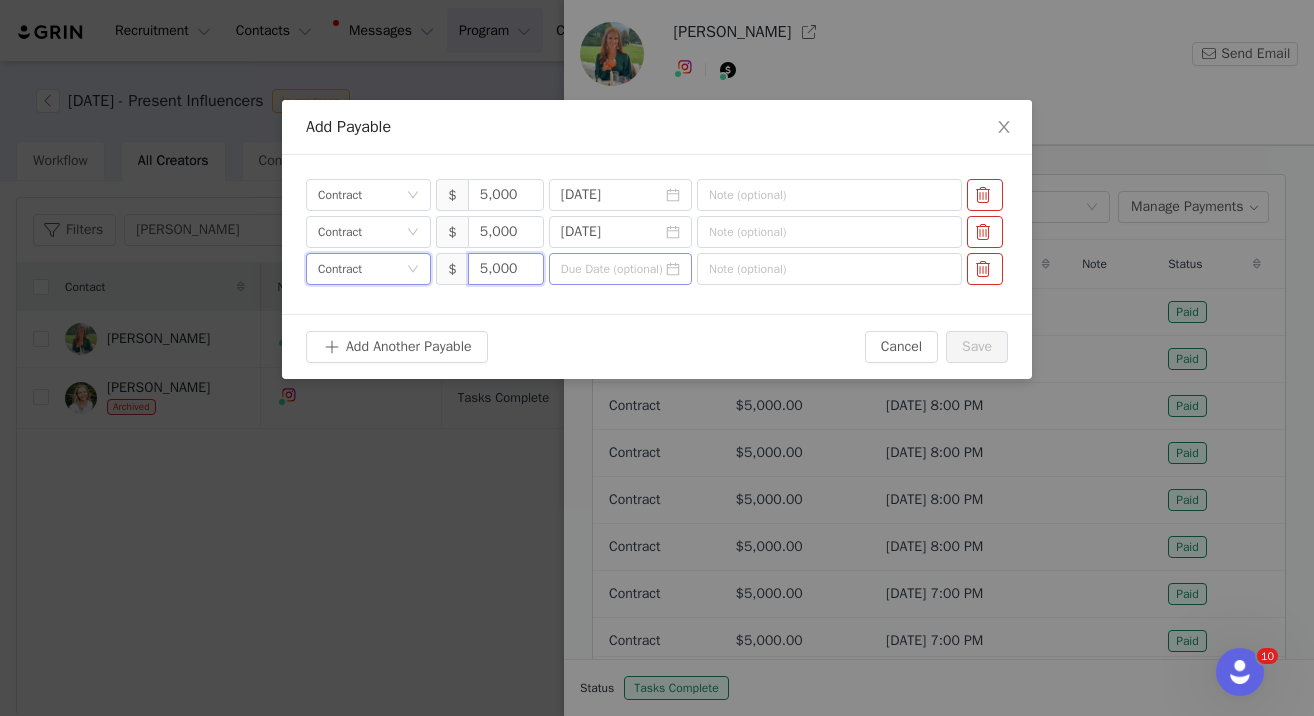 type on "5,000" 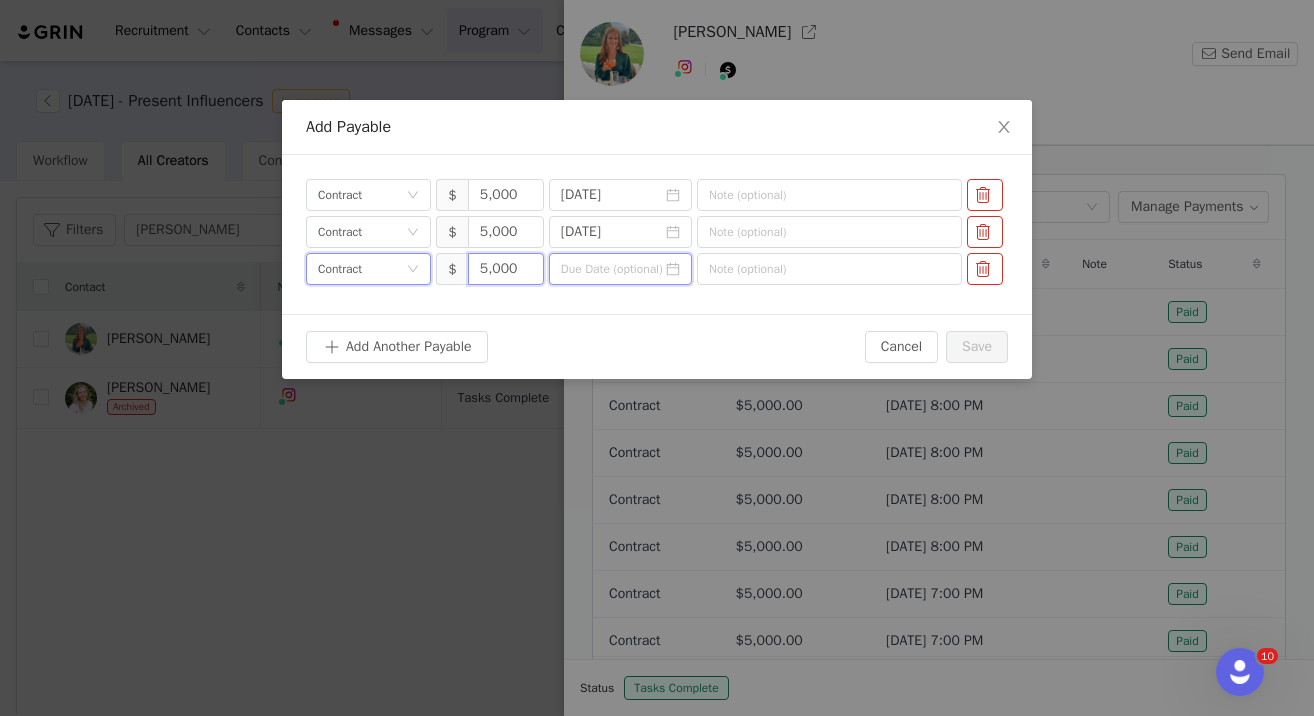 click at bounding box center [620, 269] 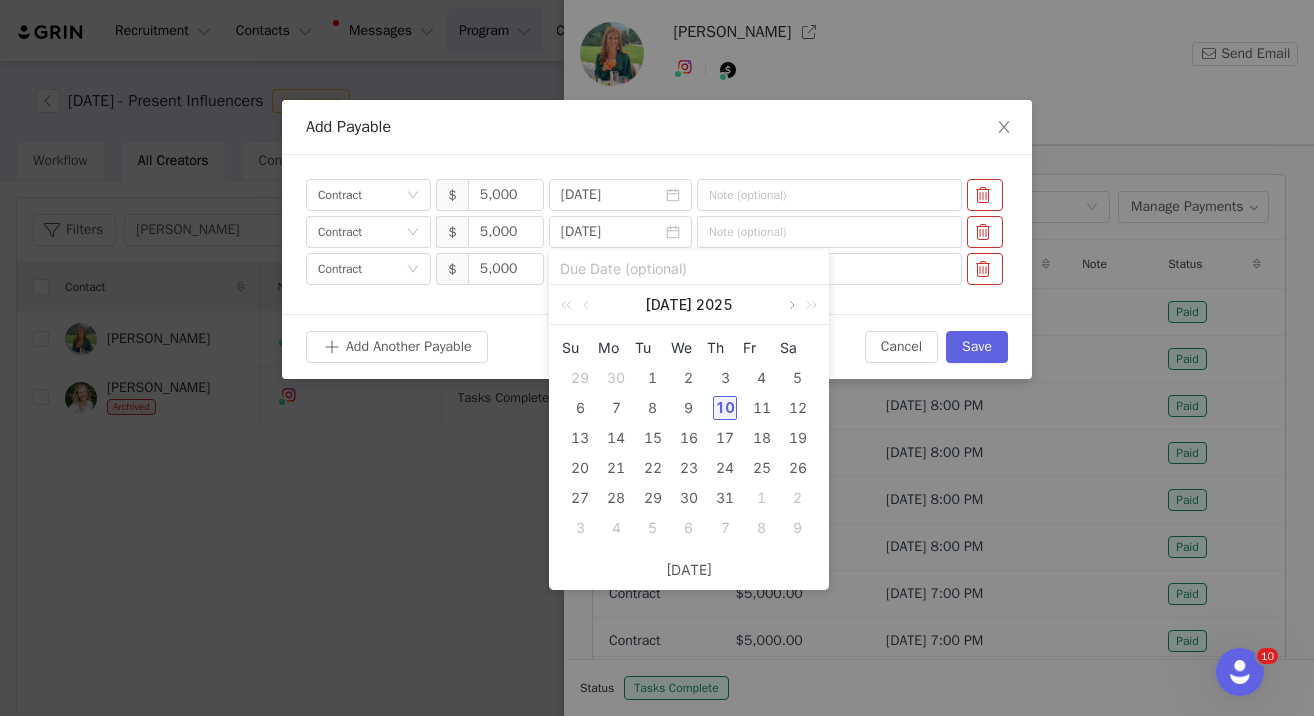 click at bounding box center (790, 305) 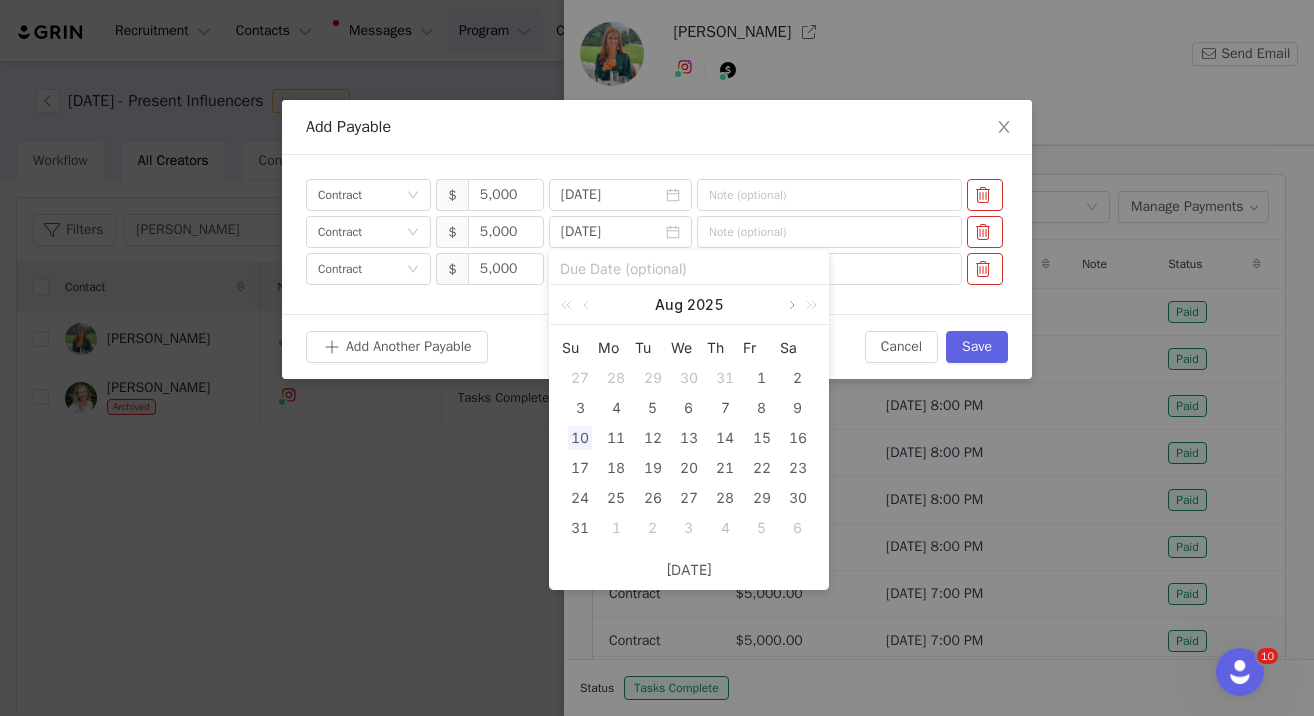 click at bounding box center [790, 305] 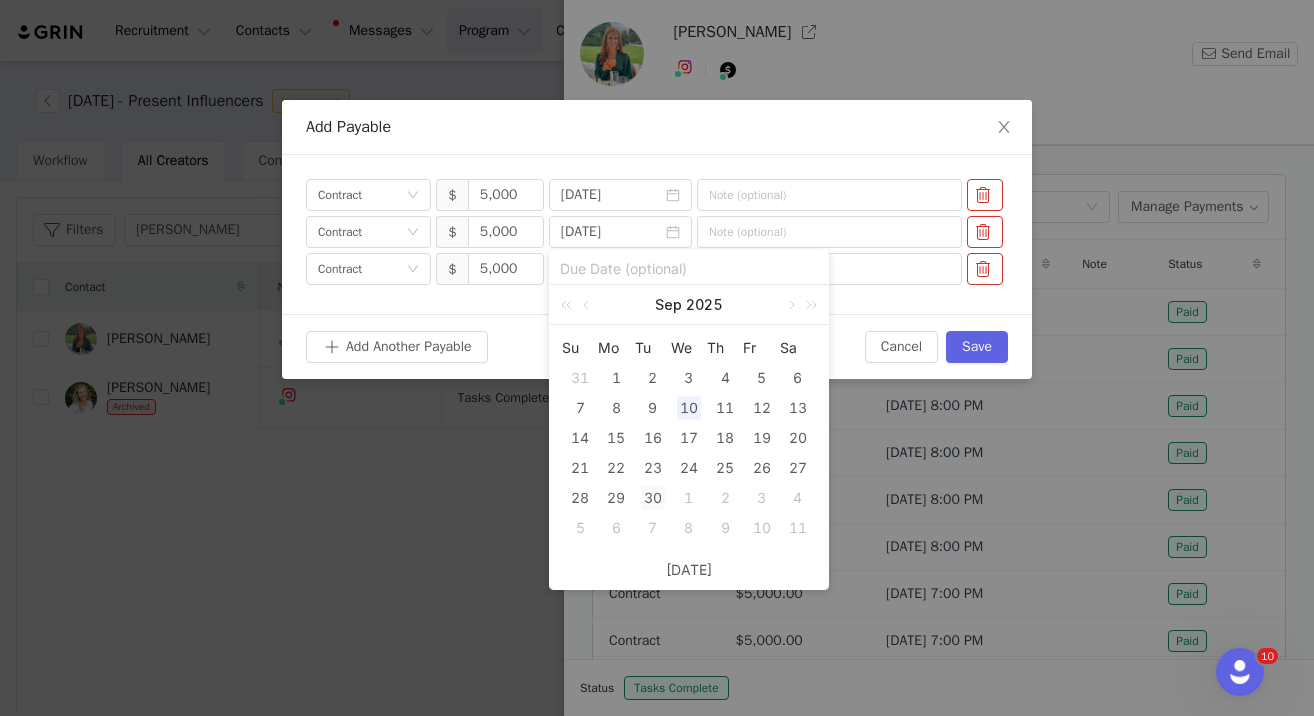 click on "30" at bounding box center (653, 498) 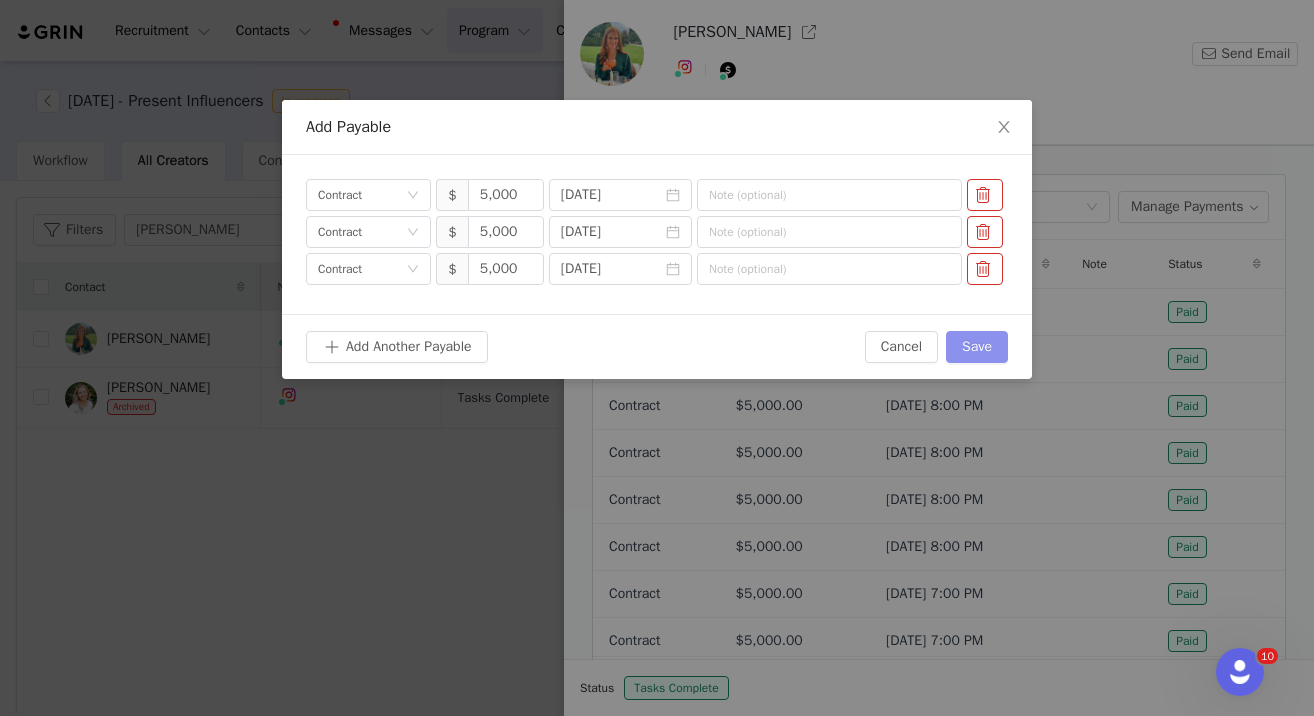 click on "Save" at bounding box center (977, 347) 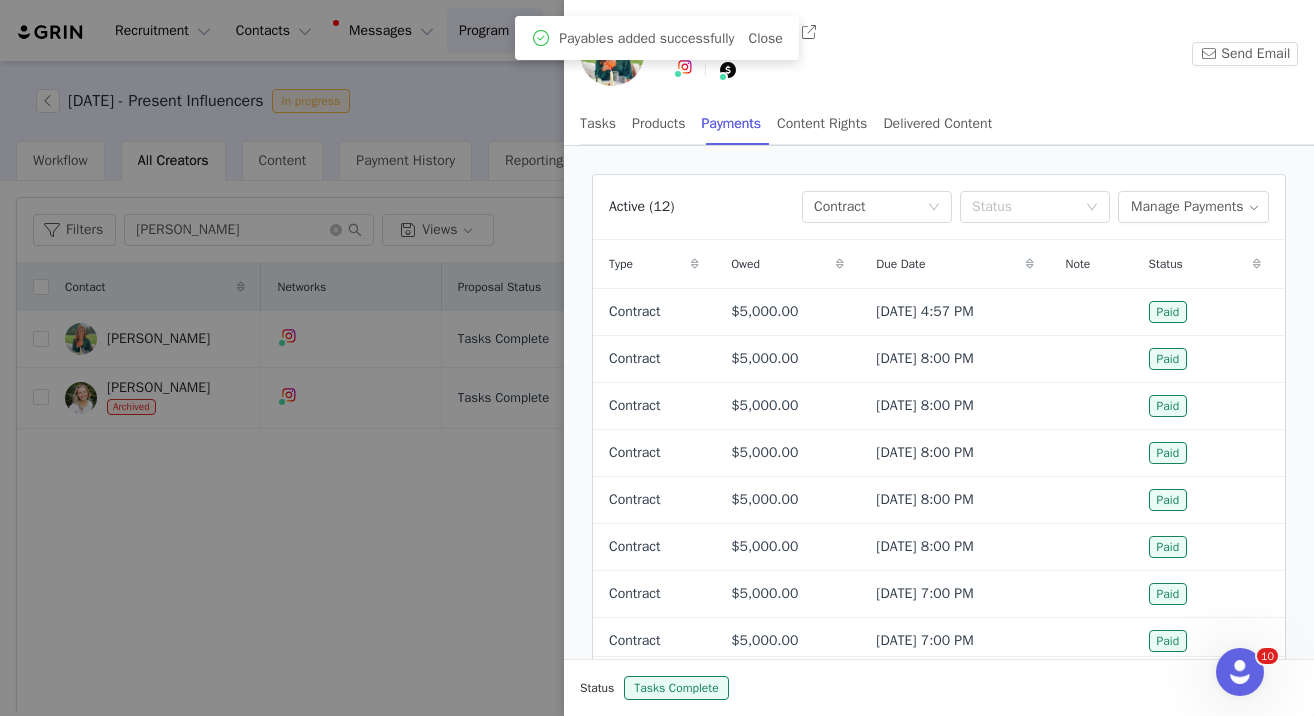 click at bounding box center [657, 358] 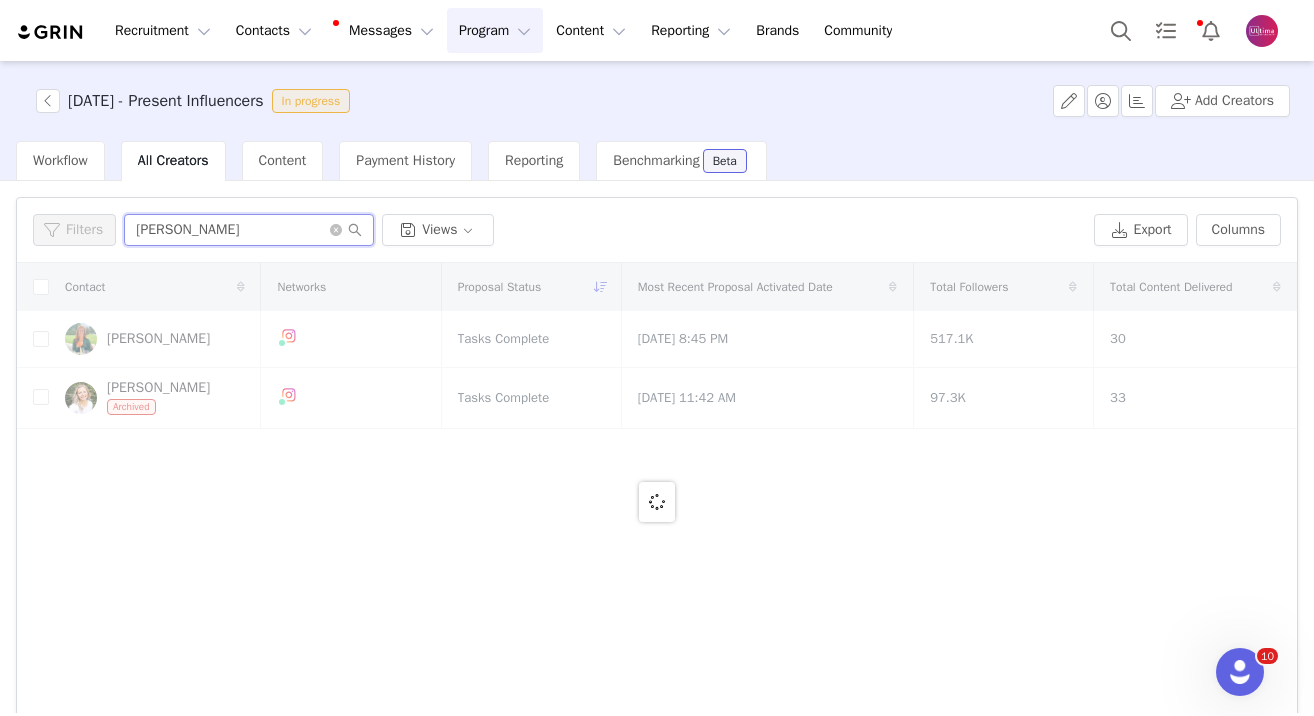 click on "Filters [PERSON_NAME] Views" at bounding box center (559, 230) 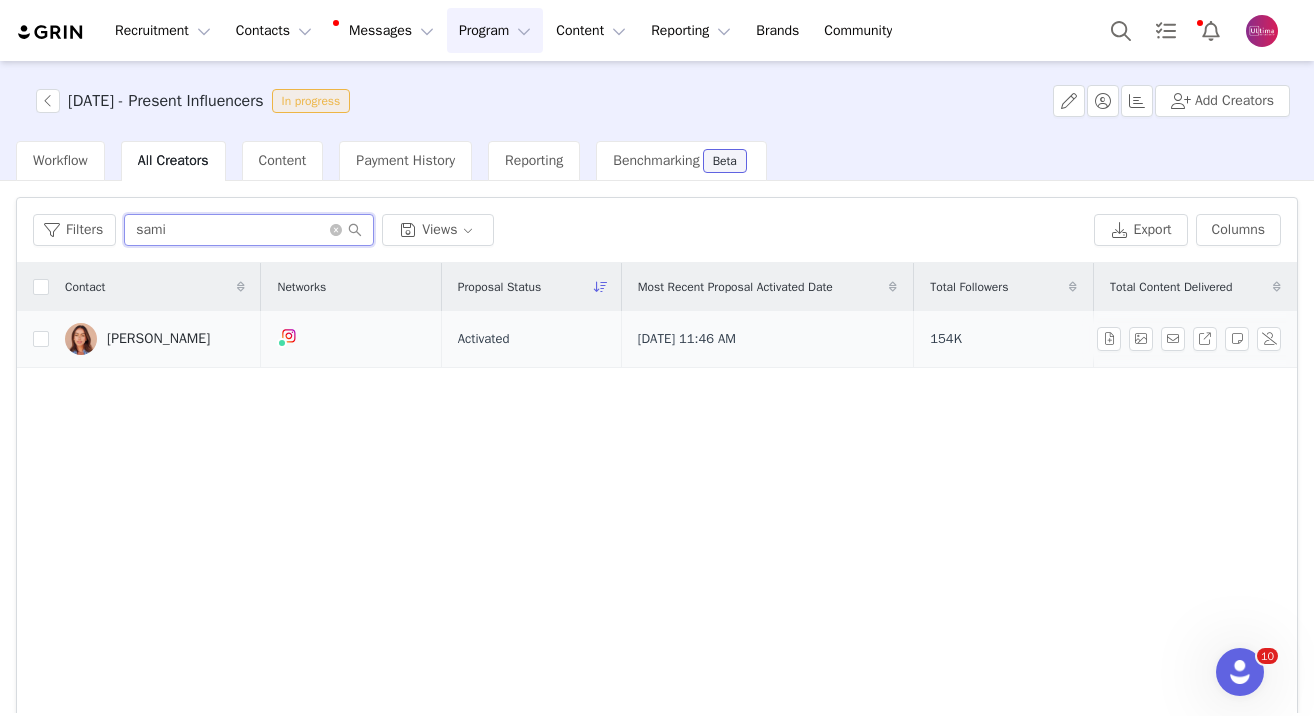 type on "sami" 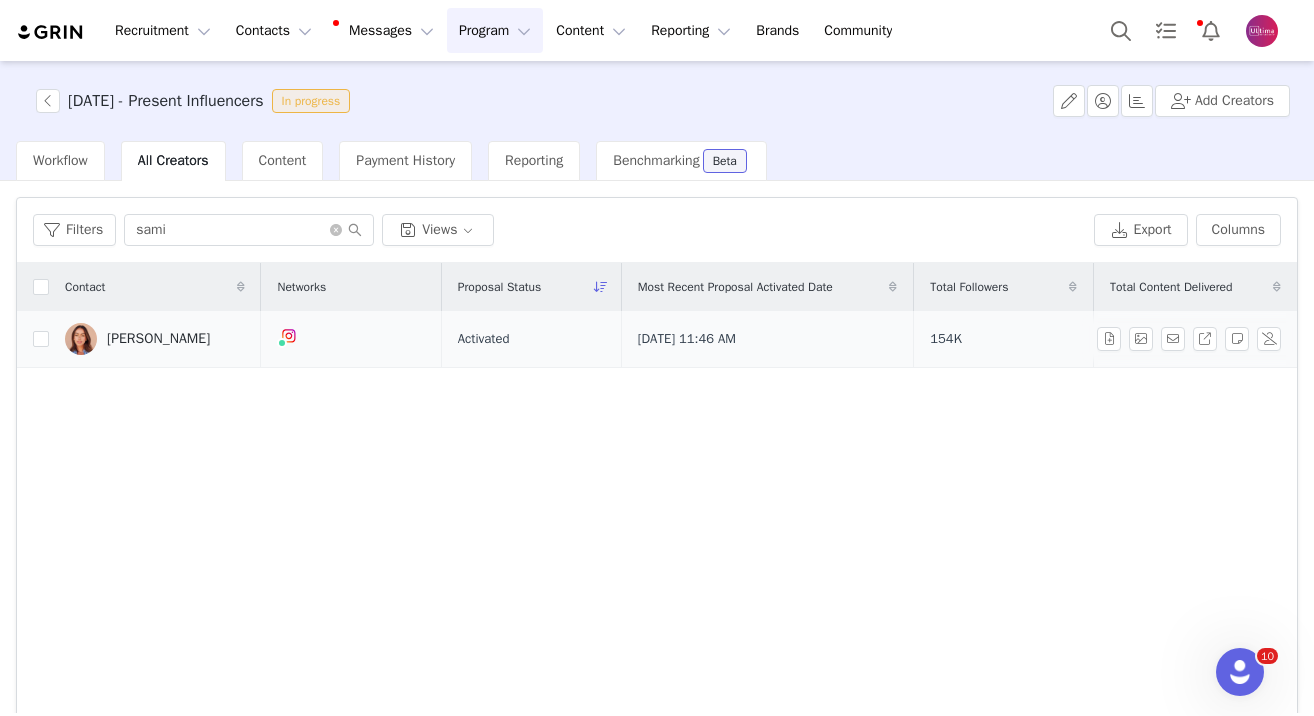 click on "[PERSON_NAME]" at bounding box center (158, 339) 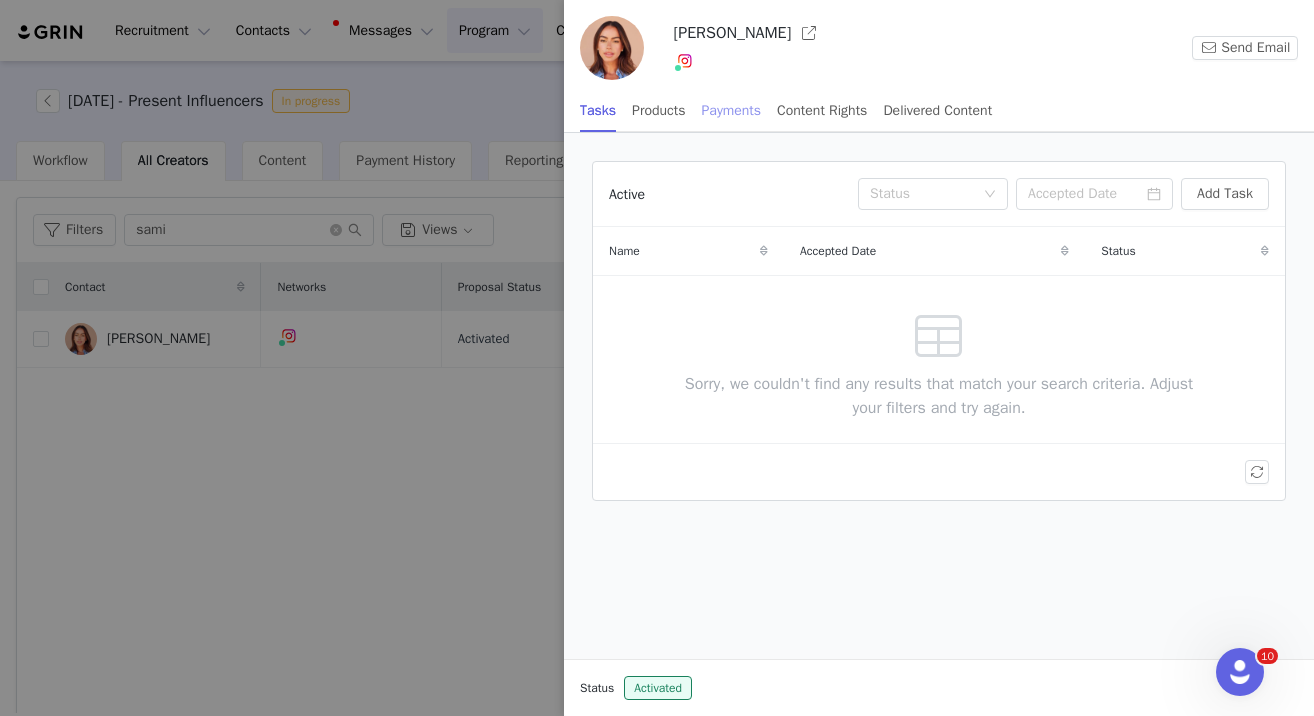 click on "Payments" at bounding box center [732, 110] 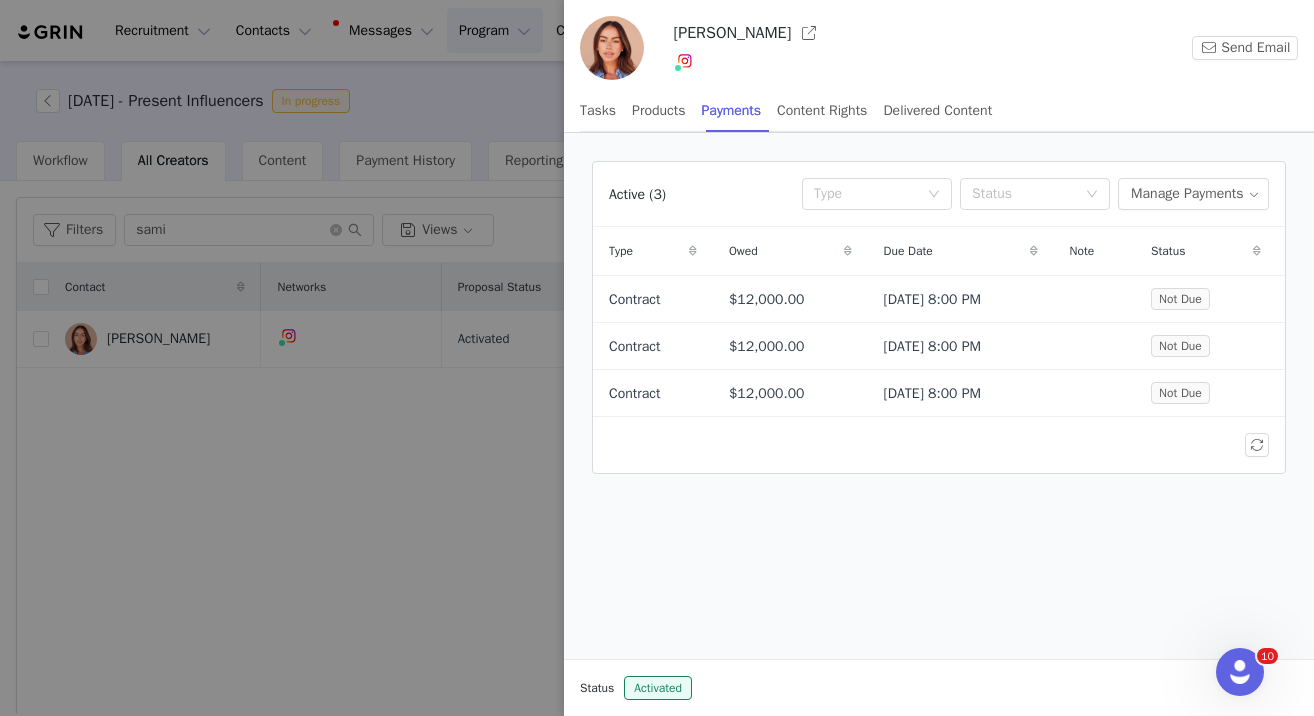 click at bounding box center [657, 358] 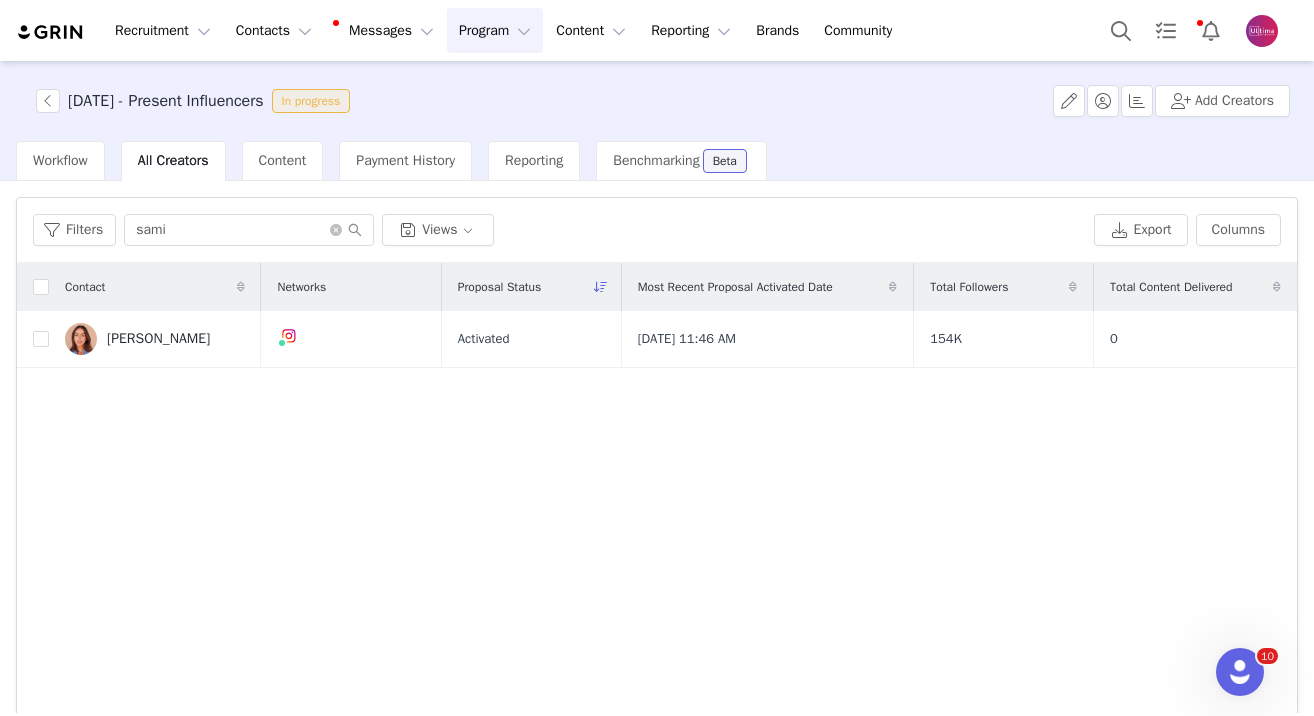 click on "Program Program" at bounding box center [495, 30] 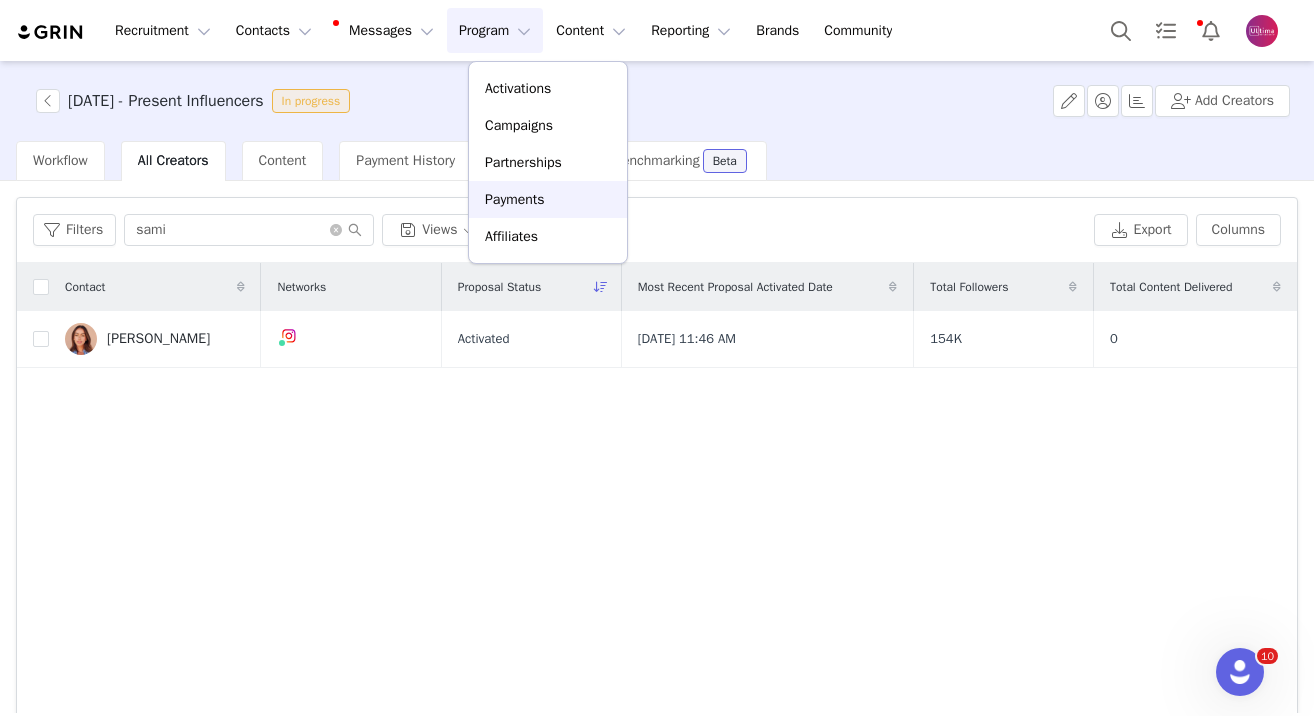 click on "Payments" at bounding box center (515, 199) 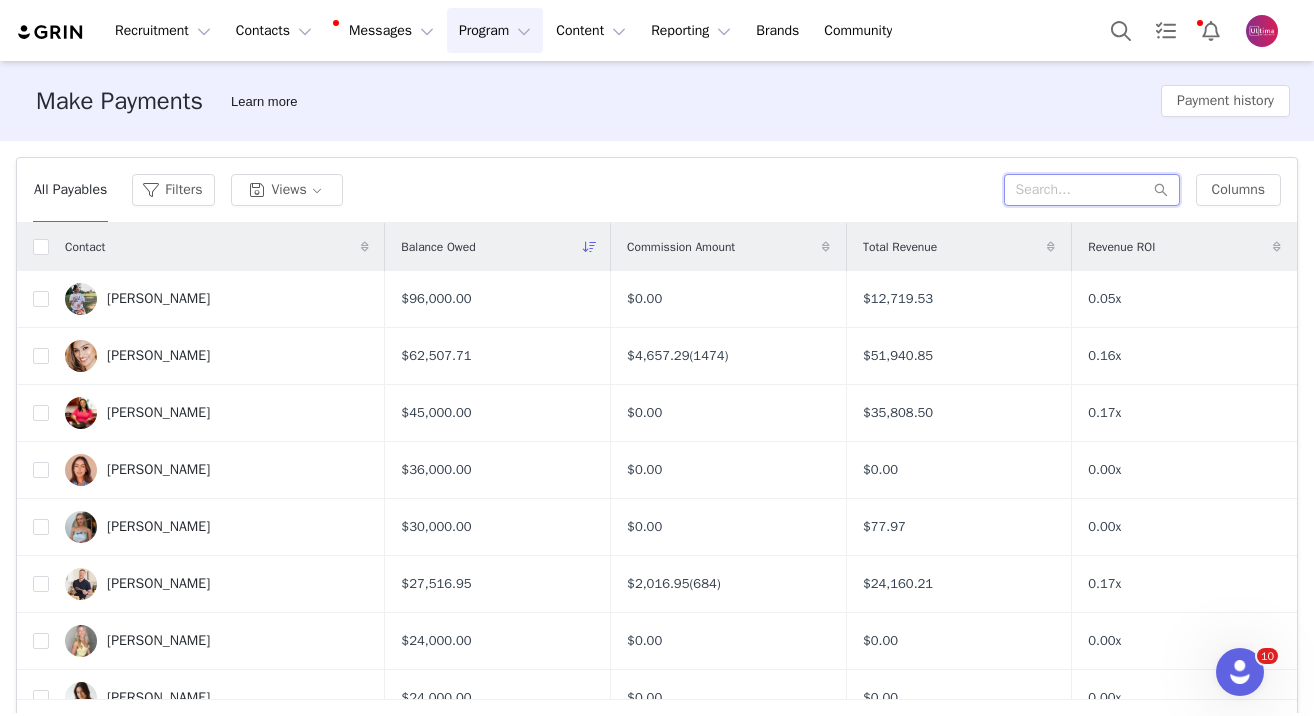 click at bounding box center [1092, 190] 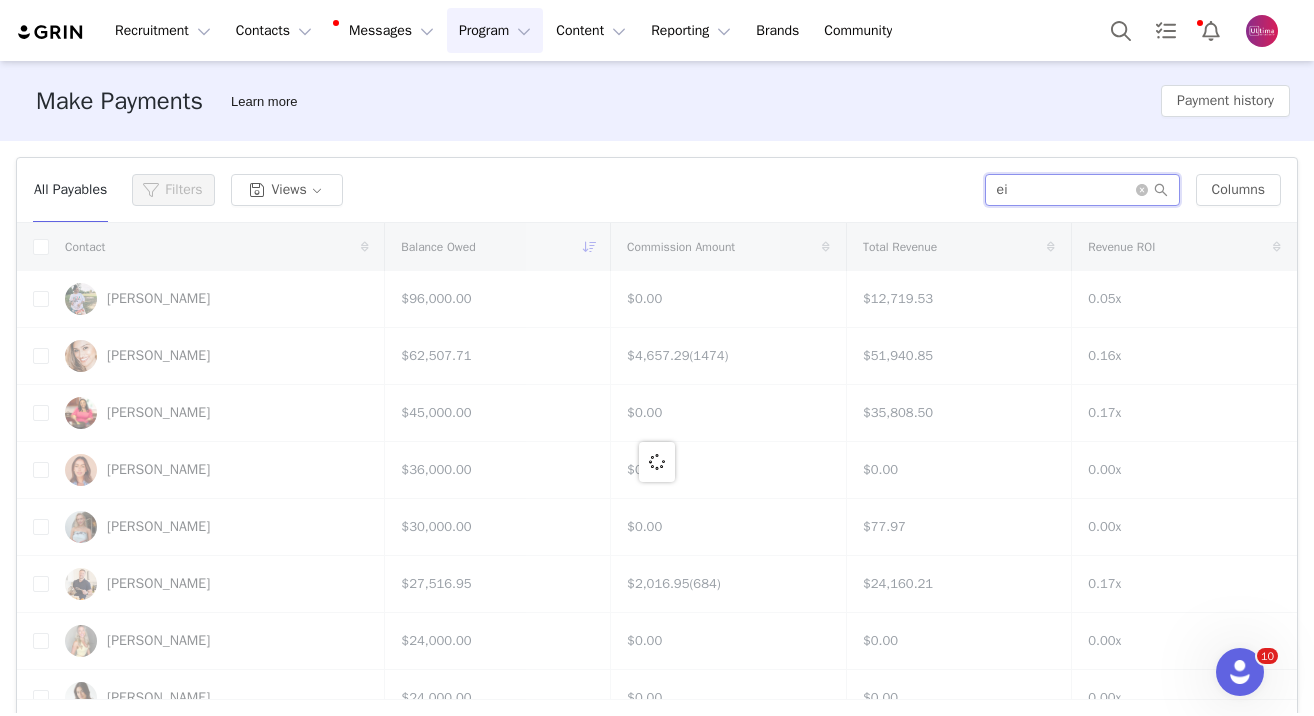 type on "e" 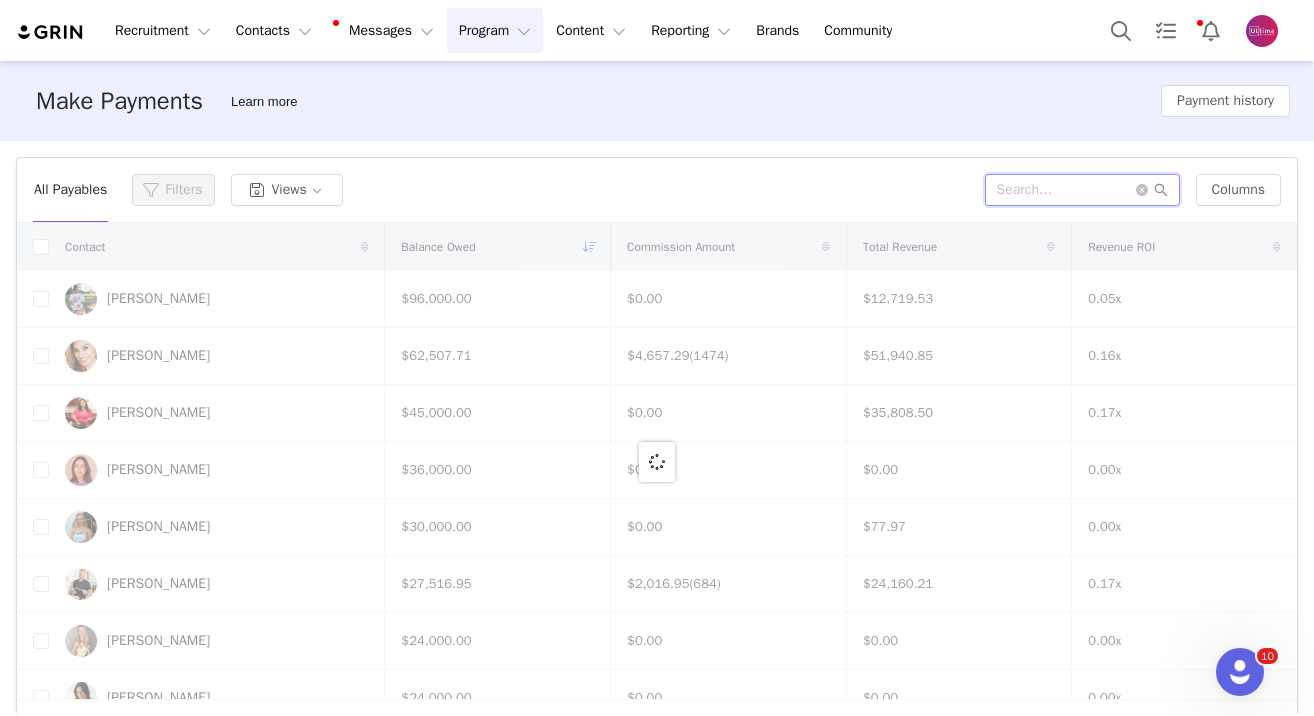 type on "r" 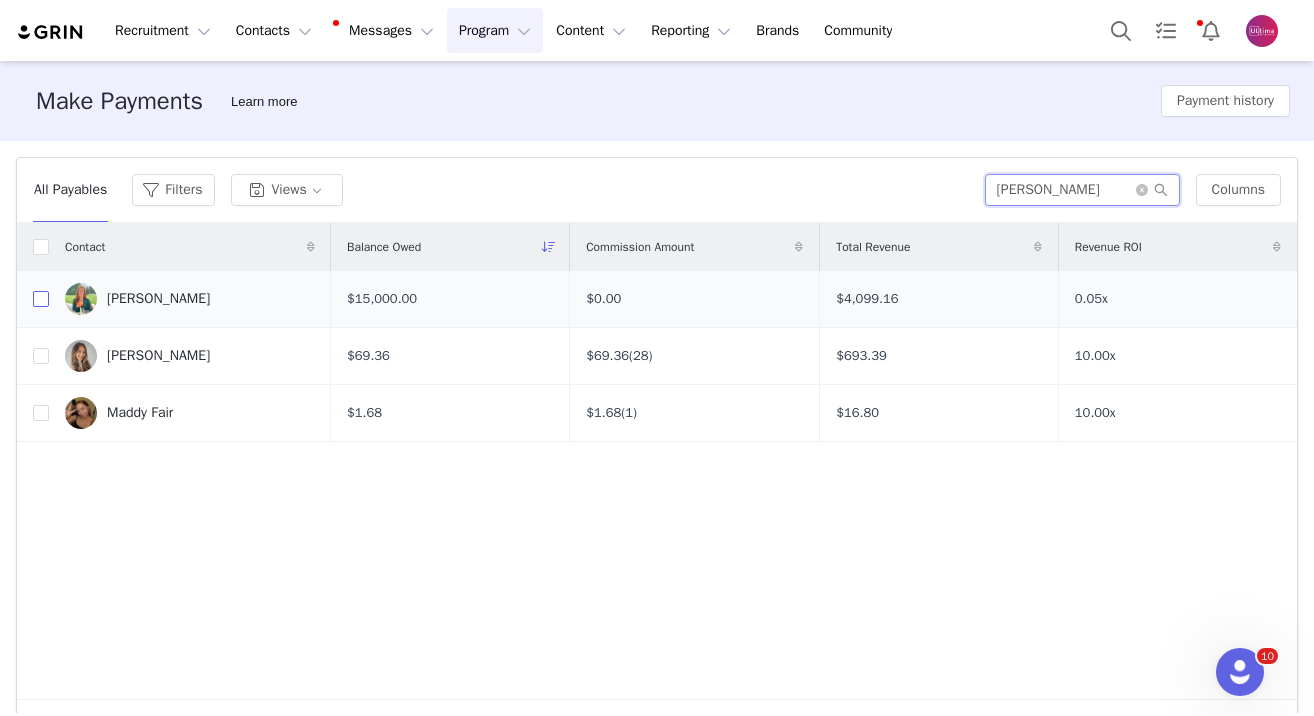type on "[PERSON_NAME]" 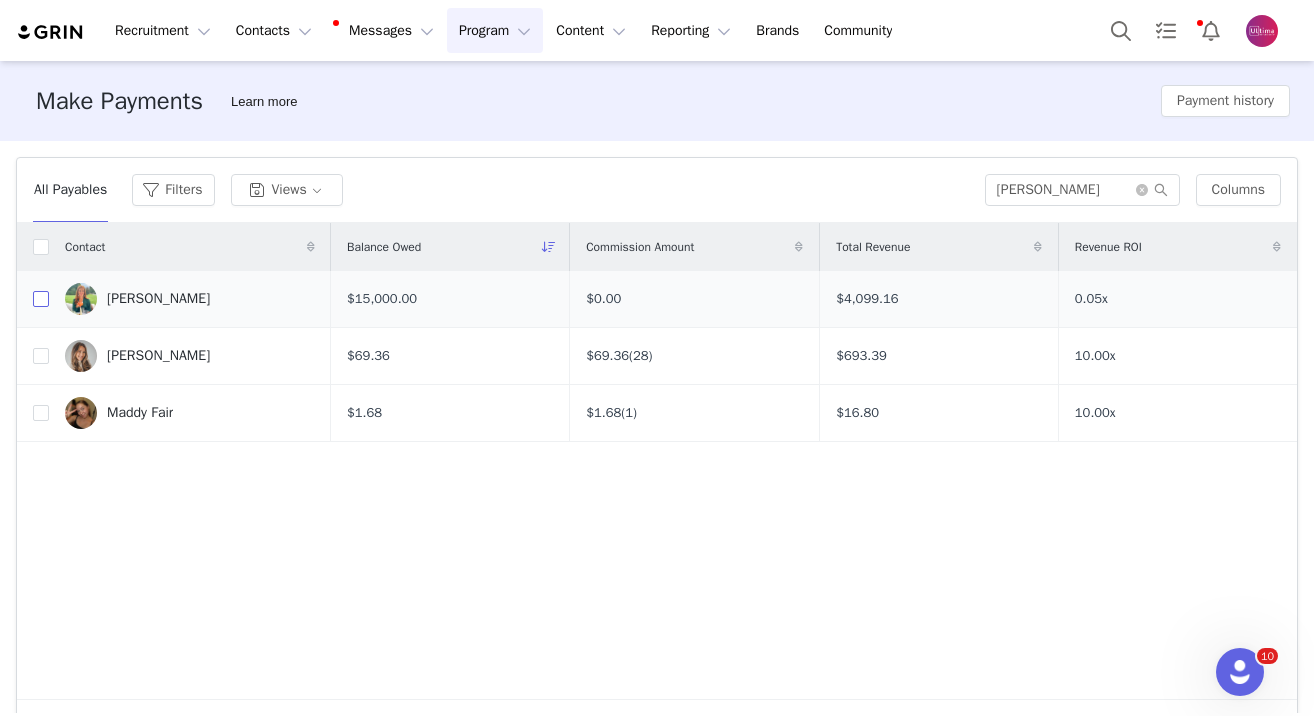 click at bounding box center [41, 299] 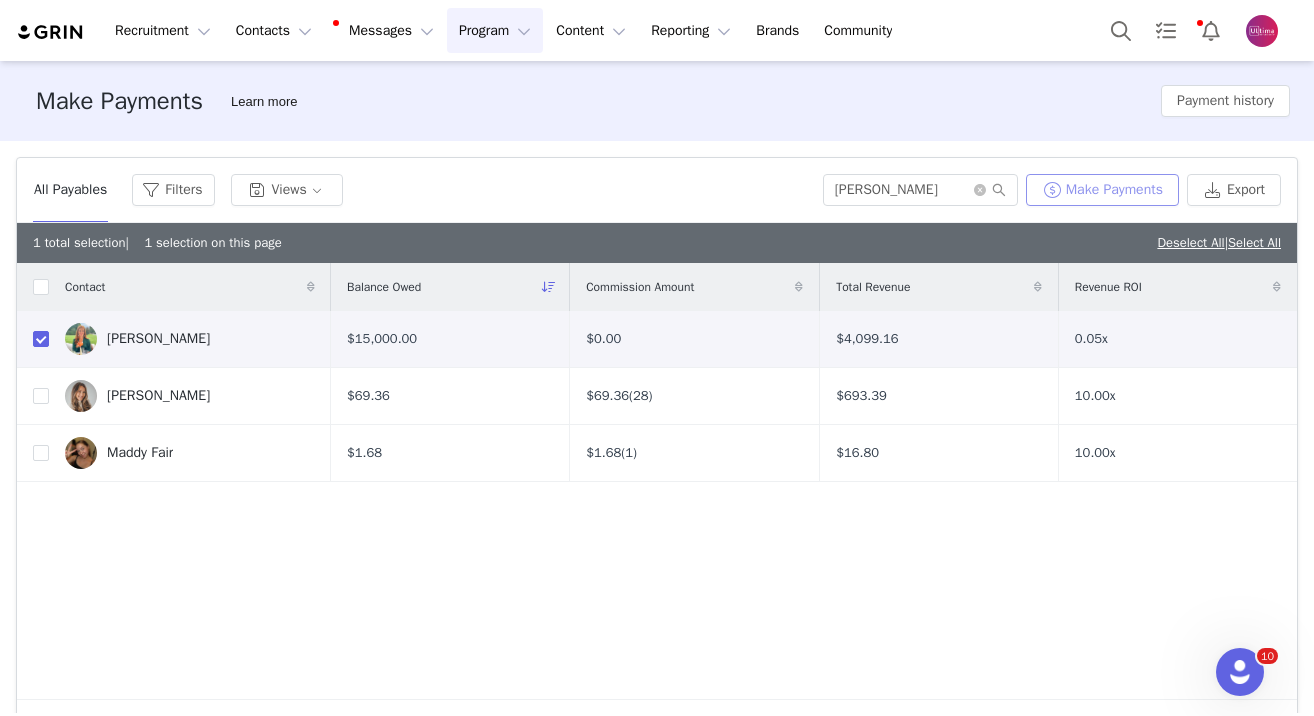 click on "Make Payments" at bounding box center (1102, 190) 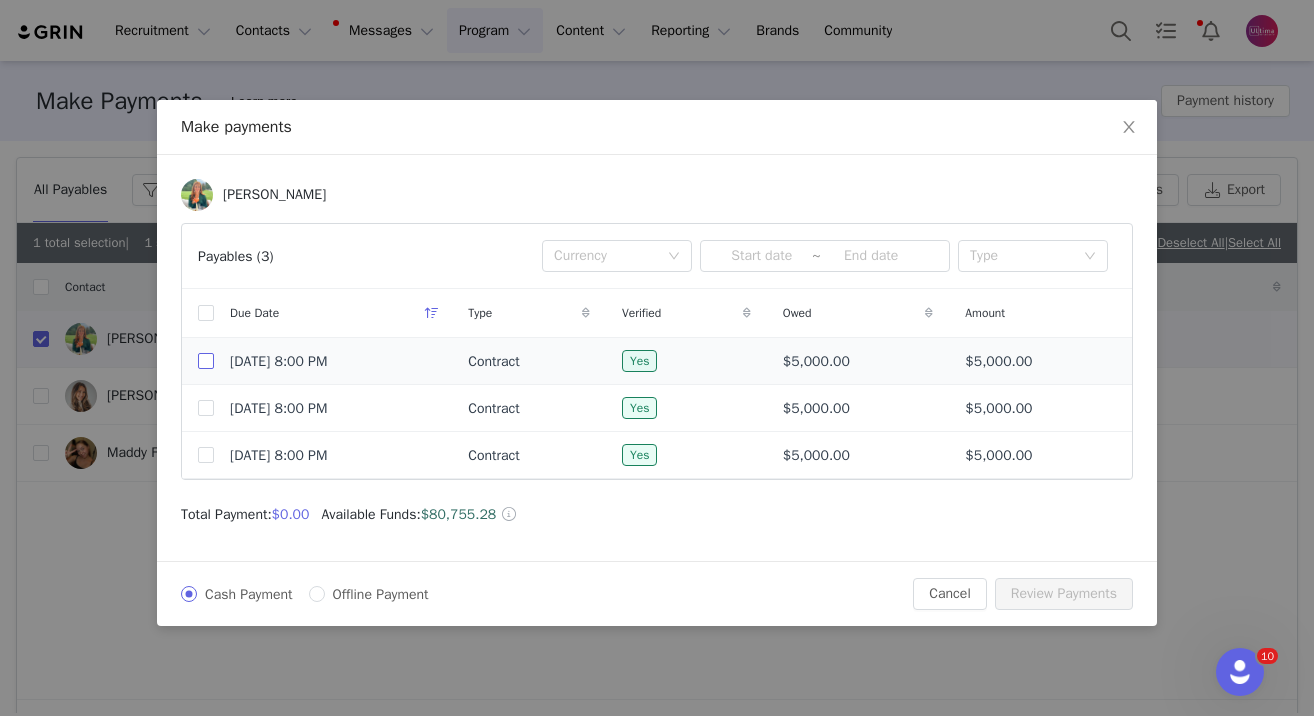 click at bounding box center [206, 361] 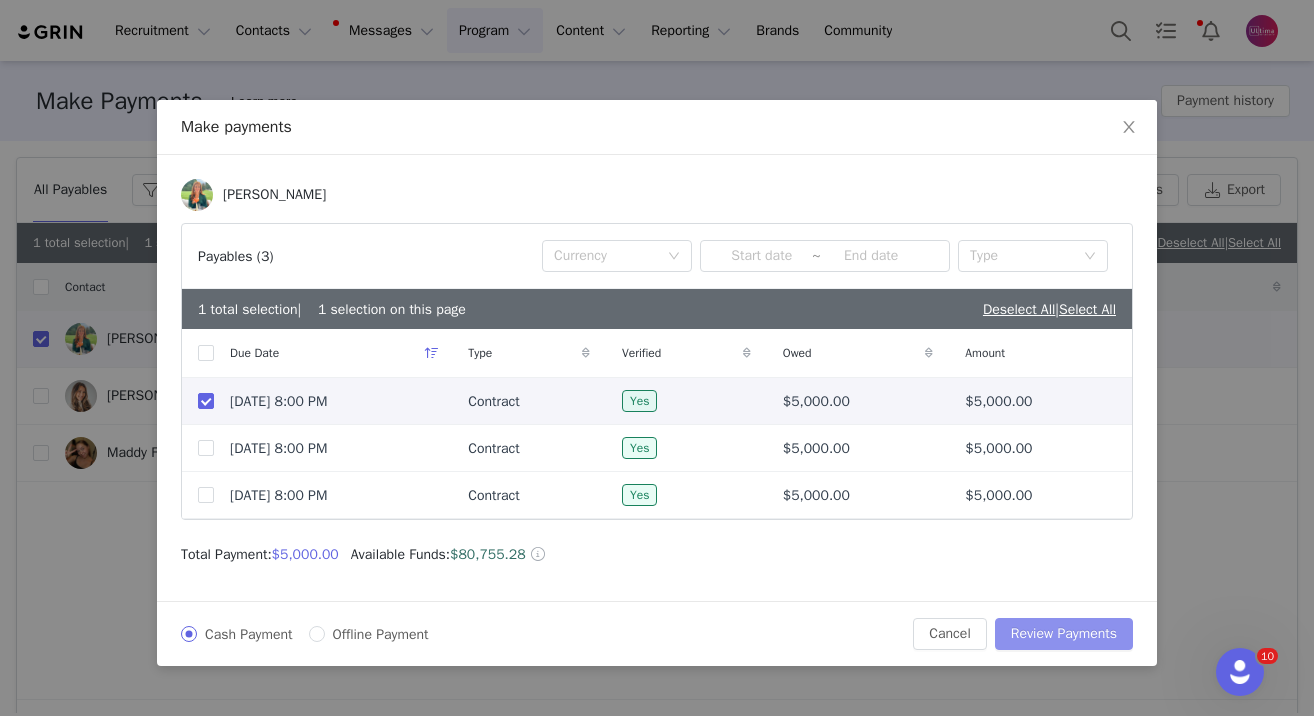 click on "Review Payments" at bounding box center [1064, 634] 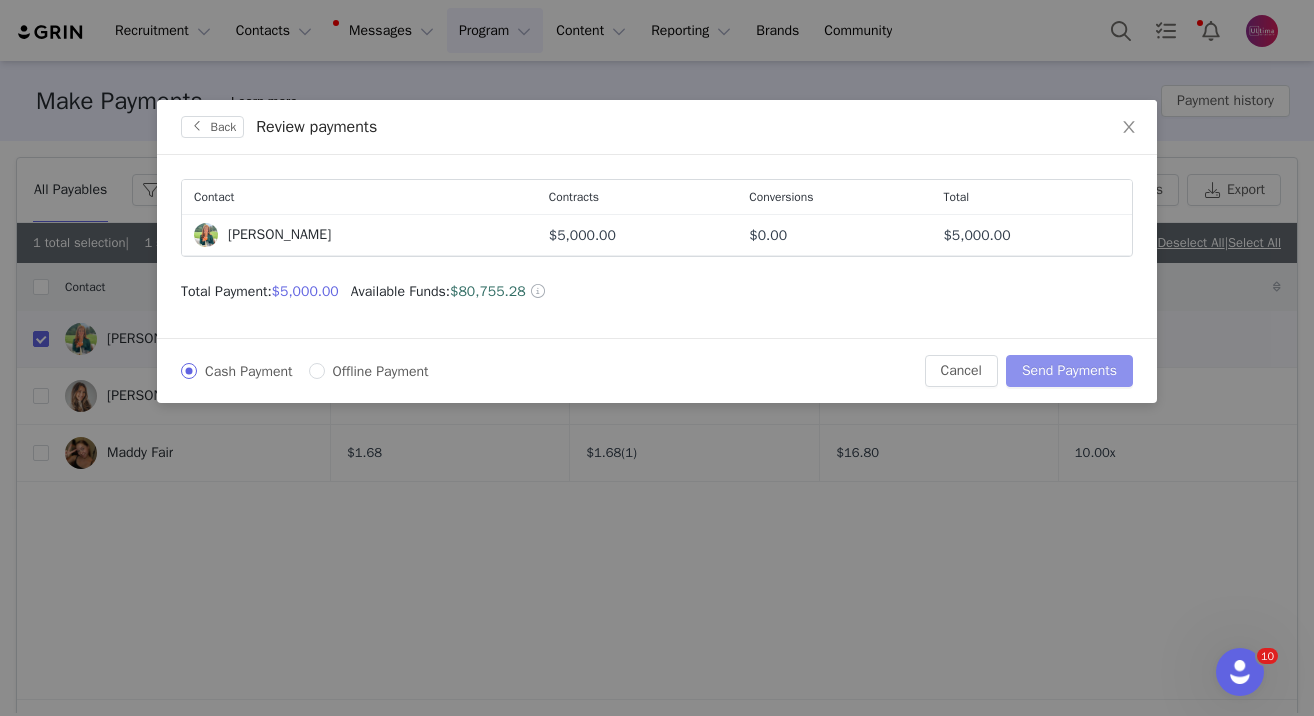 click on "Send Payments" at bounding box center (1069, 371) 